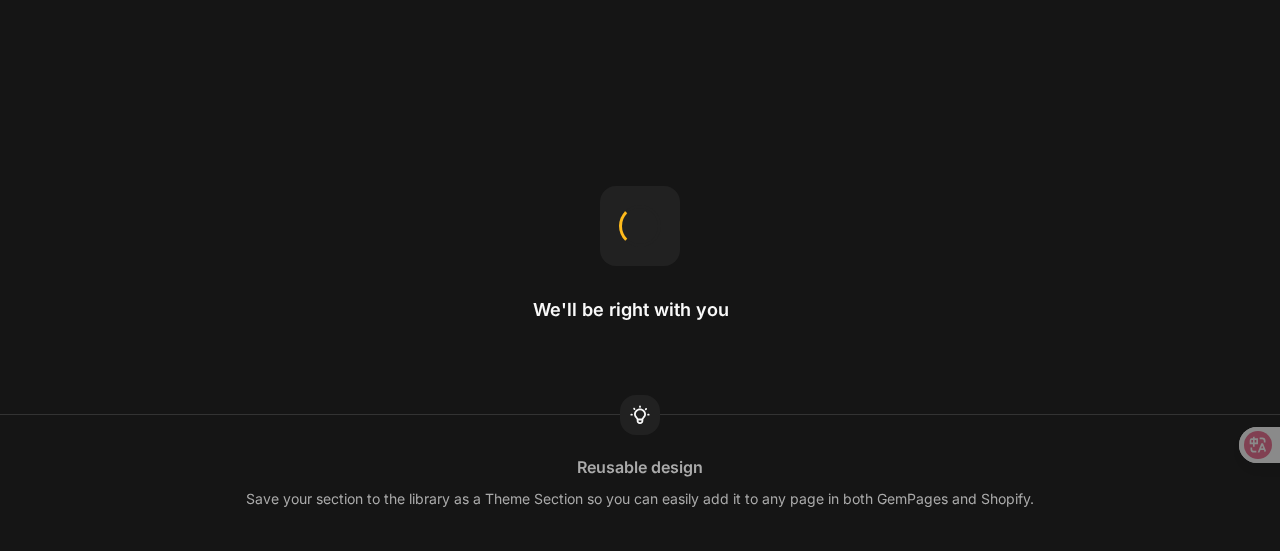 scroll, scrollTop: 0, scrollLeft: 0, axis: both 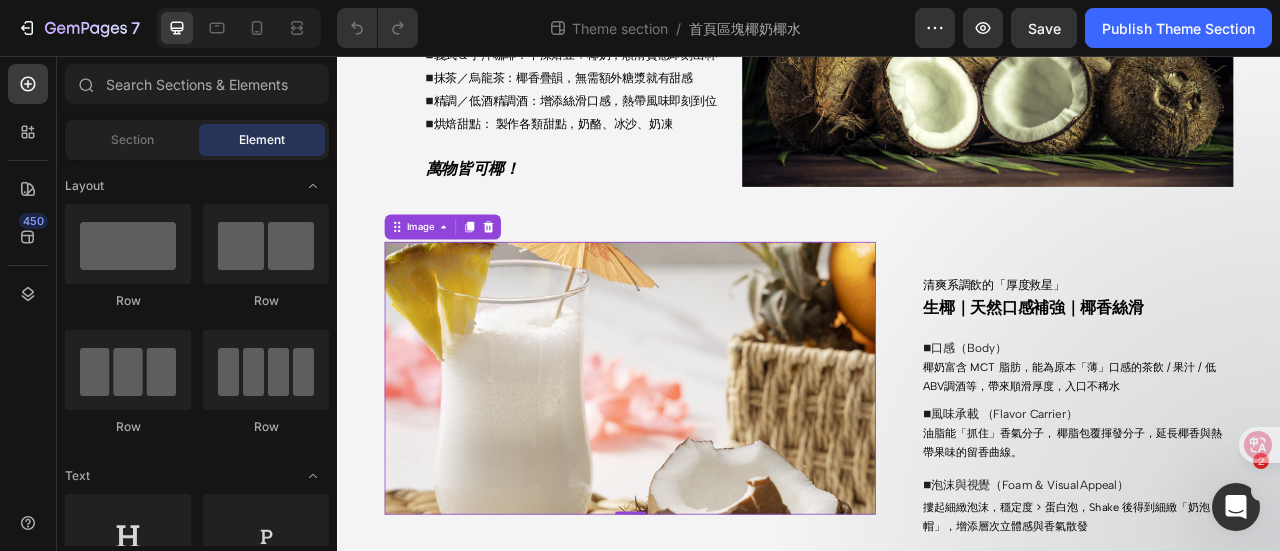 click at bounding box center (709, 465) 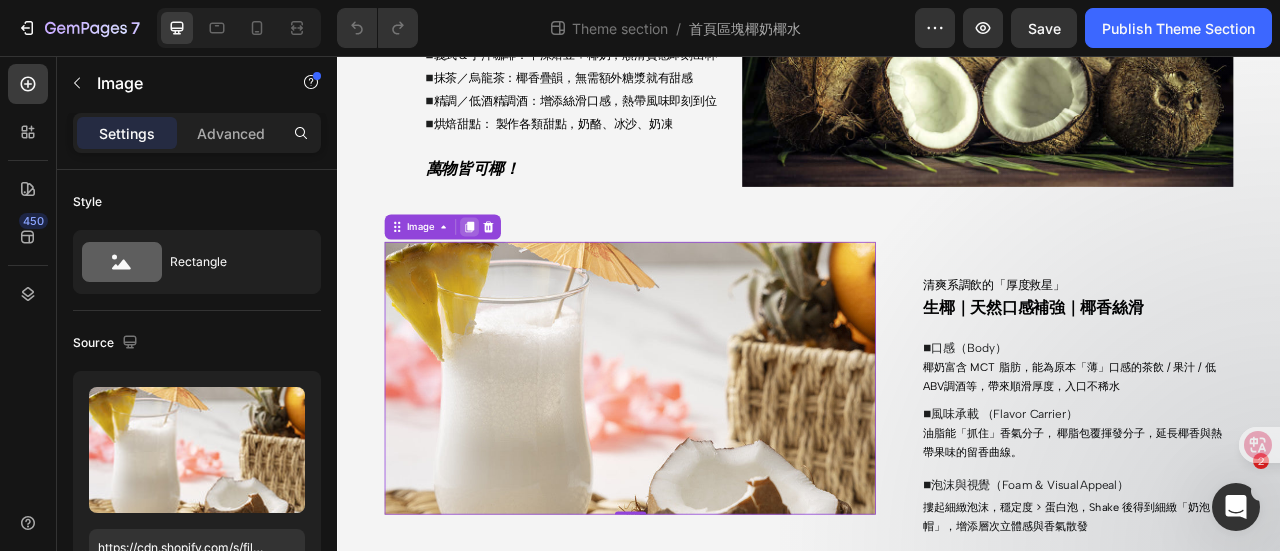 click at bounding box center (505, 273) 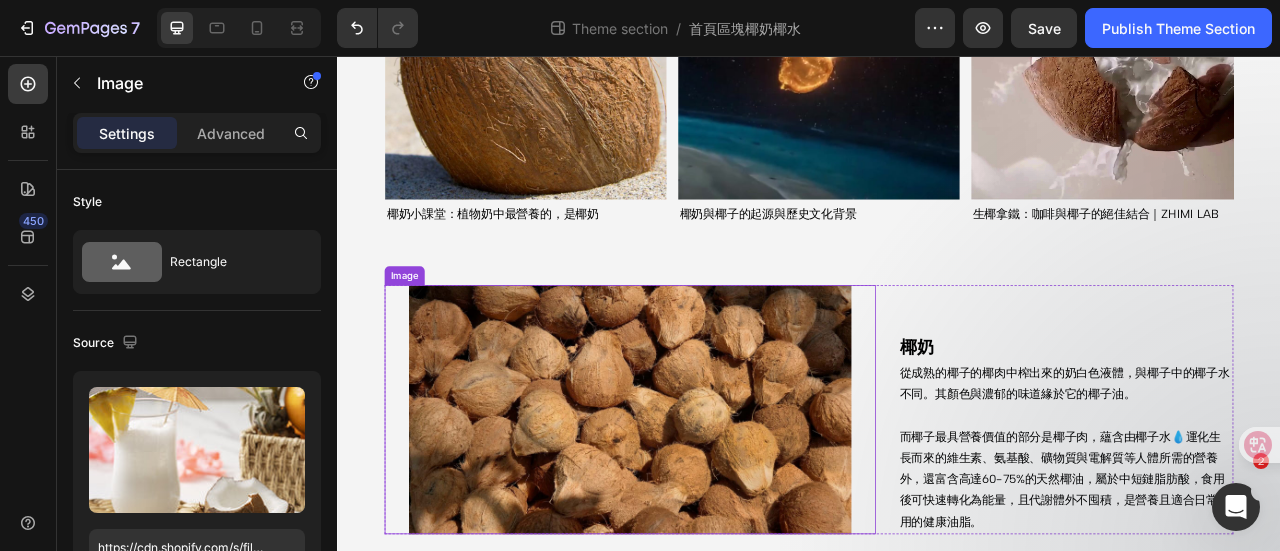 scroll, scrollTop: 2986, scrollLeft: 0, axis: vertical 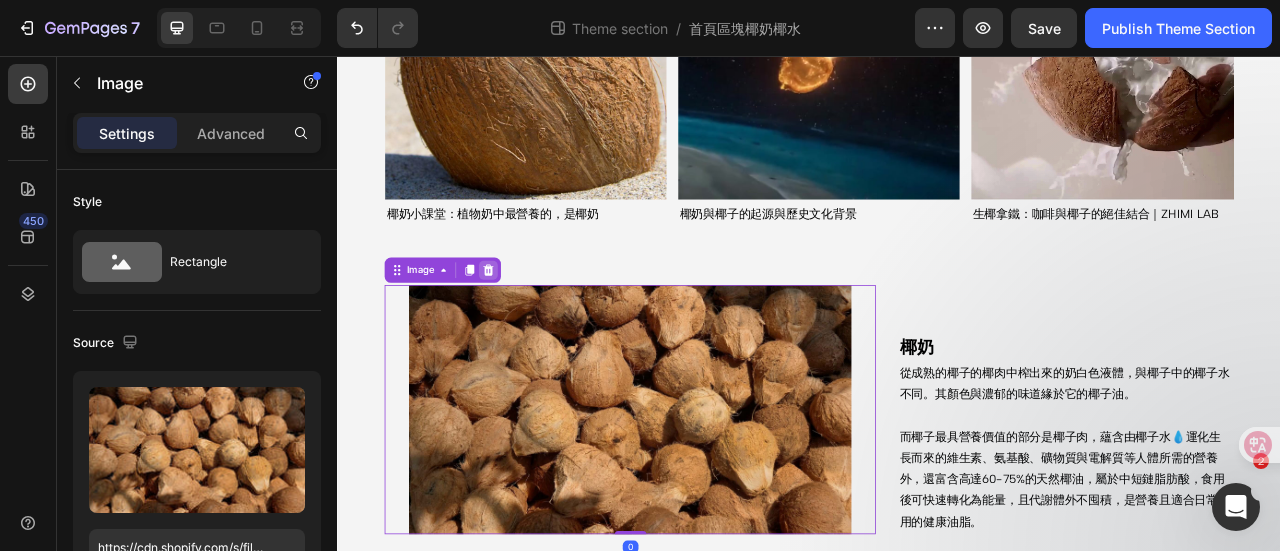 click at bounding box center (529, 328) 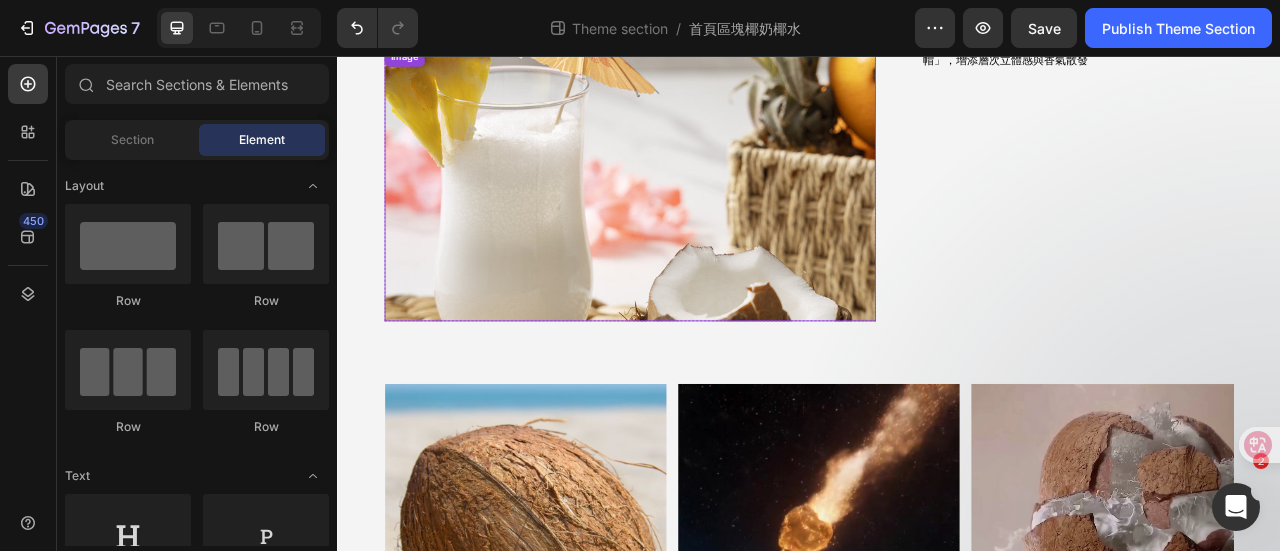 scroll, scrollTop: 2286, scrollLeft: 0, axis: vertical 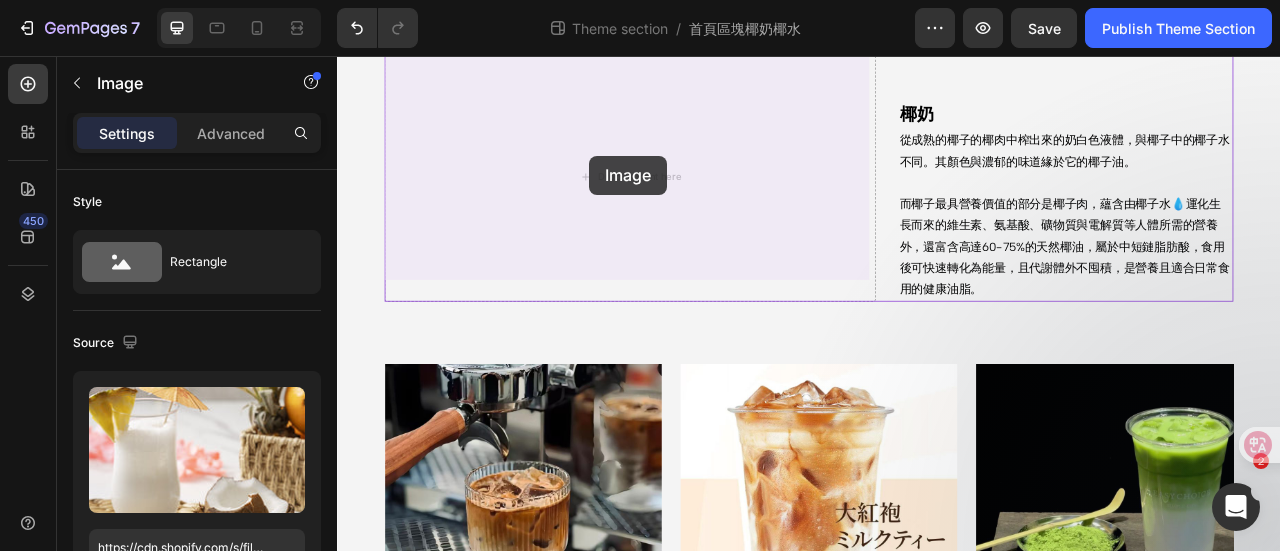 drag, startPoint x: 659, startPoint y: 271, endPoint x: 658, endPoint y: 183, distance: 88.005684 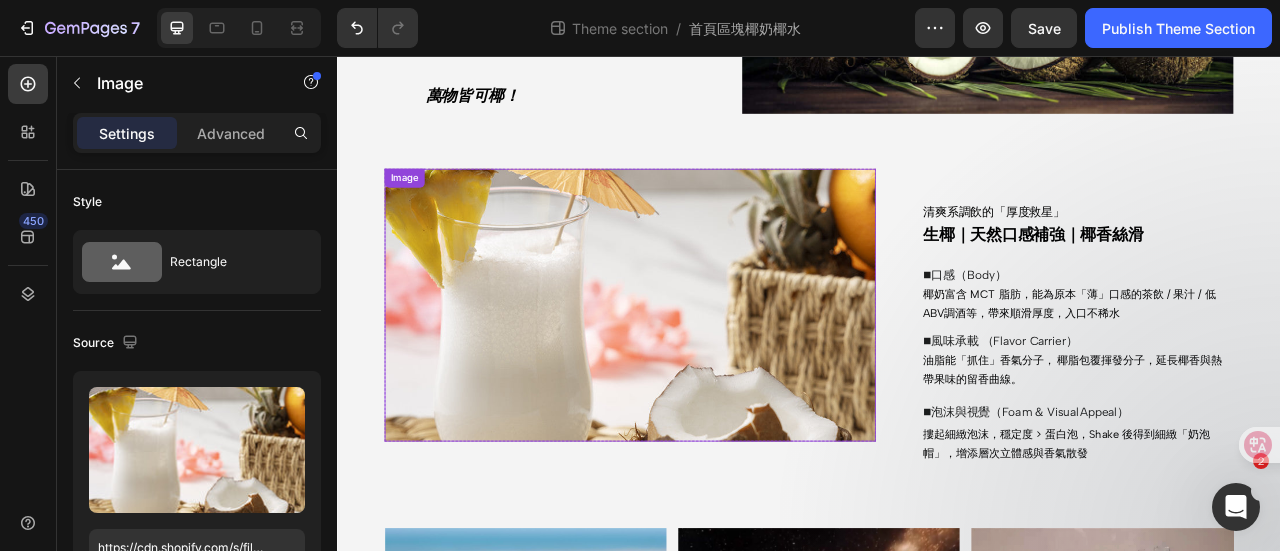 scroll, scrollTop: 1770, scrollLeft: 0, axis: vertical 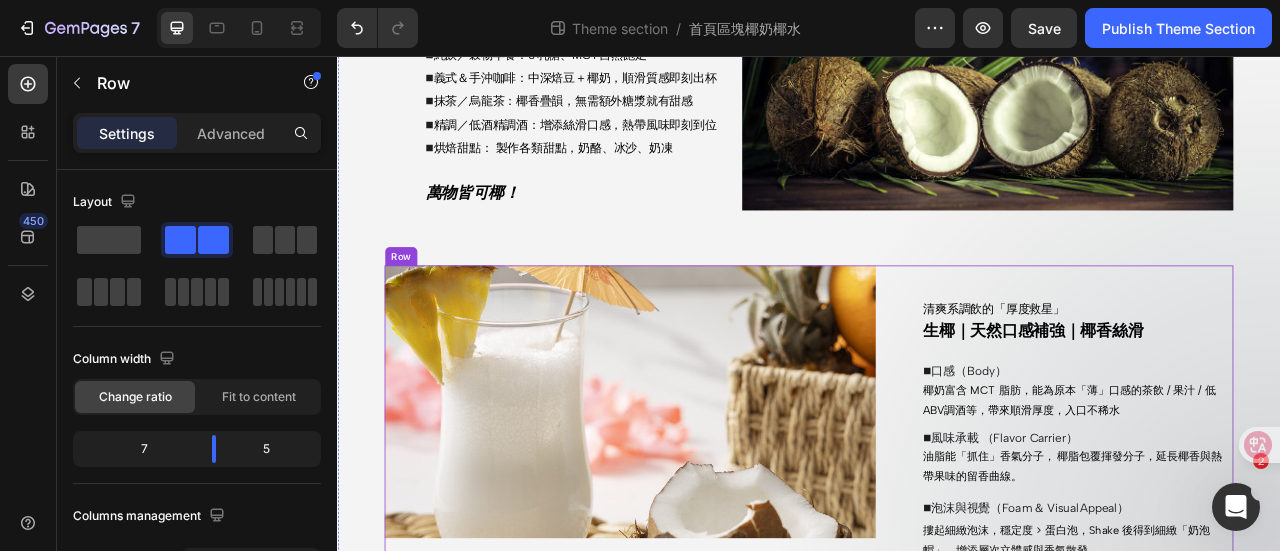 click on "清爽系調飲的「厚度救星」 Text Block 生椰｜天然口感補強｜椰香絲滑 Heading ■  口感（Body） Heading 椰奶富含 MCT 脂肪，能為原本「薄」口感的茶飲 / 果汁 / 低ABV調酒等，帶來順滑厚度，入口不稀水 Text Block ■  風味承載 （Flavor Carrier） Heading 油脂能「抓住」香氣分子， 椰脂包覆揮發分子，延長椰香與熱帶果味的留香曲線。 Text Block ■  泡沫與視覺（Foam ＆ Visual Appeal） Heading 摟起細緻泡沫，穩定度 > 蛋白泡，Shake 後得到細緻「奶泡帽」，增添層次立體感與香氣散發 Text Block" at bounding box center (1253, 511) 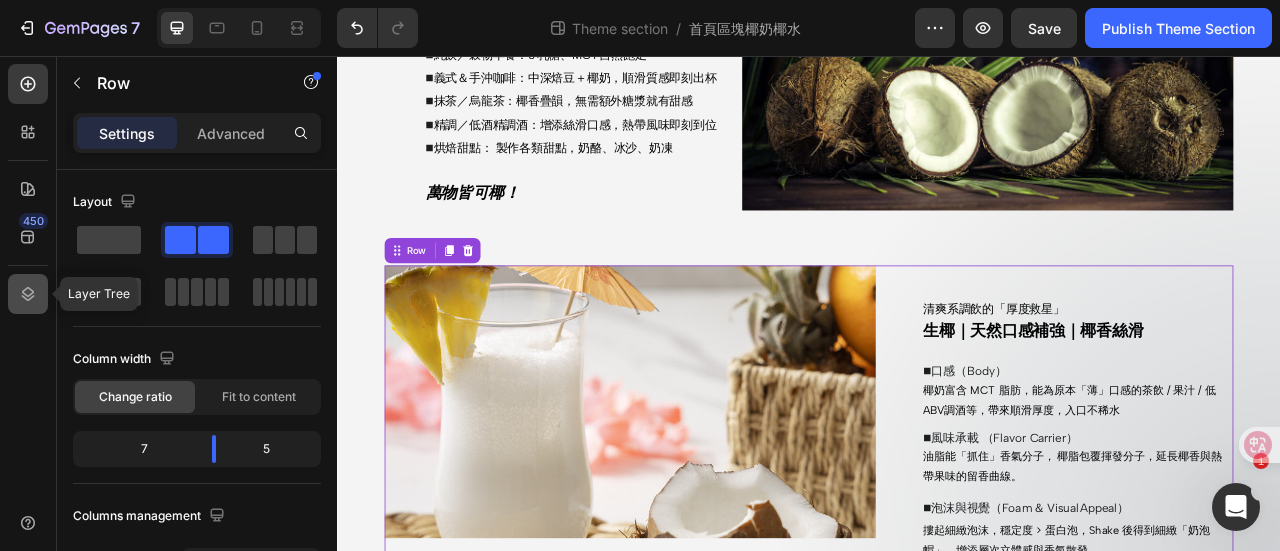 click 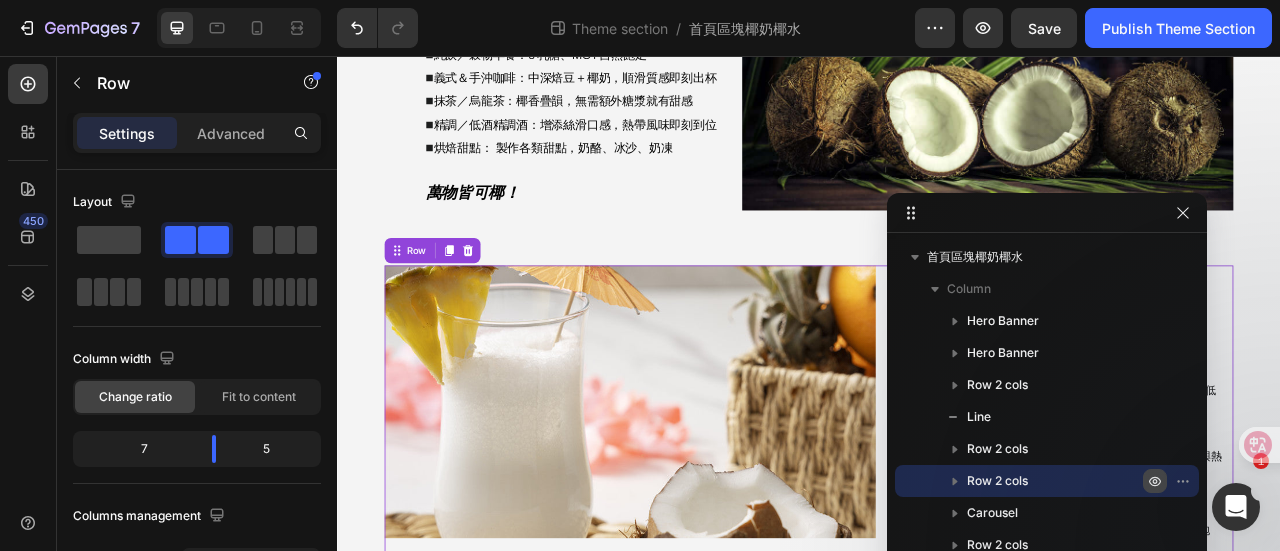 click 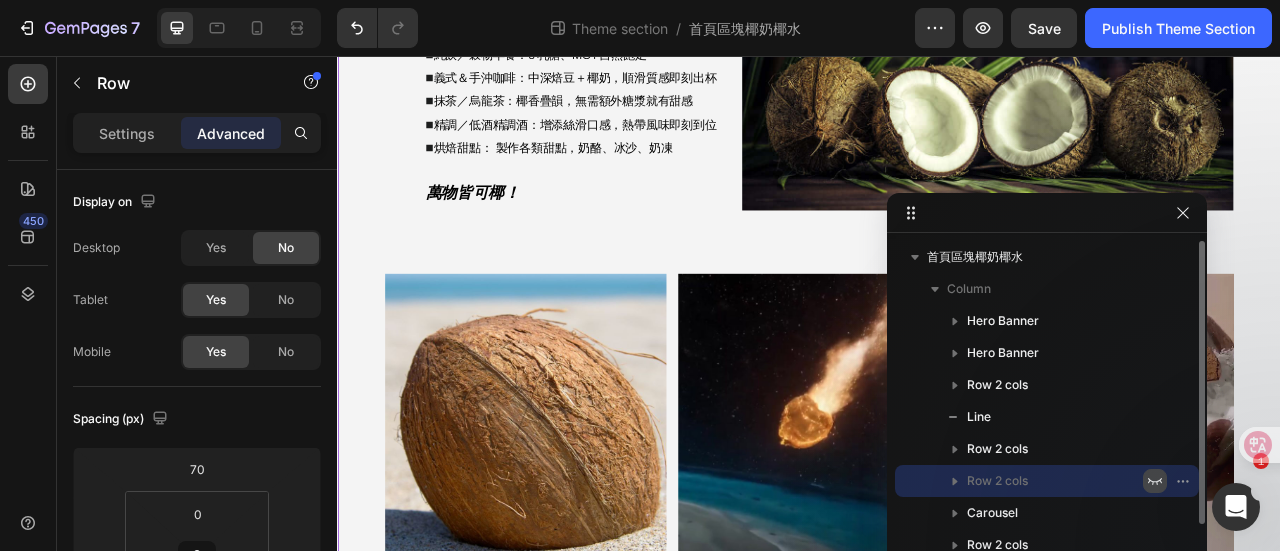 click on "Image 椰奶小課堂：植物奶中最營養的，是椰奶 Heading Image 椰奶與椰子的起源與歷史文化背景 Heading Image 生椰拿鐵：咖啡與椰子的絕佳結合｜ZHIMI LAB Heading Image 在7-11 生椰乳 如何誕生一杯生椰拿鐵 ！？ Heading Carousel" at bounding box center (937, 485) 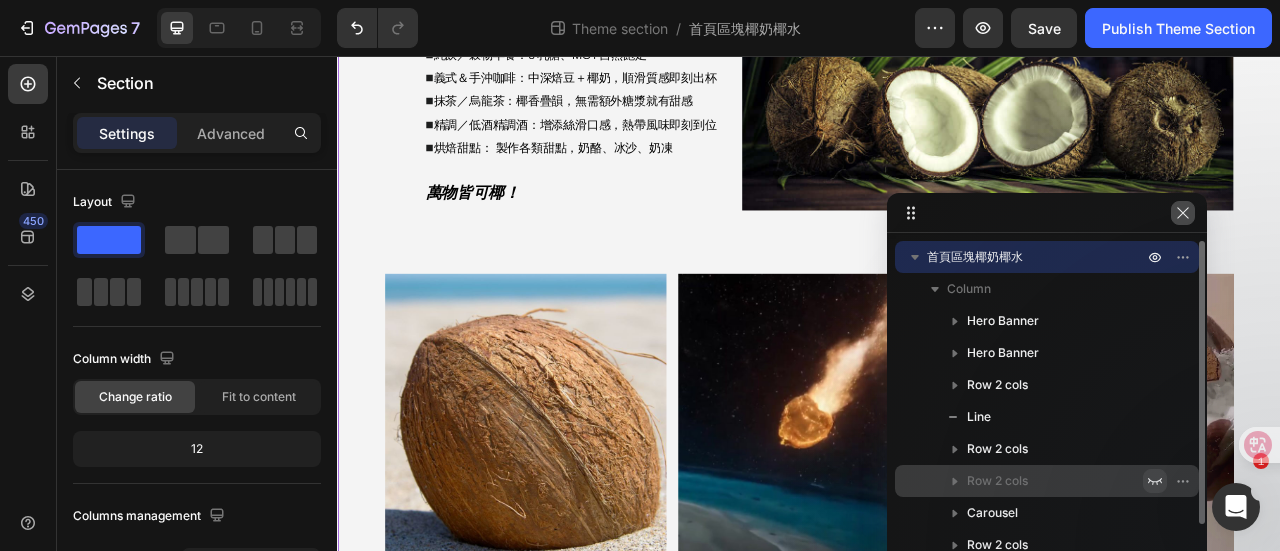click 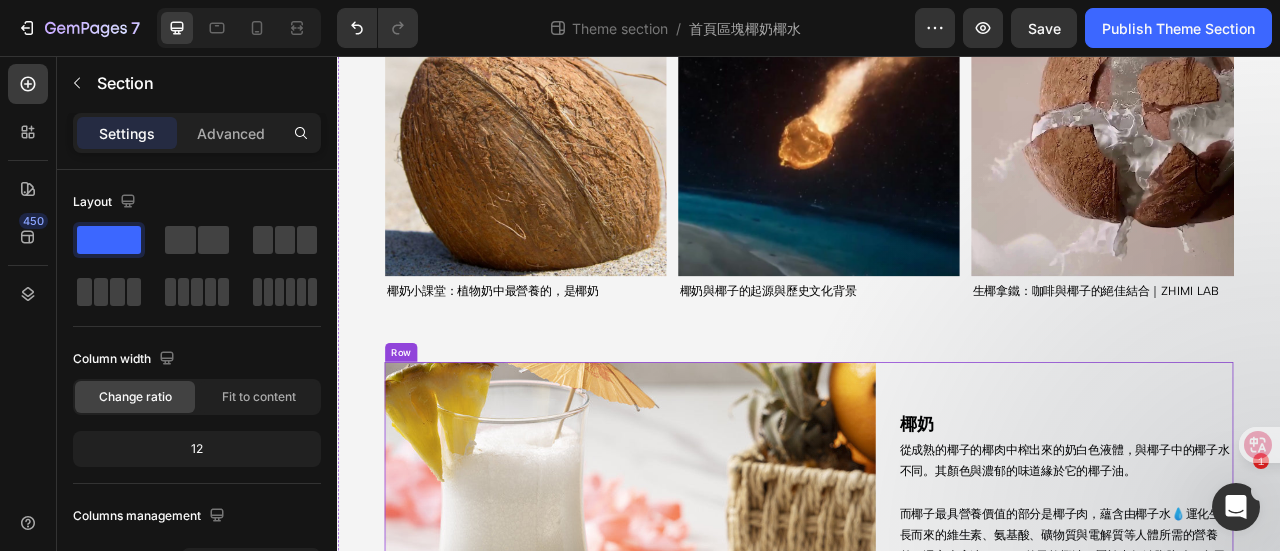 scroll, scrollTop: 1970, scrollLeft: 0, axis: vertical 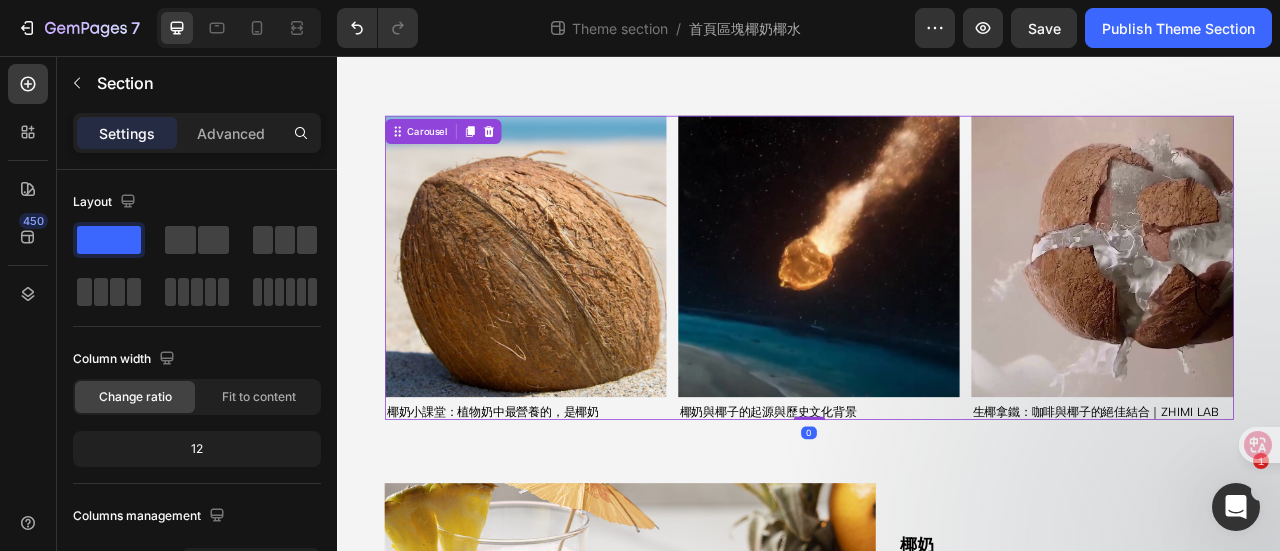 click on "Image 椰奶與椰子的起源與歷史文化背景 Heading" at bounding box center [949, 325] 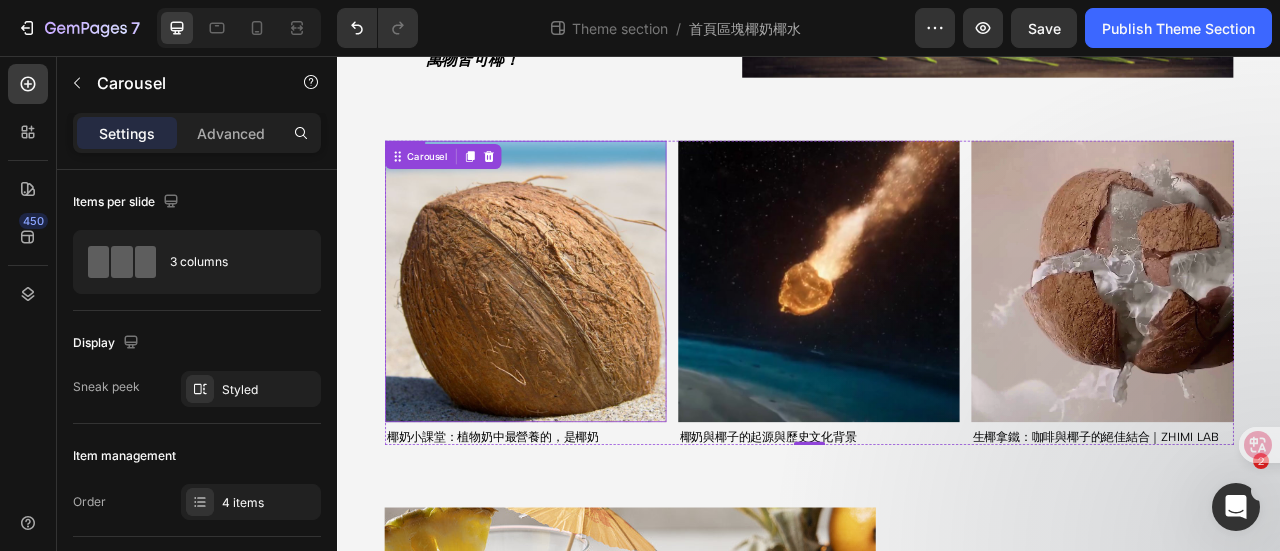 scroll, scrollTop: 1970, scrollLeft: 0, axis: vertical 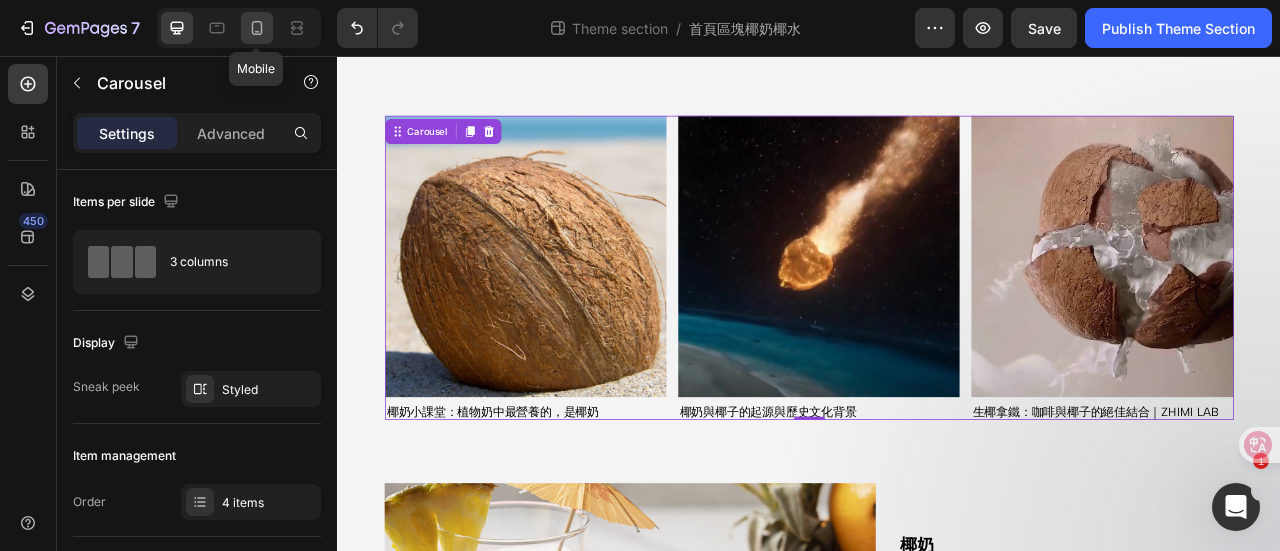 click 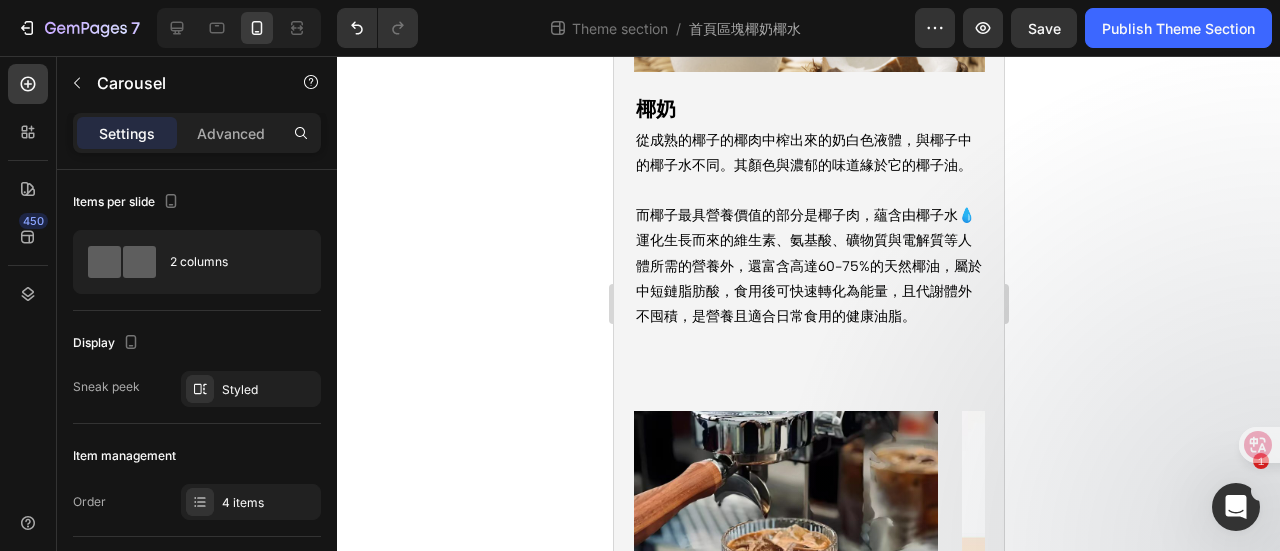 scroll, scrollTop: 2753, scrollLeft: 0, axis: vertical 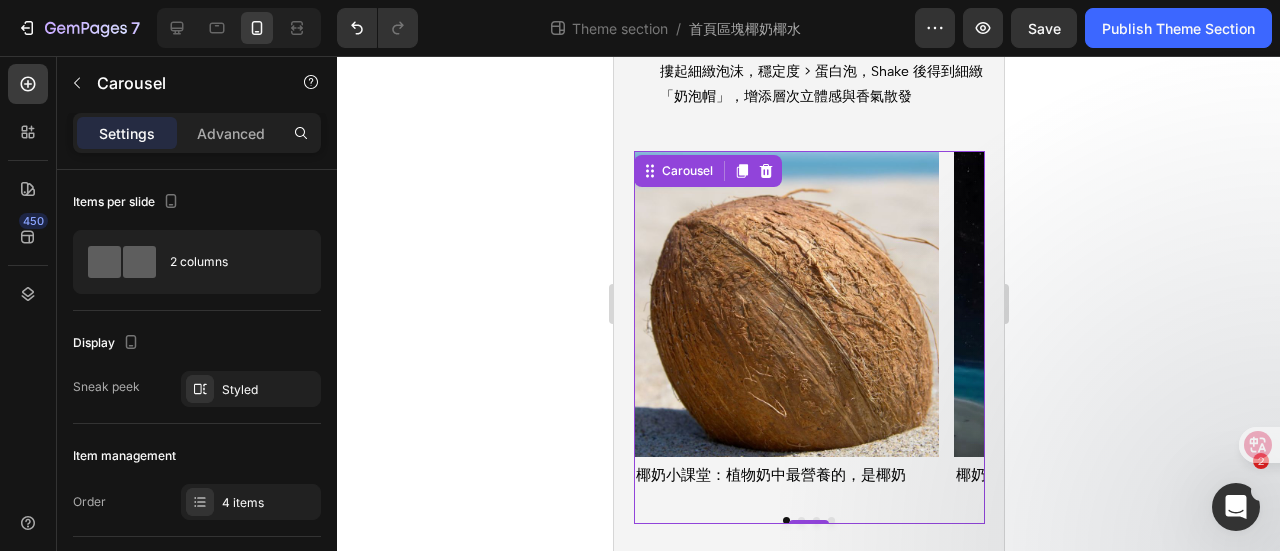 click 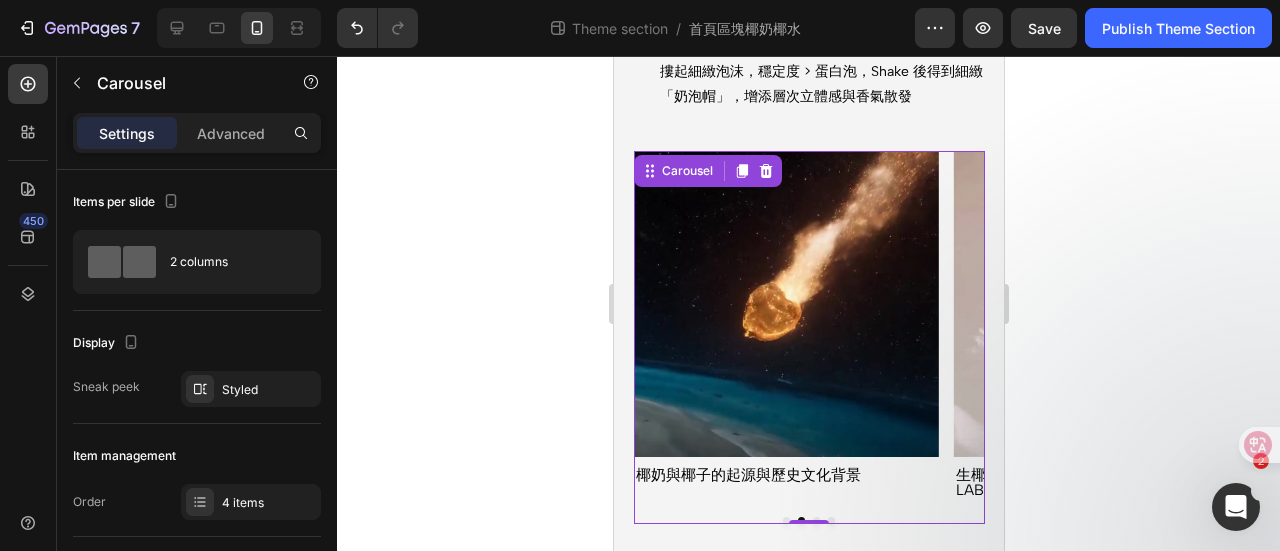 click 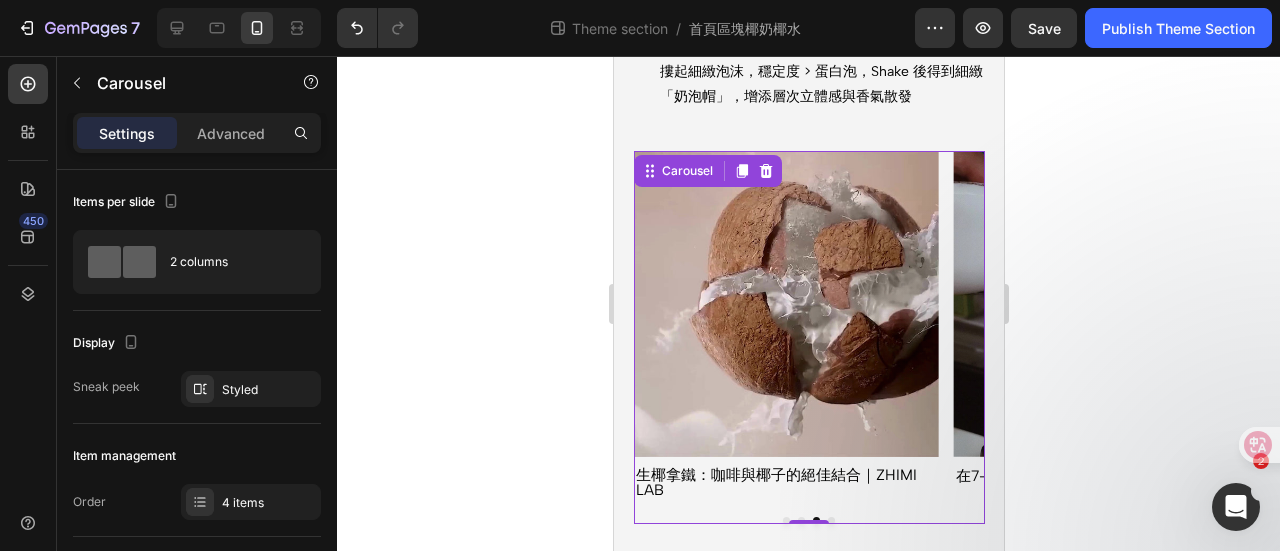 click 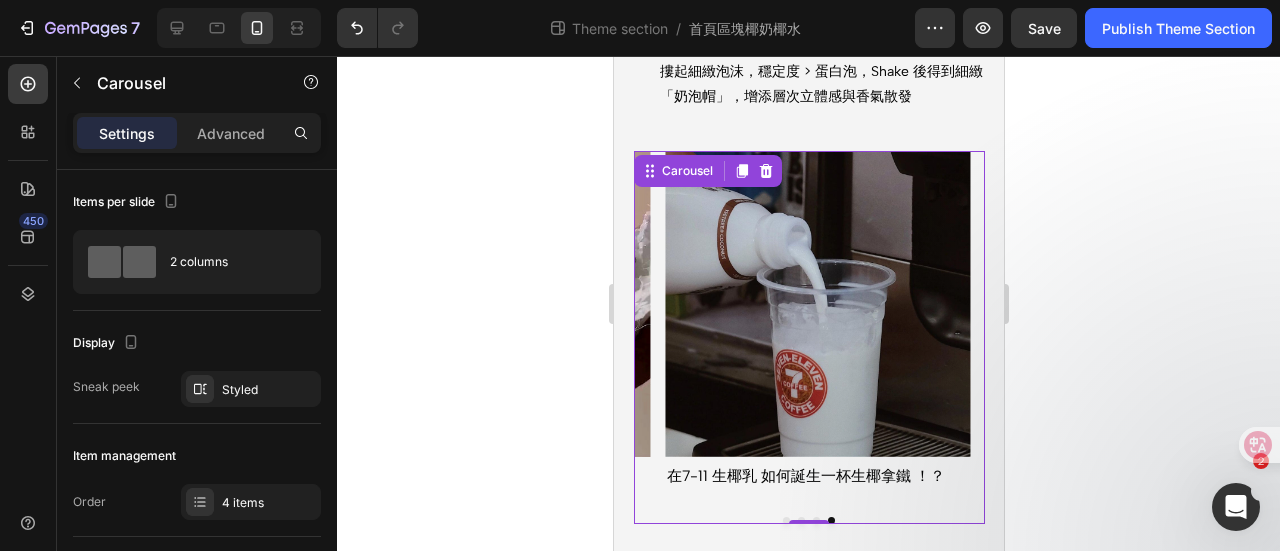 click 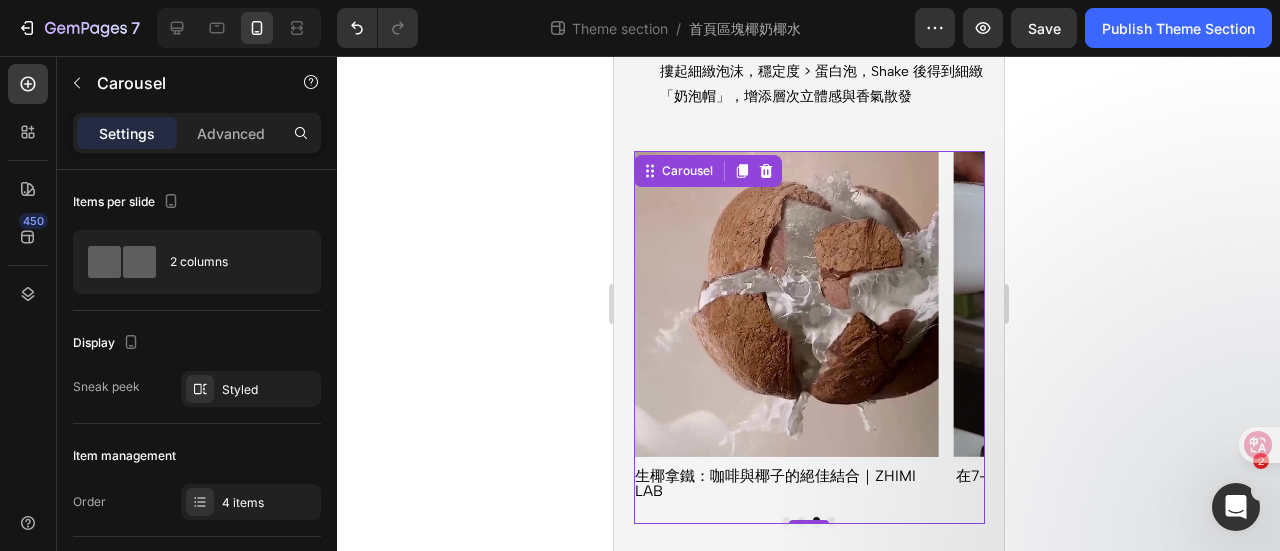 click 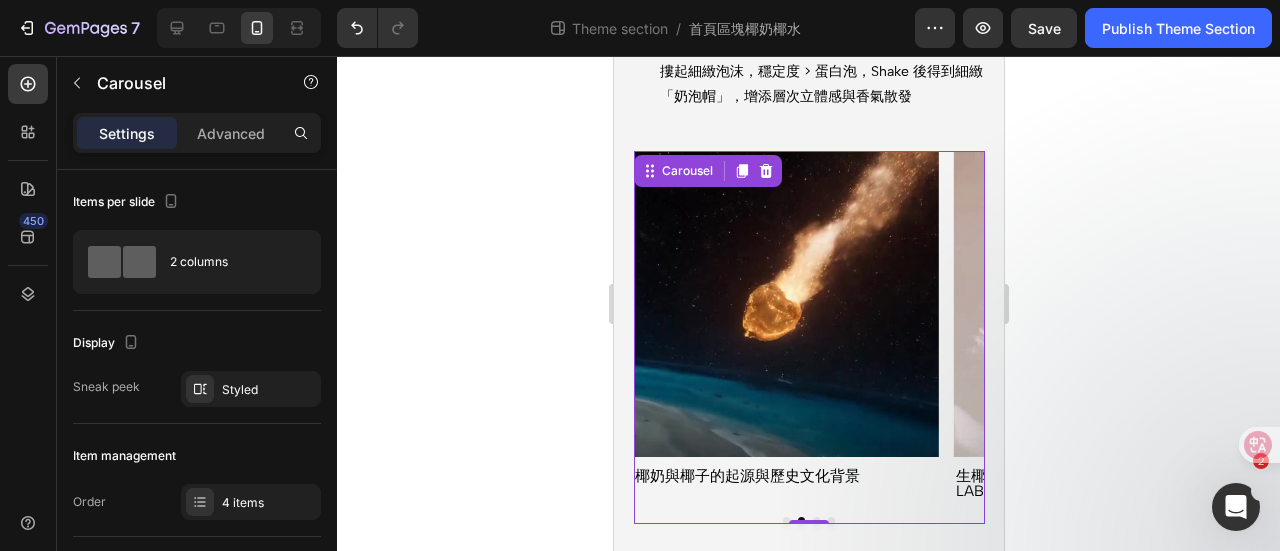 click 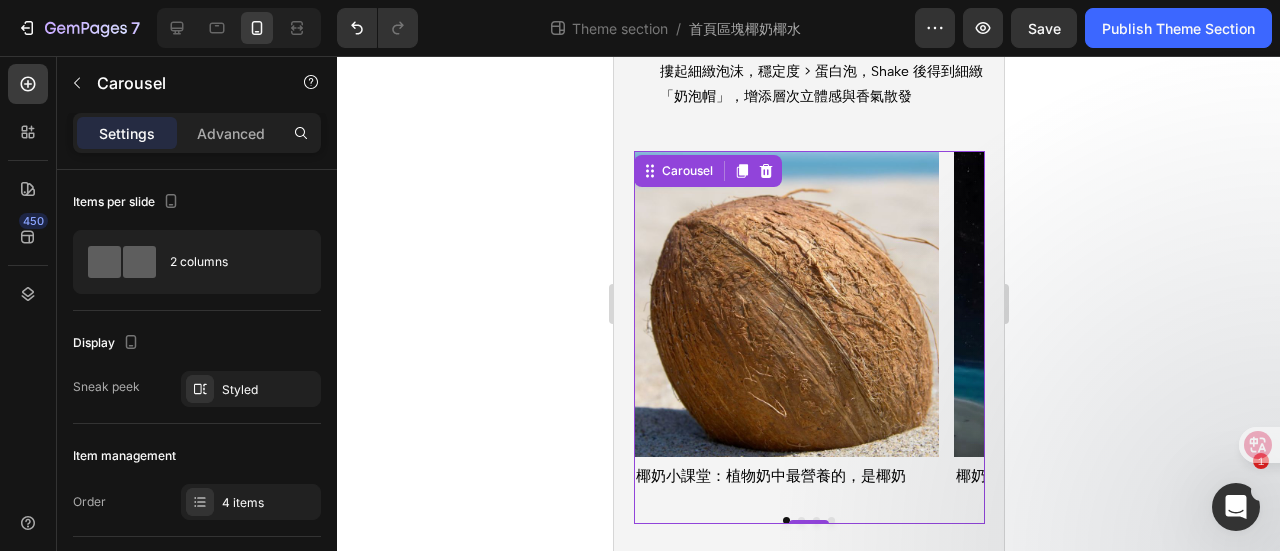click 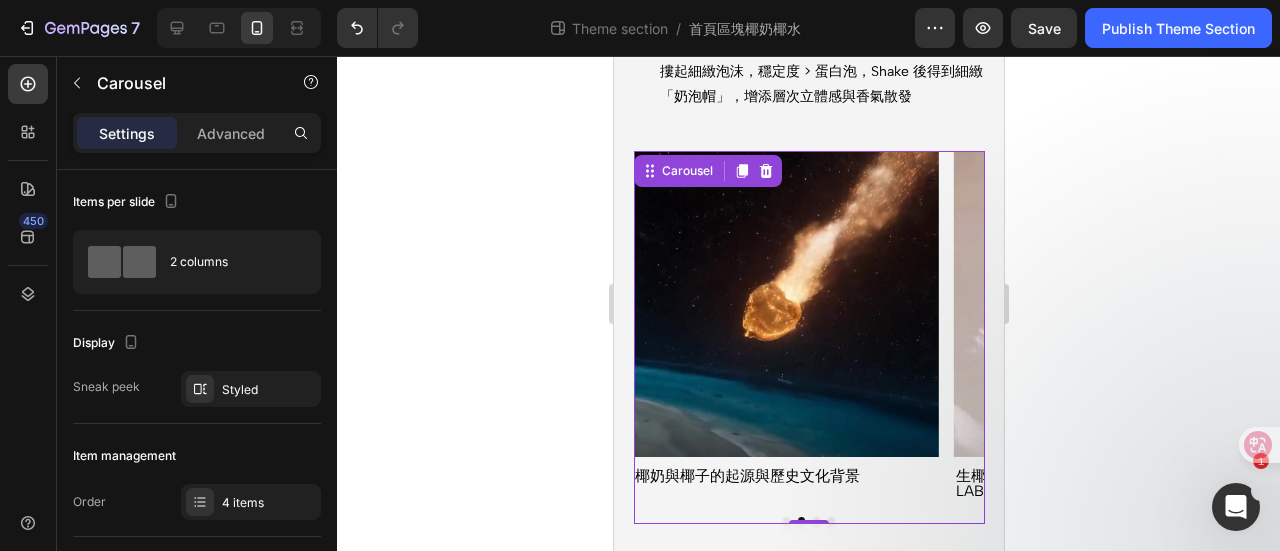 click 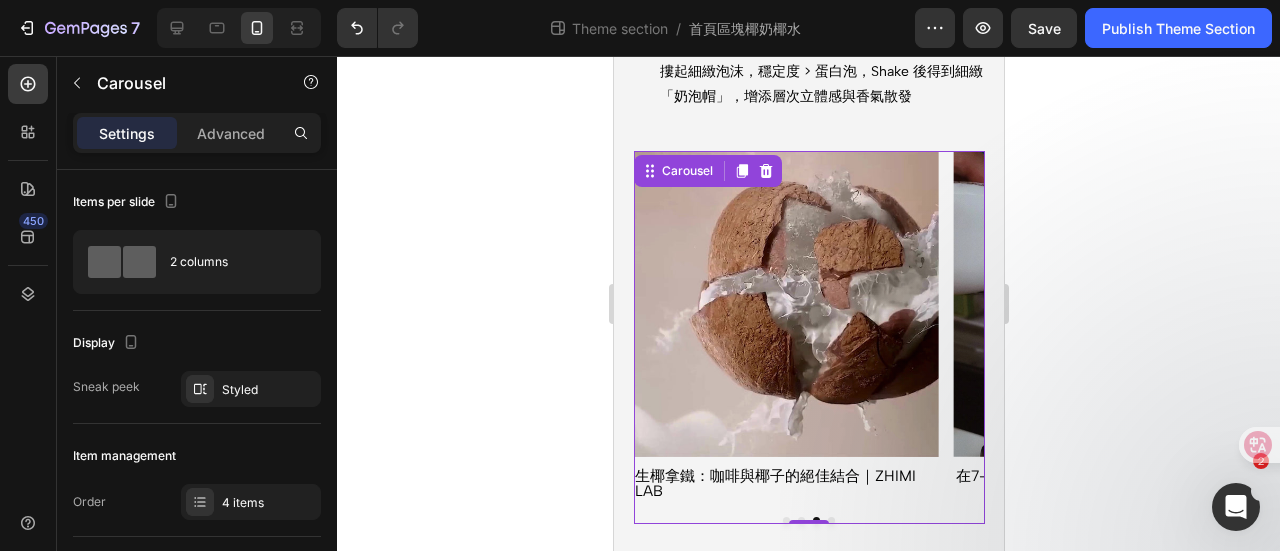 click 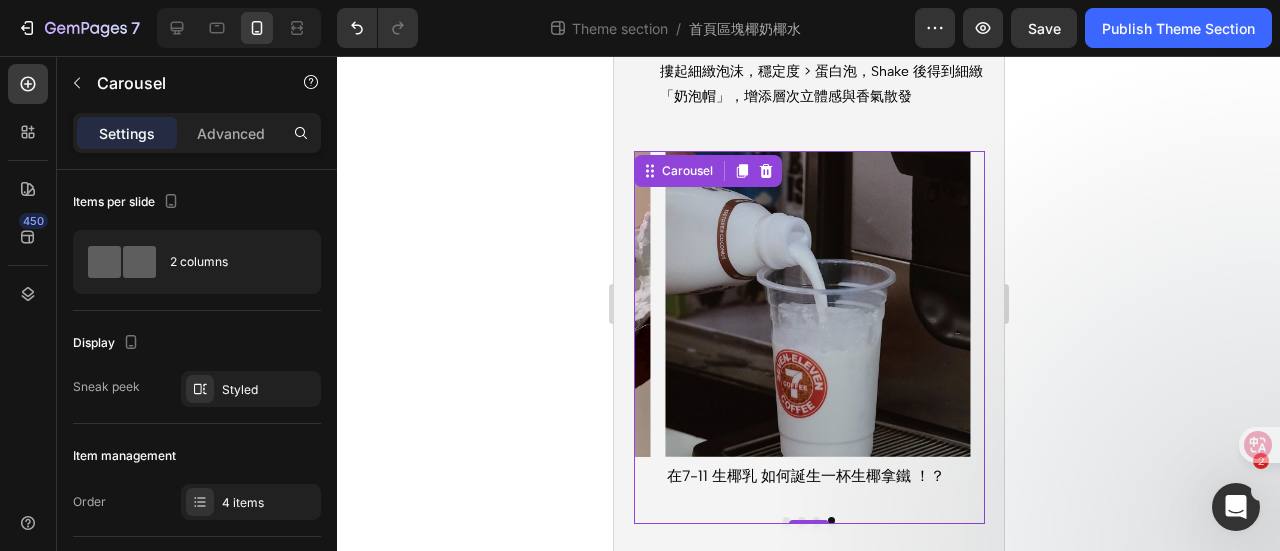 click 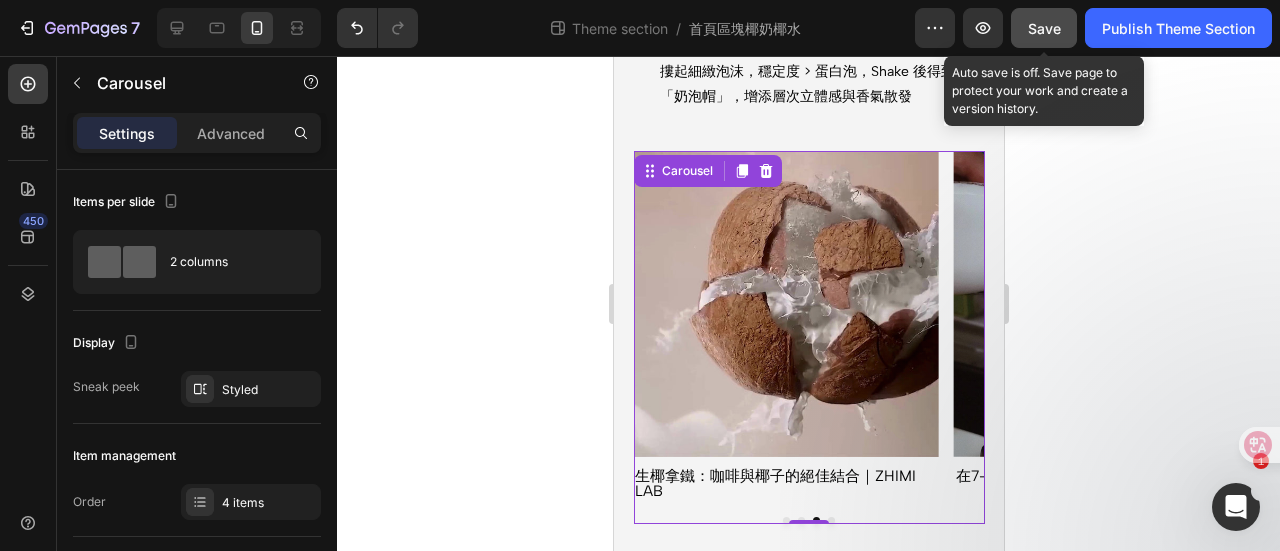click on "Save" 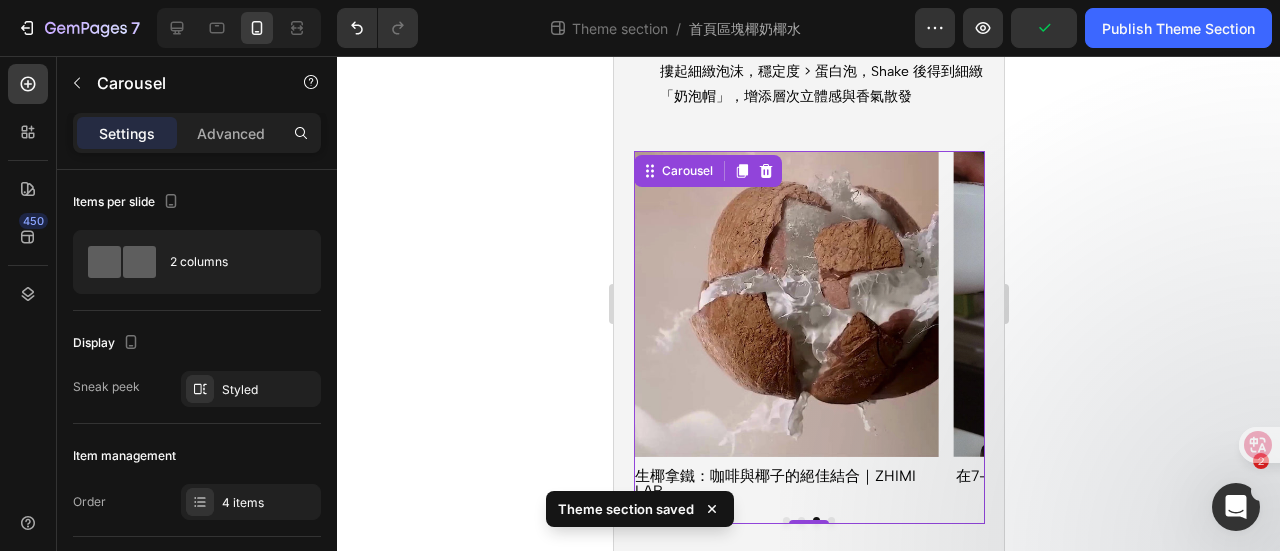 click 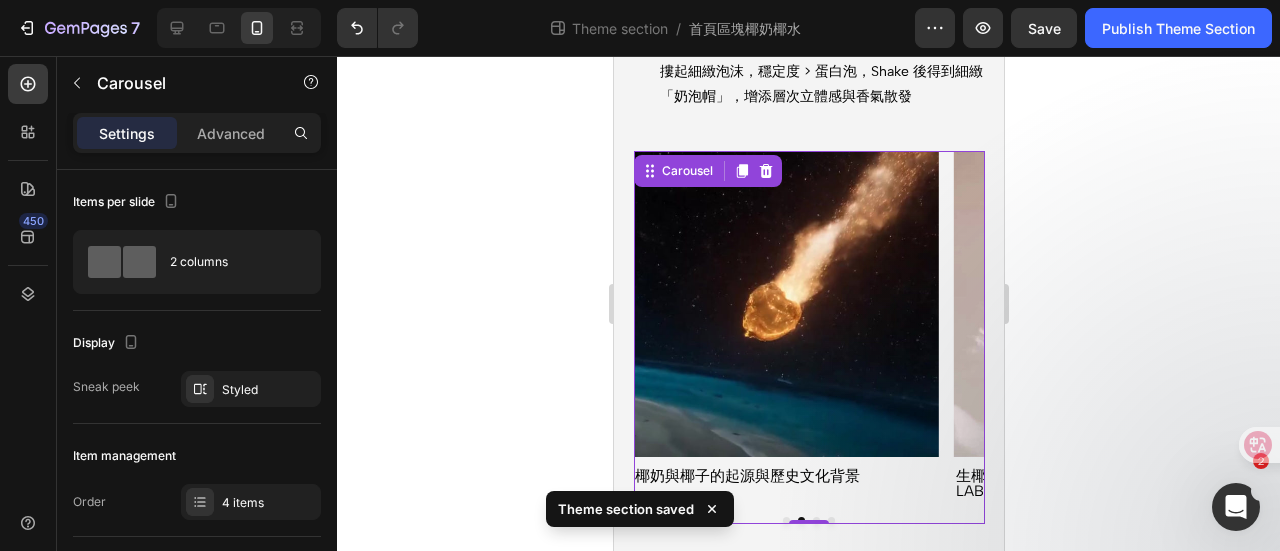 click 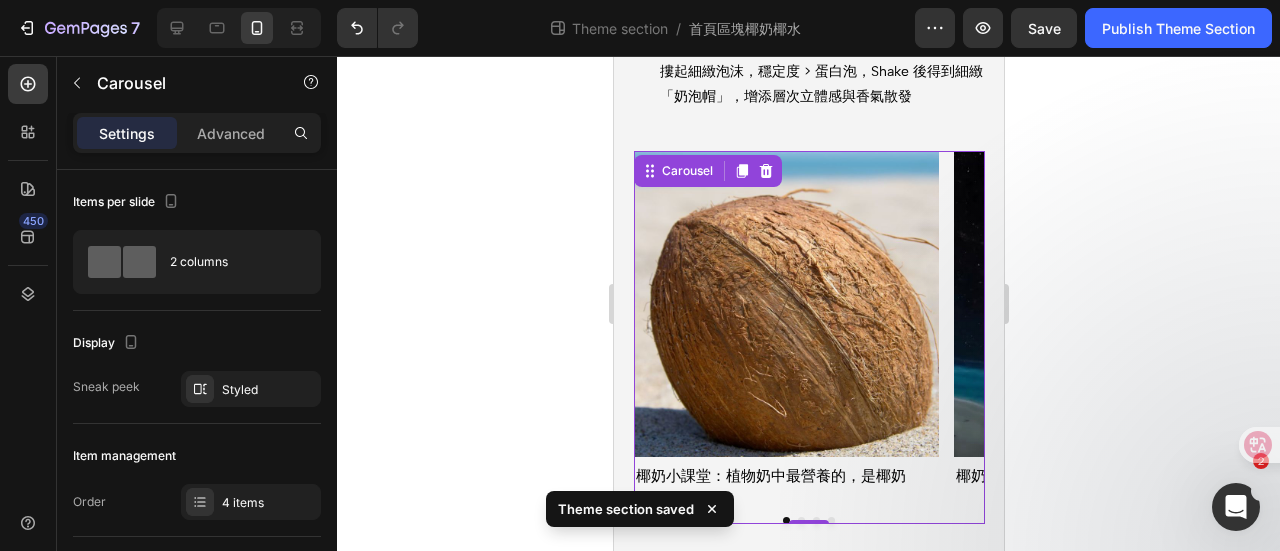 click 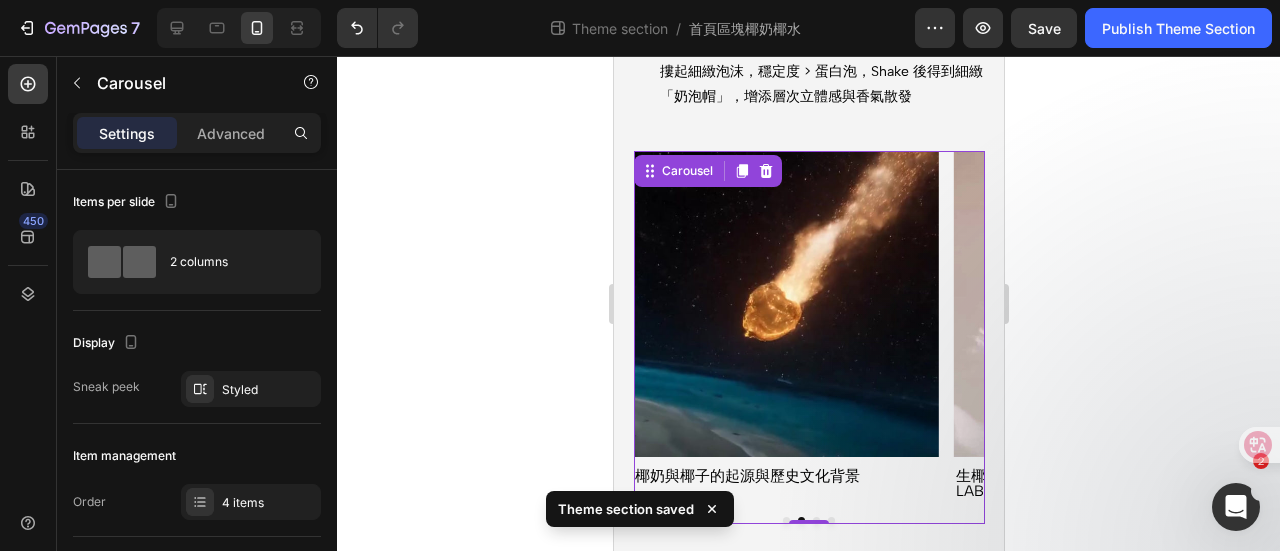click 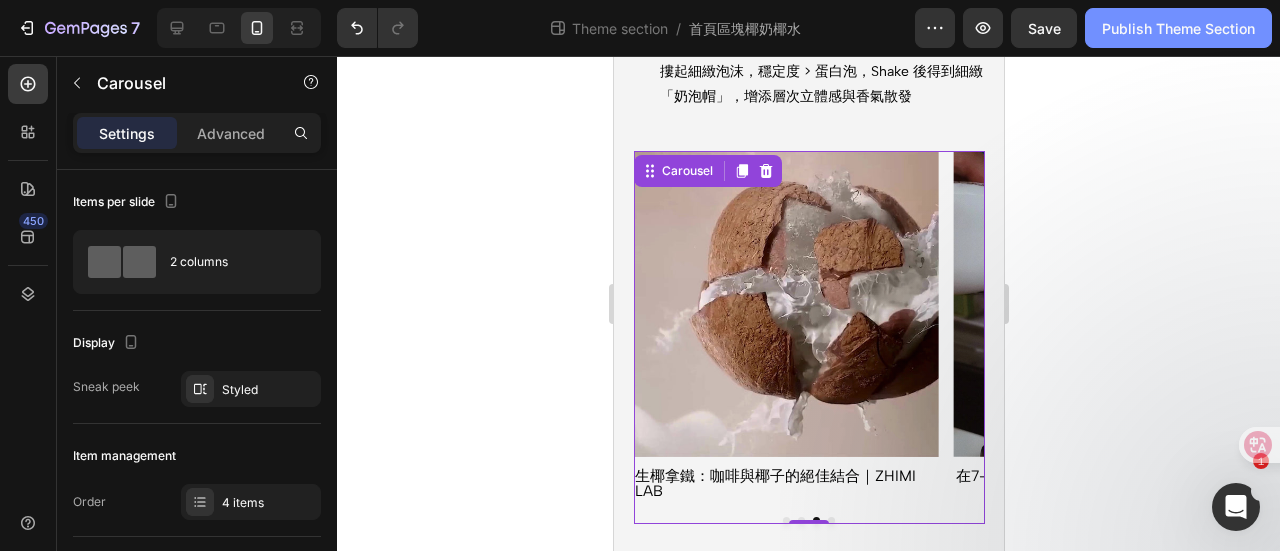 click on "Publish Theme Section" at bounding box center (1178, 28) 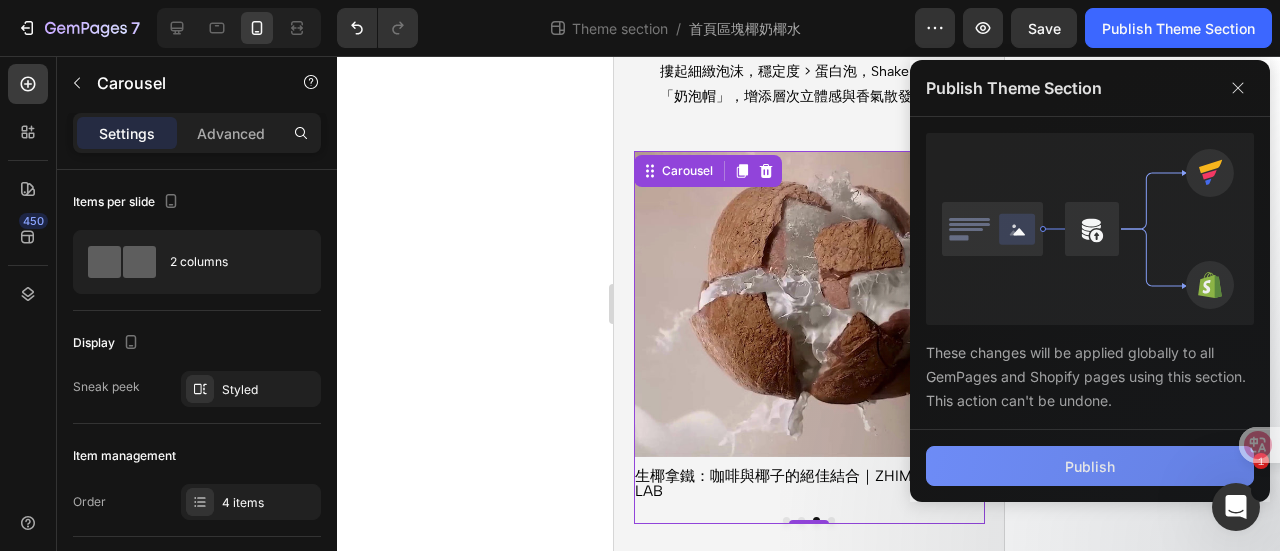 click on "Publish" 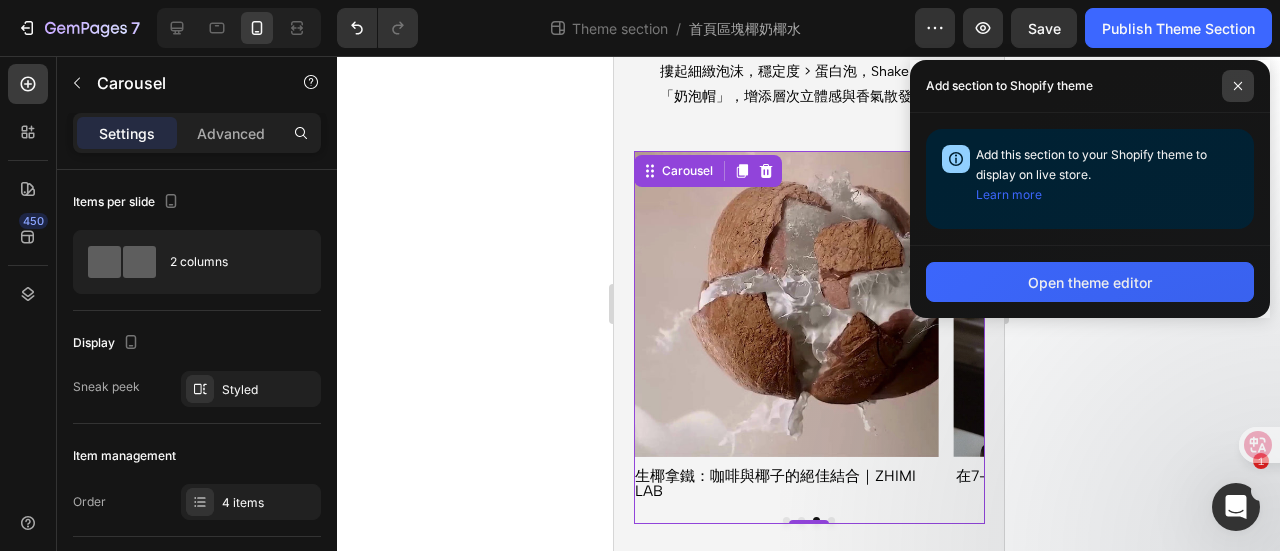 click at bounding box center (1238, 86) 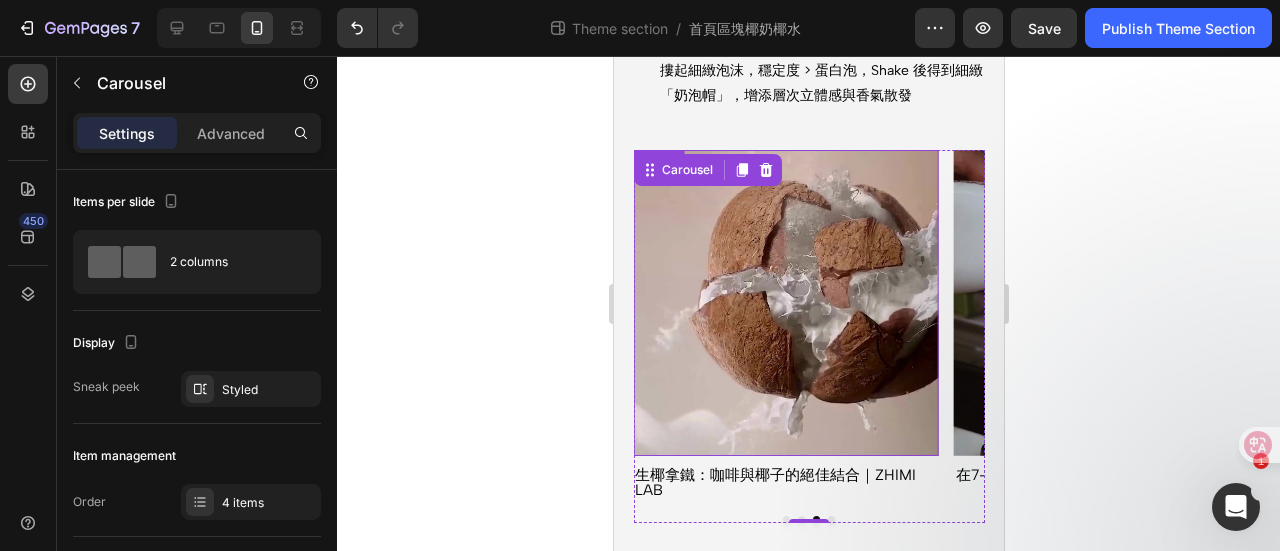 scroll, scrollTop: 2753, scrollLeft: 0, axis: vertical 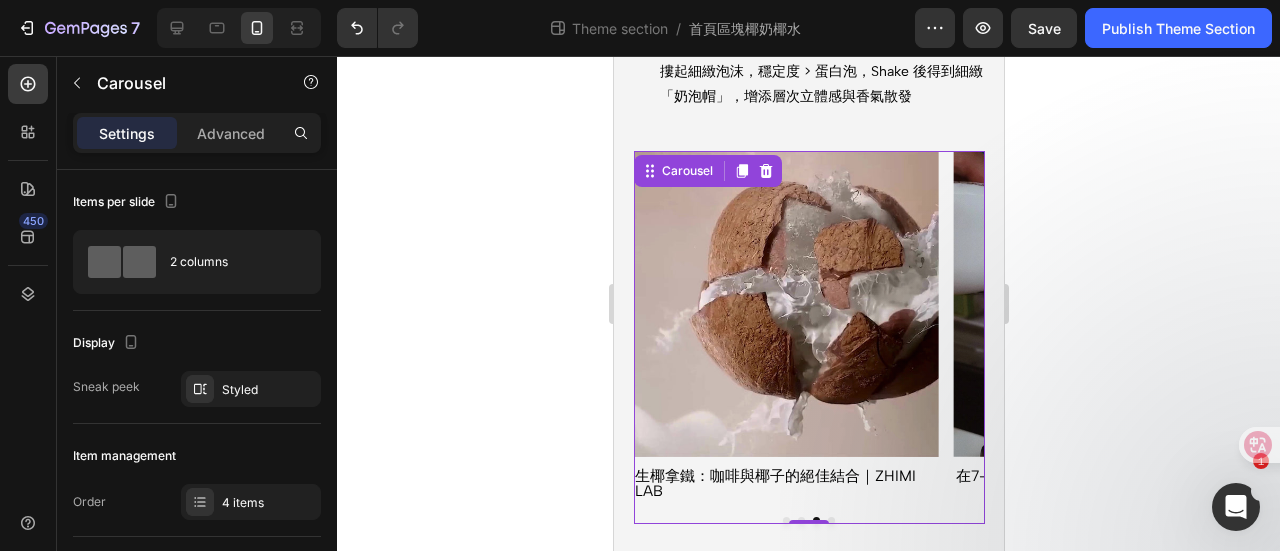 click 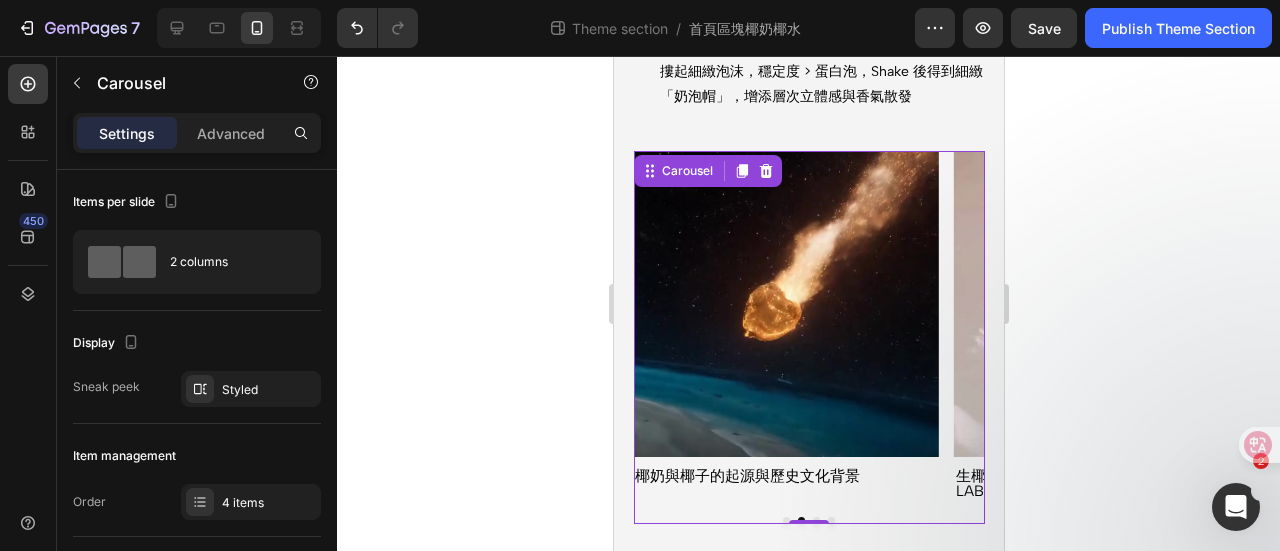 click 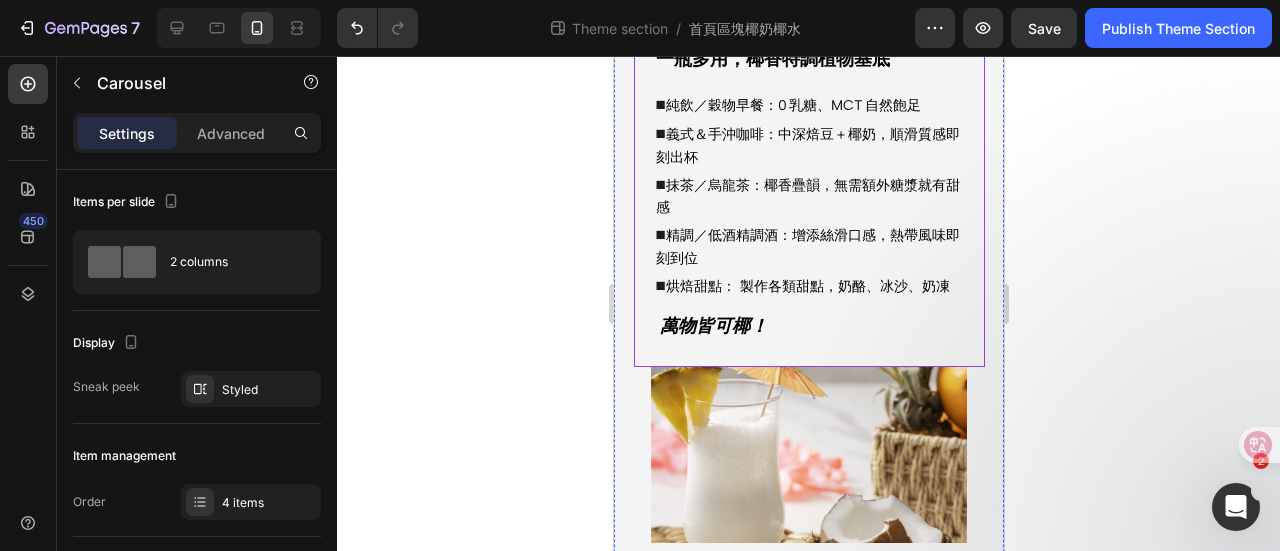 scroll, scrollTop: 1853, scrollLeft: 0, axis: vertical 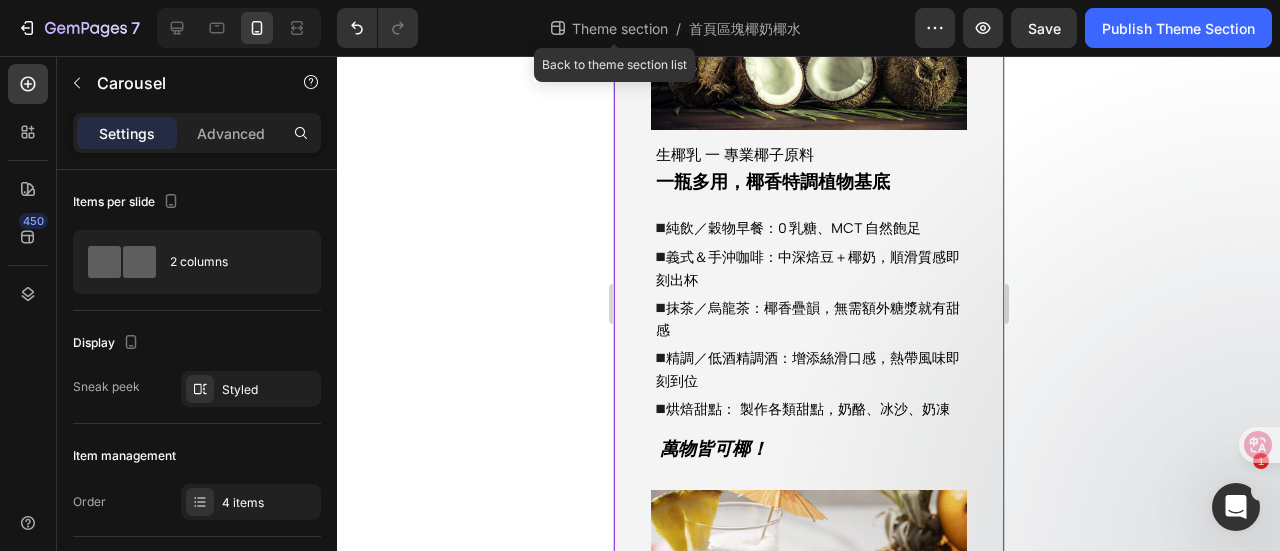 click on "Theme section" at bounding box center (620, 28) 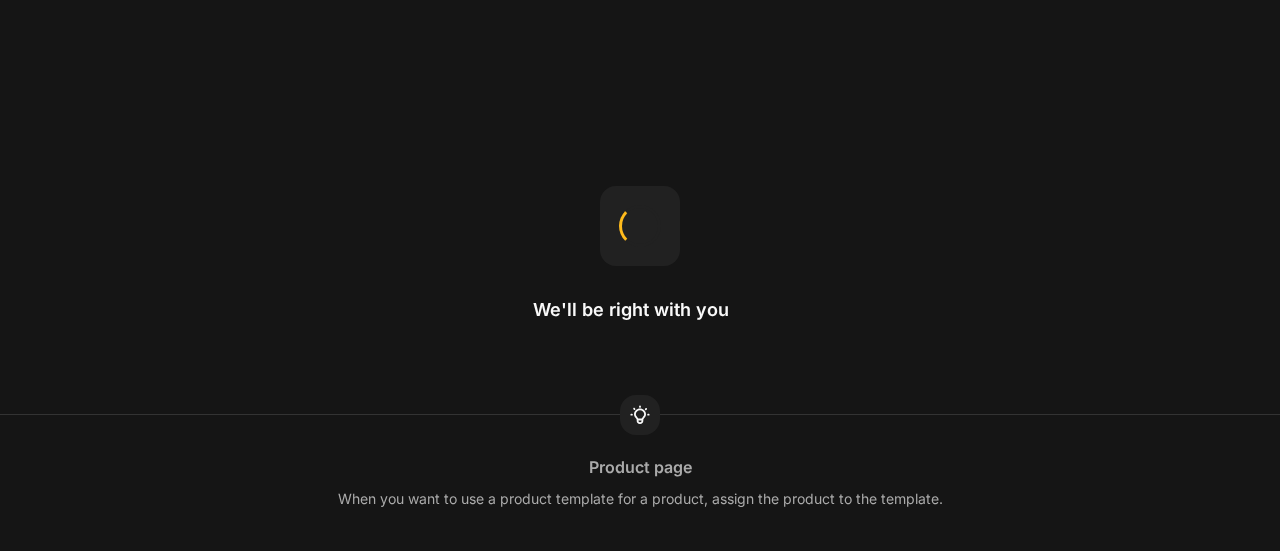 scroll, scrollTop: 0, scrollLeft: 0, axis: both 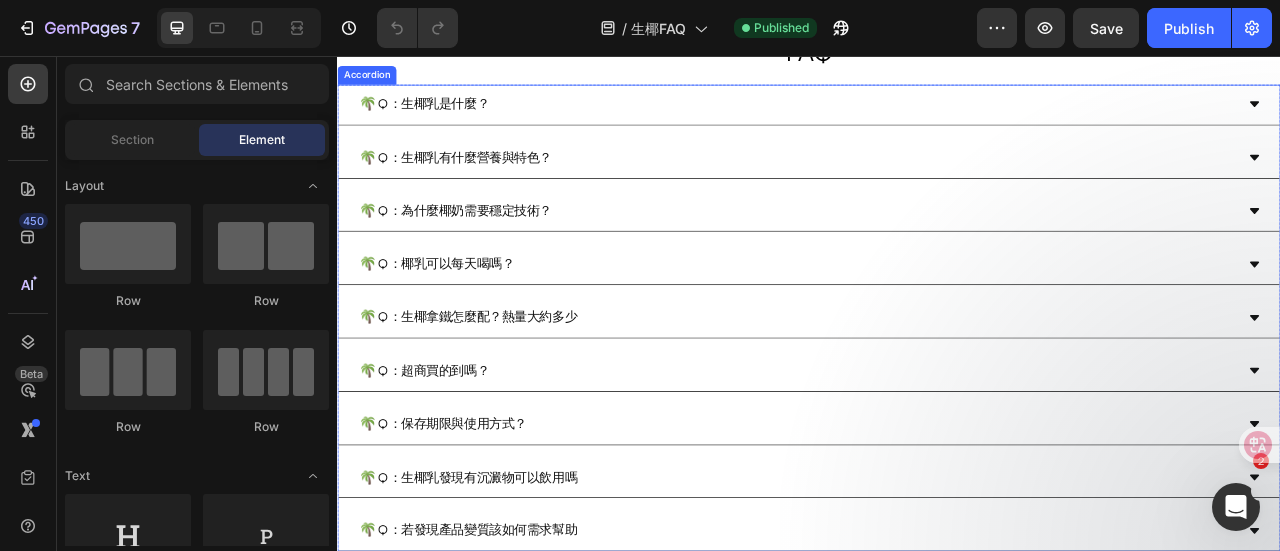 click on "🌴 Q：為什麼椰奶需要穩定技術？" at bounding box center [937, 254] 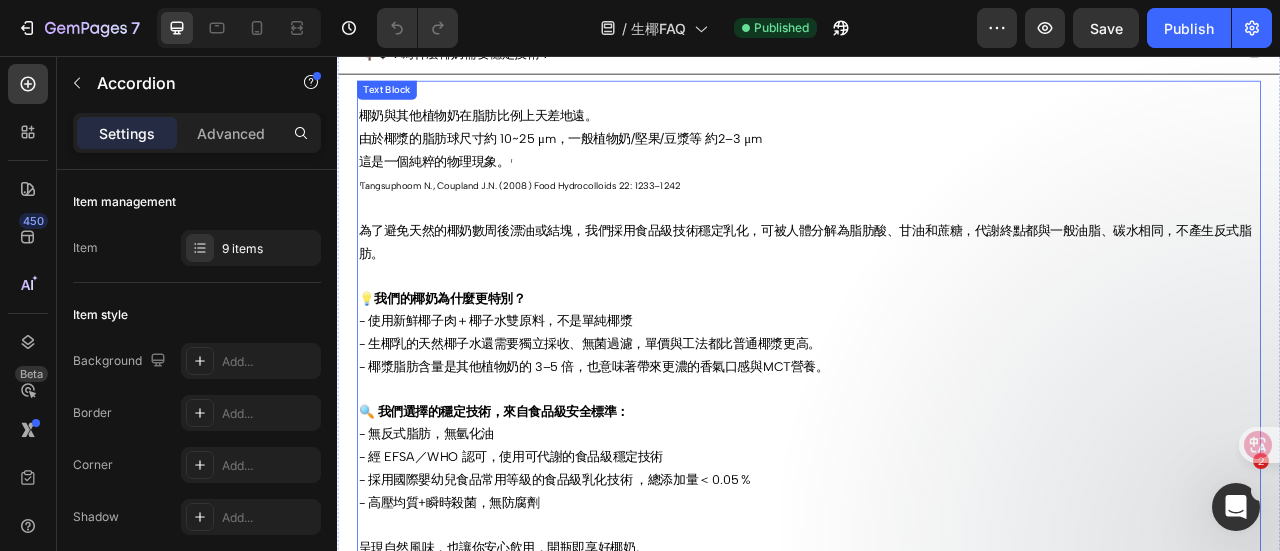 scroll, scrollTop: 900, scrollLeft: 0, axis: vertical 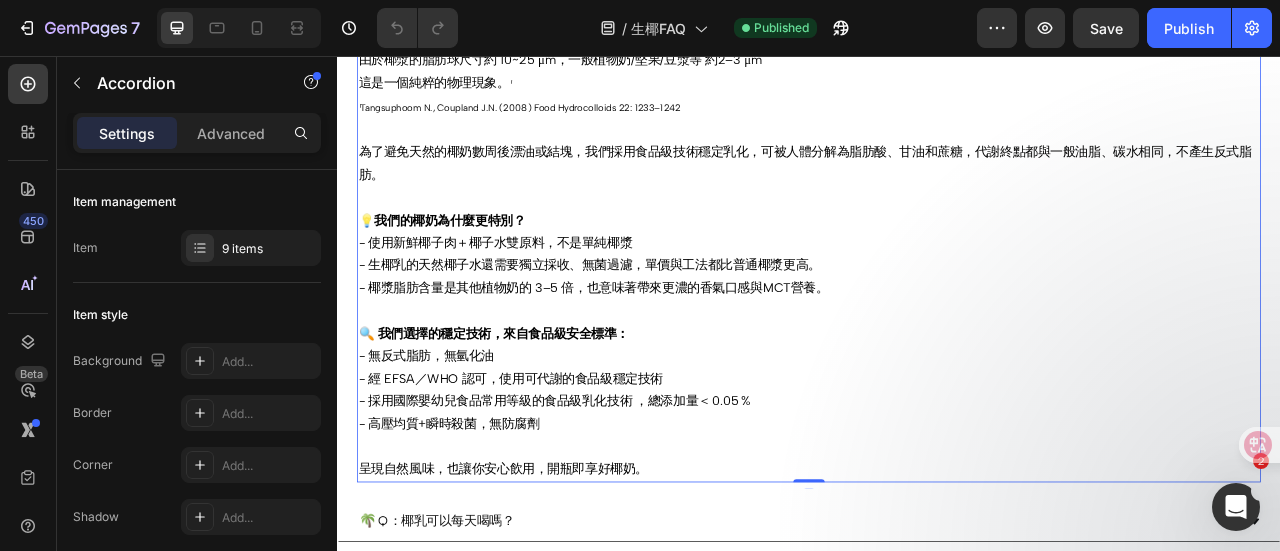 click on "- 採用國際嬰幼兒食品常用等級的食品級乳化技術 ，總添加量＜ 0.05 %" at bounding box center (937, 495) 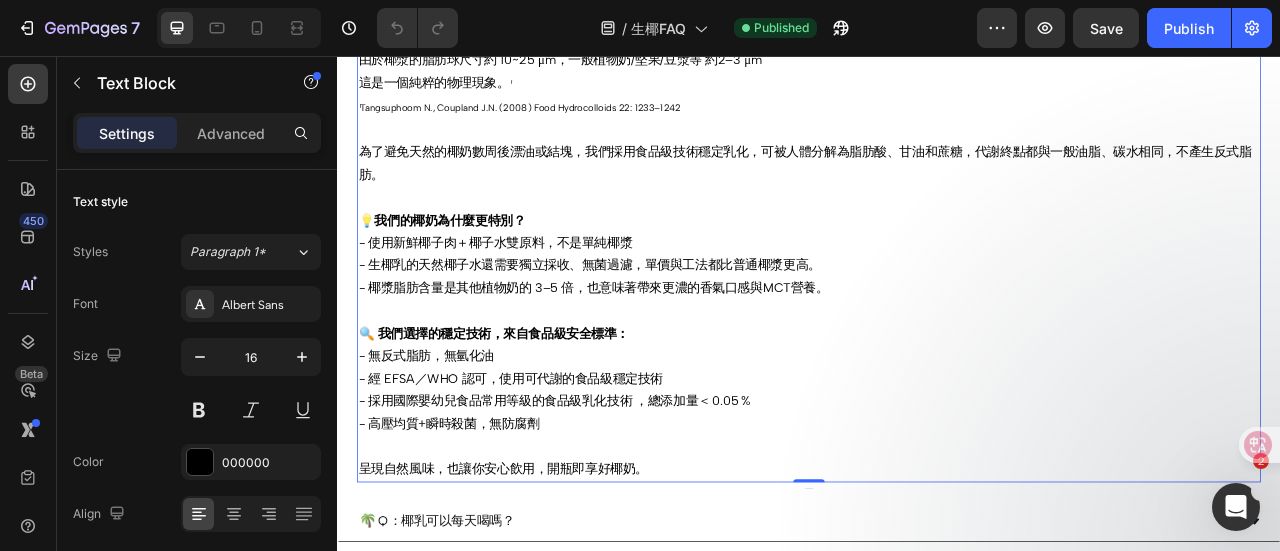 click on "- 採用國際嬰幼兒食品常用等級的食品級乳化技術 ，總添加量＜ 0.05 %" at bounding box center (937, 495) 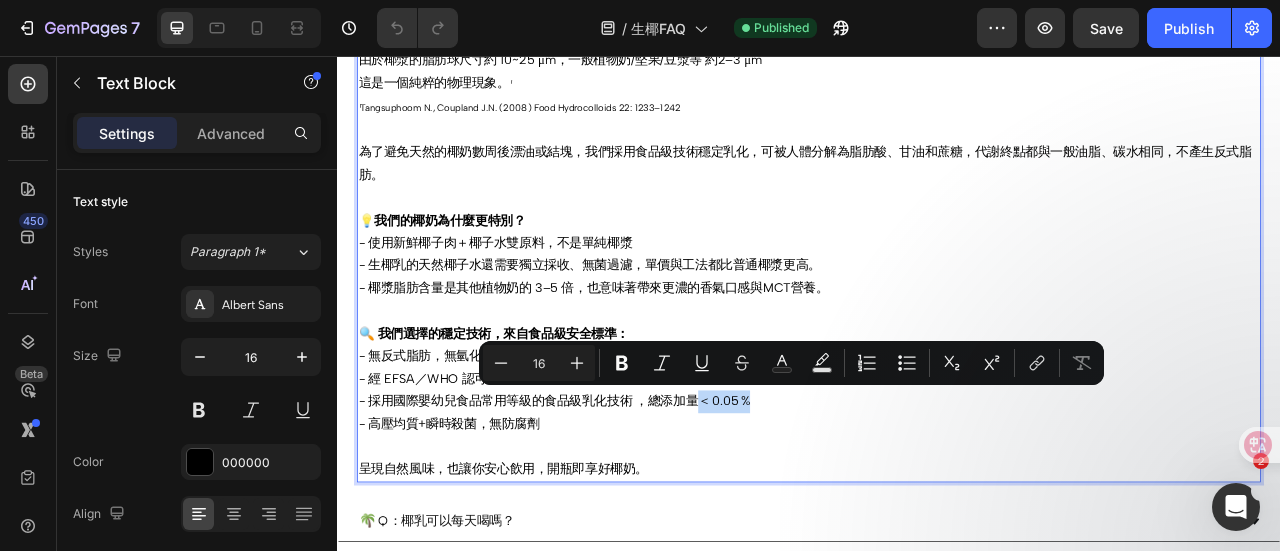 drag, startPoint x: 870, startPoint y: 484, endPoint x: 803, endPoint y: 485, distance: 67.00746 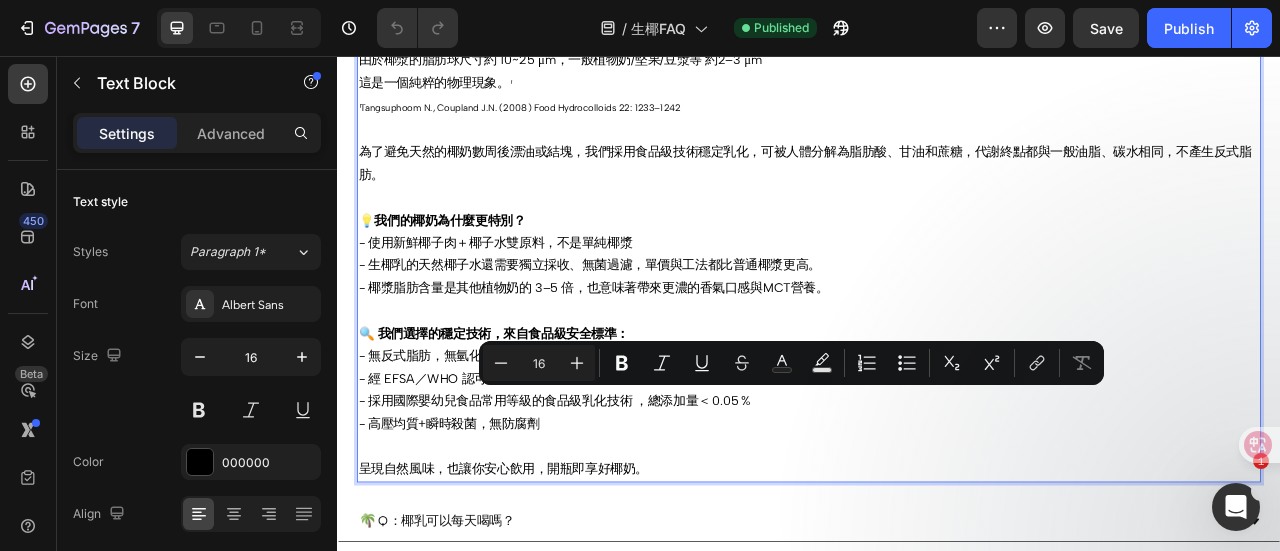 click on "- 椰漿脂肪含量是其他植物奶的 3–5 倍，也意味著帶來更濃的香氣口感與MCT營養。" at bounding box center [937, 351] 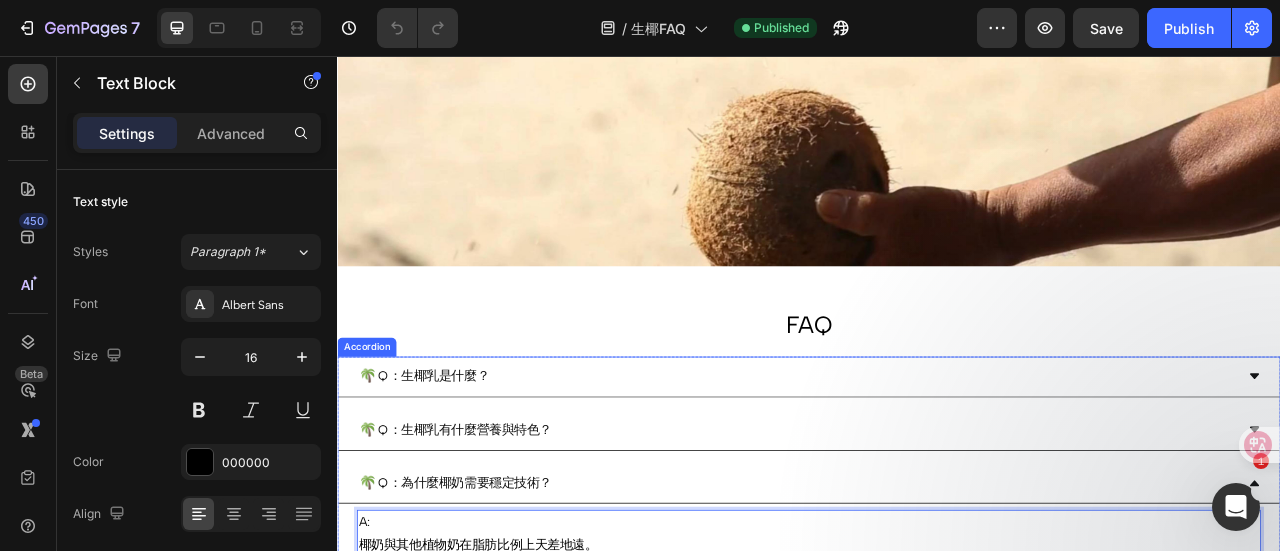 scroll, scrollTop: 0, scrollLeft: 0, axis: both 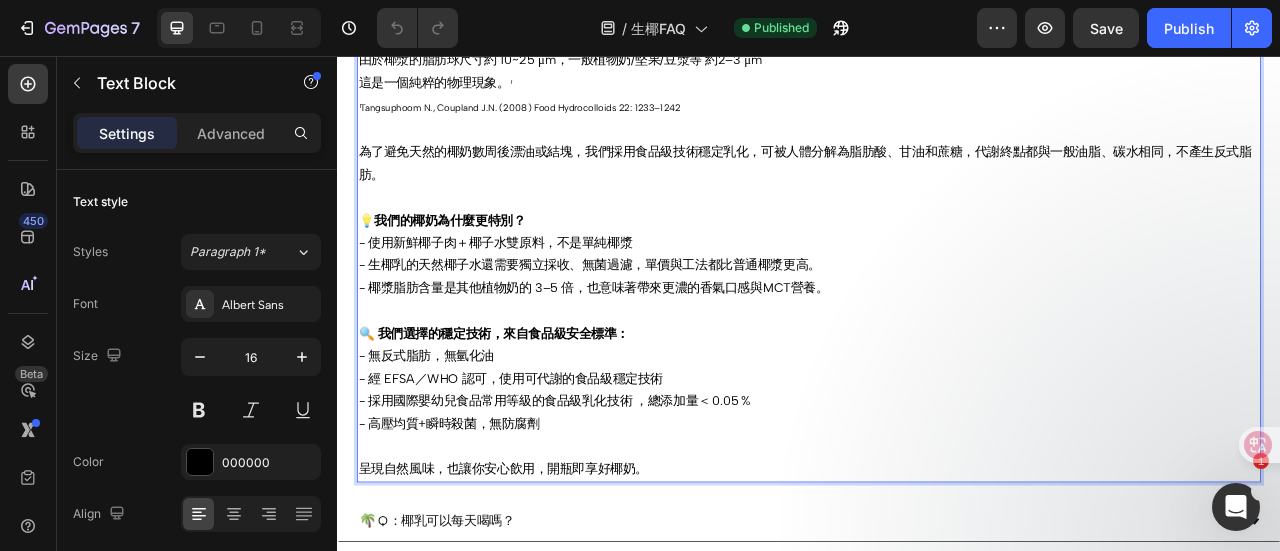 click on "- 經 EFSA／WHO 認可，使用可代謝的食品級穩定技術" at bounding box center [937, 466] 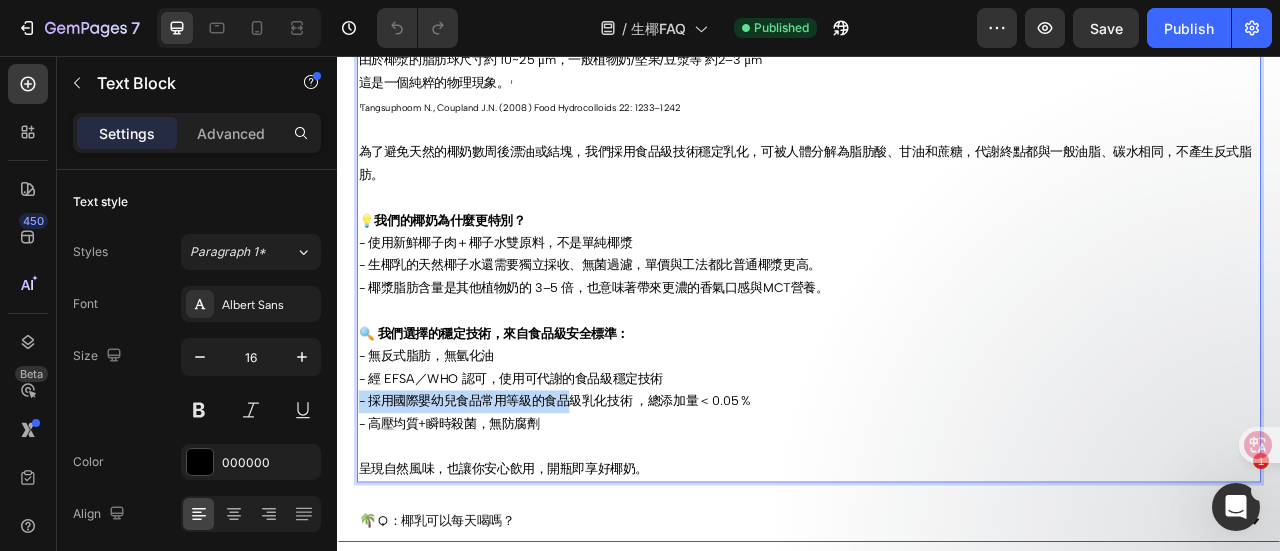 drag, startPoint x: 771, startPoint y: 468, endPoint x: 634, endPoint y: 481, distance: 137.6154 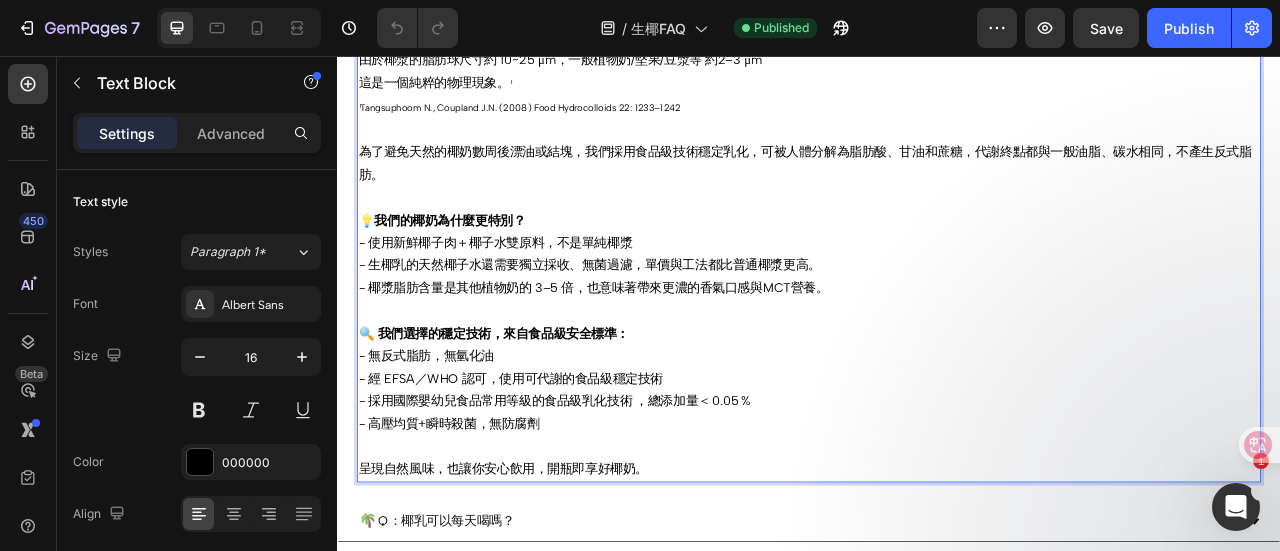 click on "- 經 EFSA／WHO 認可，使用可代謝的食品級穩定技術" at bounding box center [937, 466] 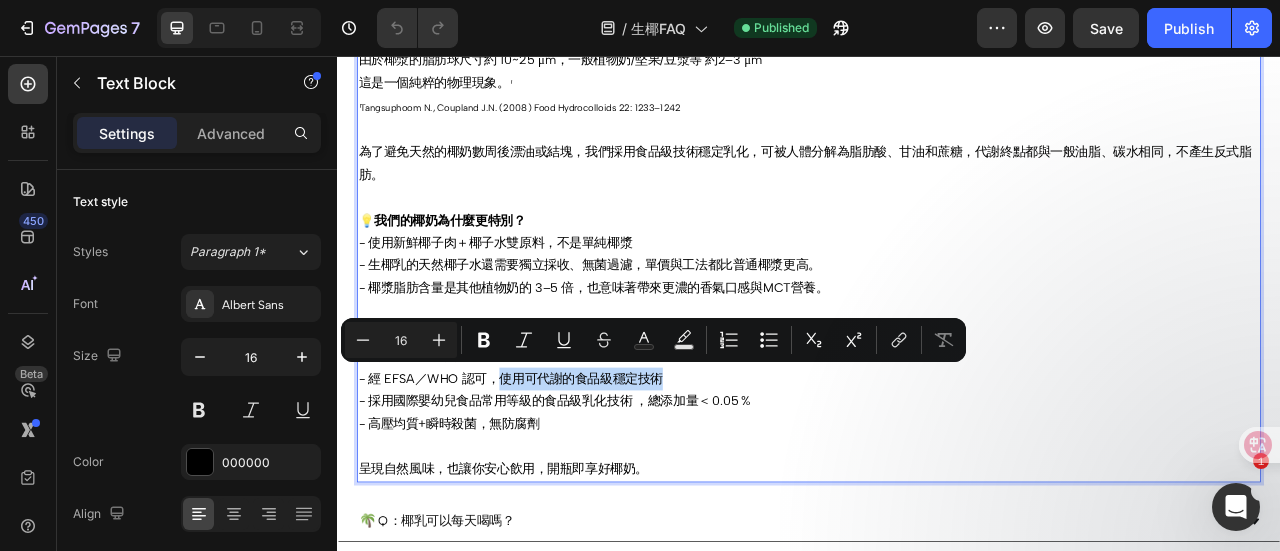 drag, startPoint x: 759, startPoint y: 458, endPoint x: 545, endPoint y: 462, distance: 214.03738 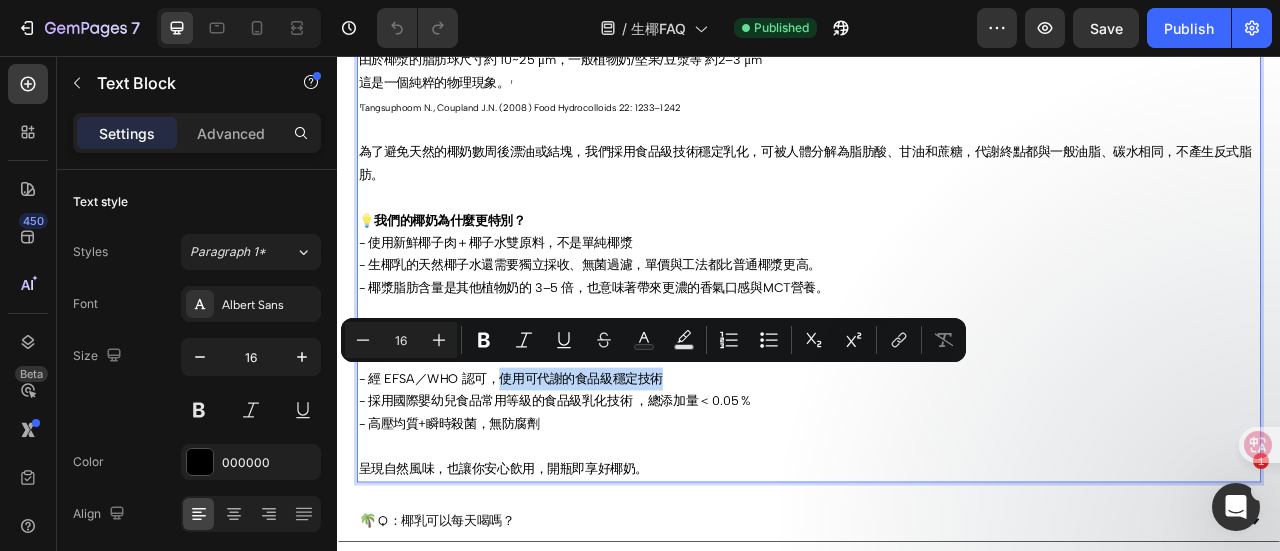 click on "- 經 EFSA／WHO 認可，使用可代謝的食品級穩定技術" at bounding box center [937, 466] 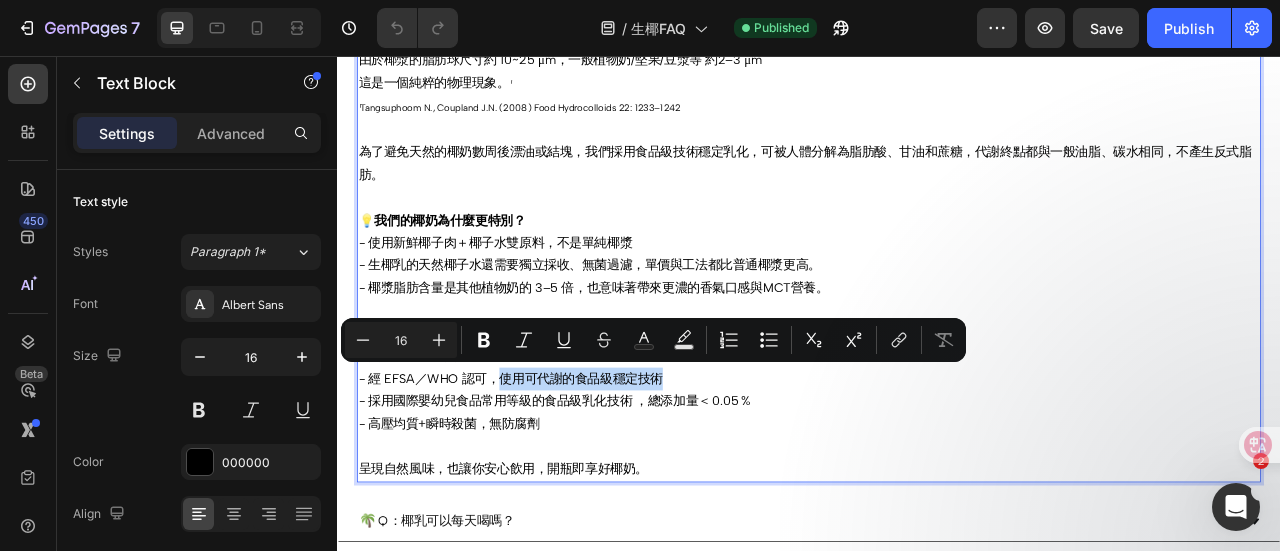 click on "- 經 EFSA／WHO 認可，使用可代謝的食品級穩定技術" at bounding box center (937, 466) 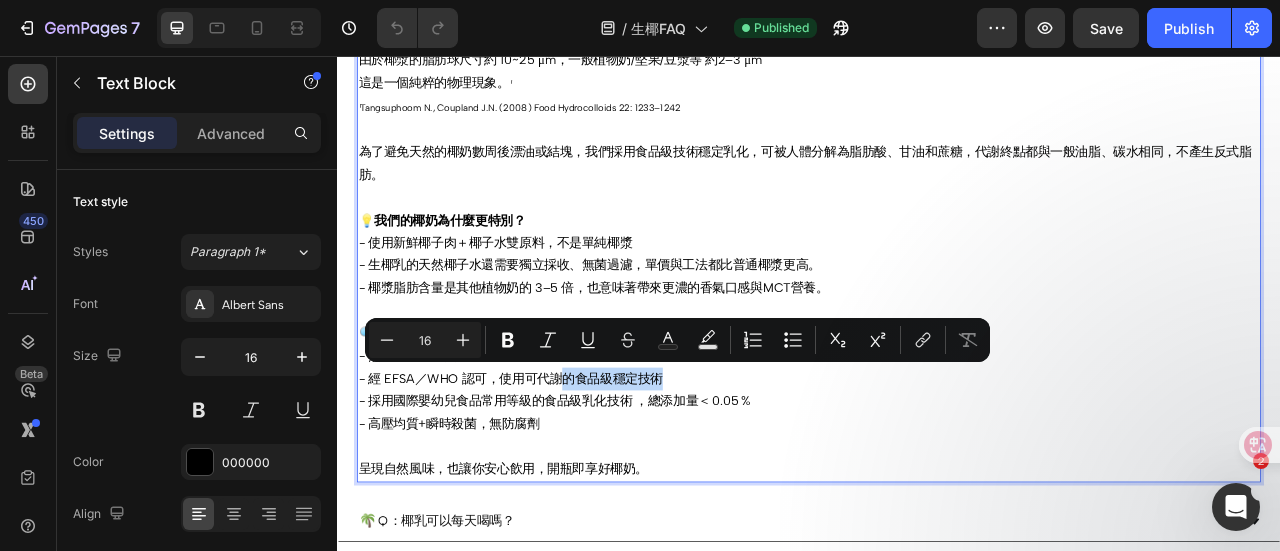 drag, startPoint x: 759, startPoint y: 467, endPoint x: 626, endPoint y: 471, distance: 133.06013 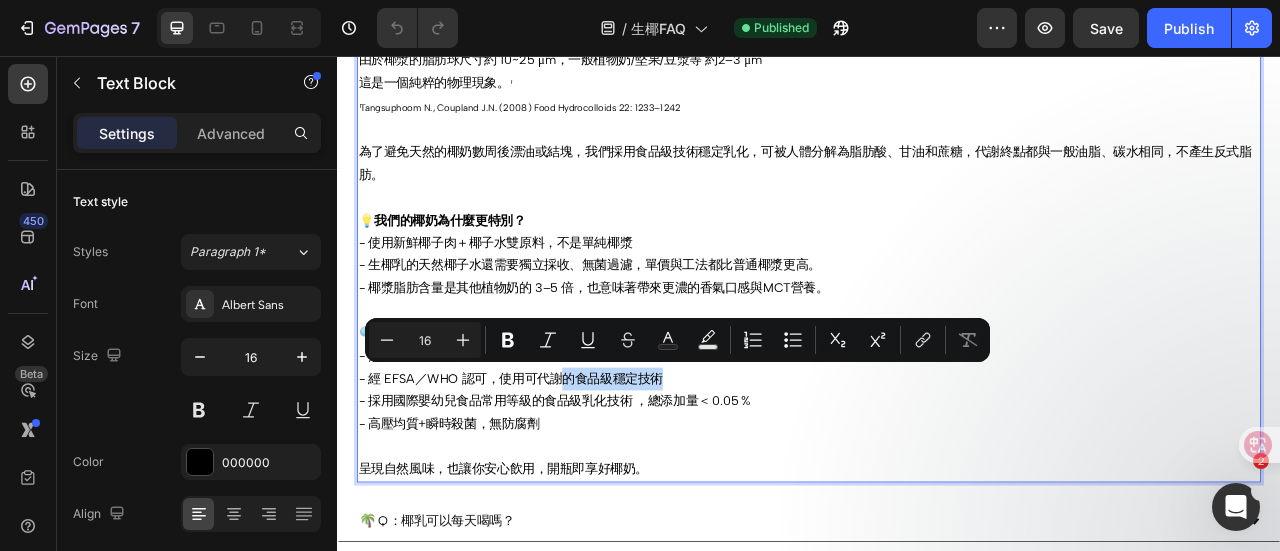 click on "- 經 EFSA／WHO 認可，使用可代謝的食品級穩定技術" at bounding box center [937, 466] 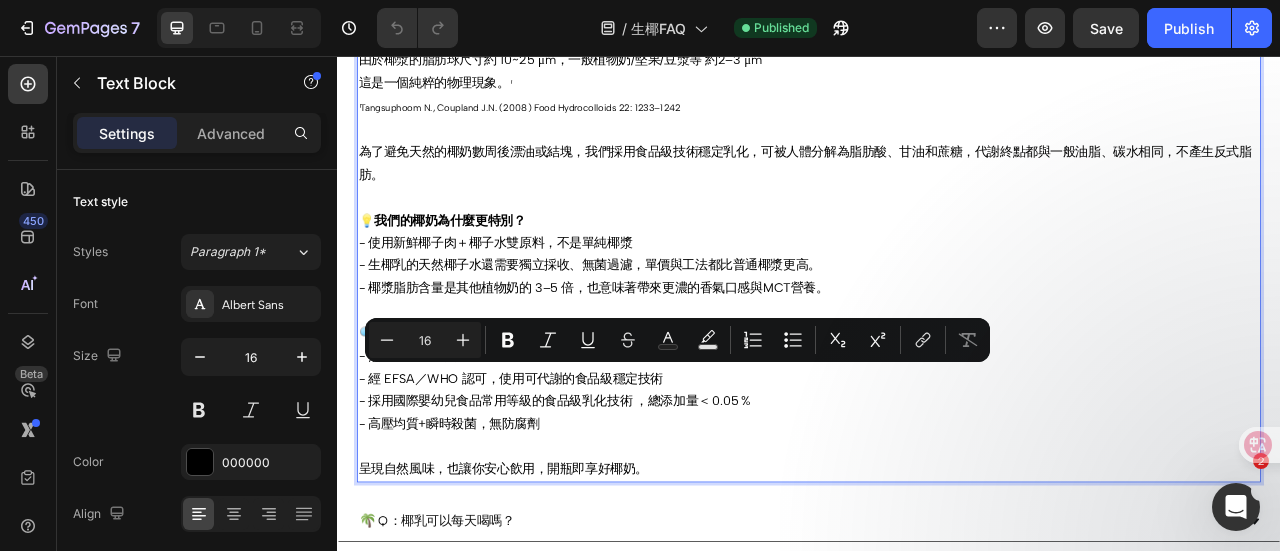 click on "- 採用國際嬰幼兒食品常用等級的食品級乳化技術 ，總添加量＜ 0.05 %" at bounding box center (937, 495) 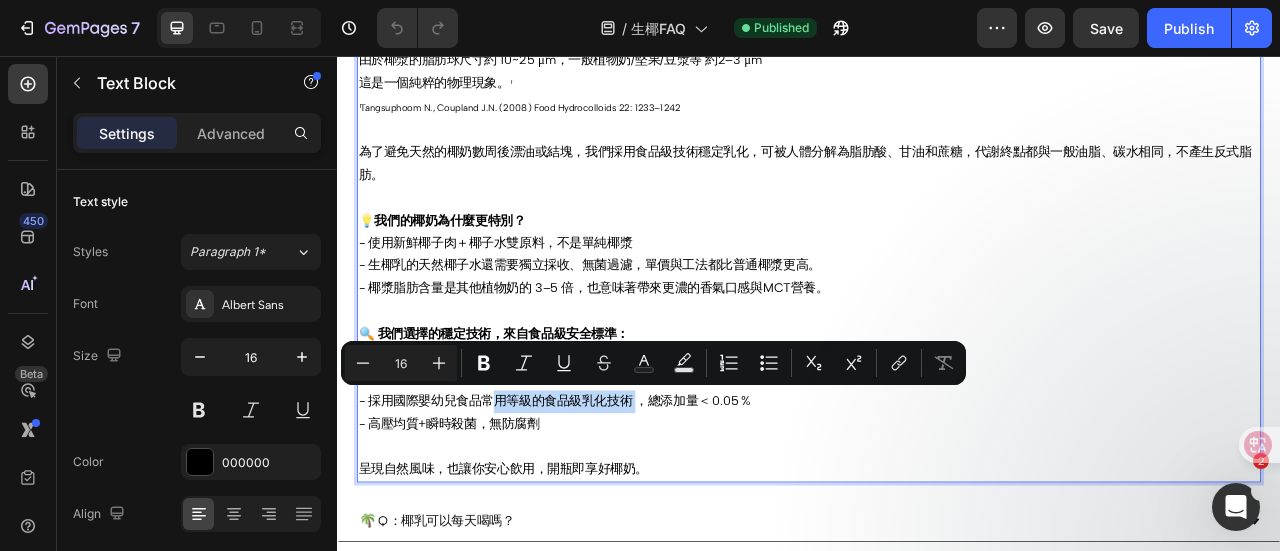 drag, startPoint x: 716, startPoint y: 486, endPoint x: 532, endPoint y: 489, distance: 184.02446 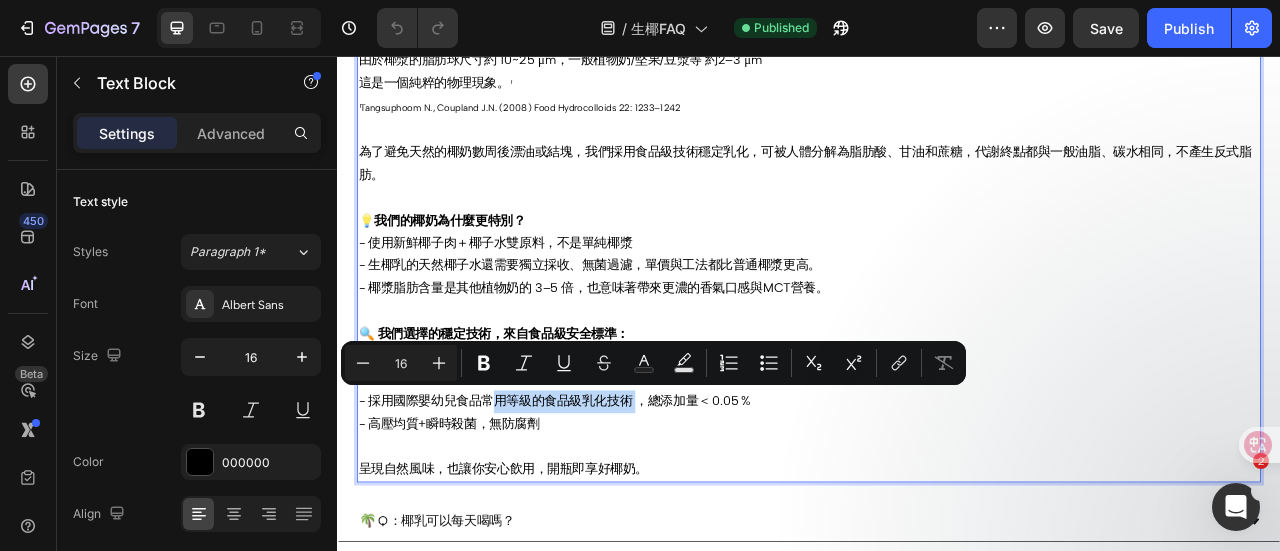 click on "- 採用國際嬰幼兒食品常用等級的食品級乳化技術 ，總添加量＜ 0.05 %" at bounding box center [937, 495] 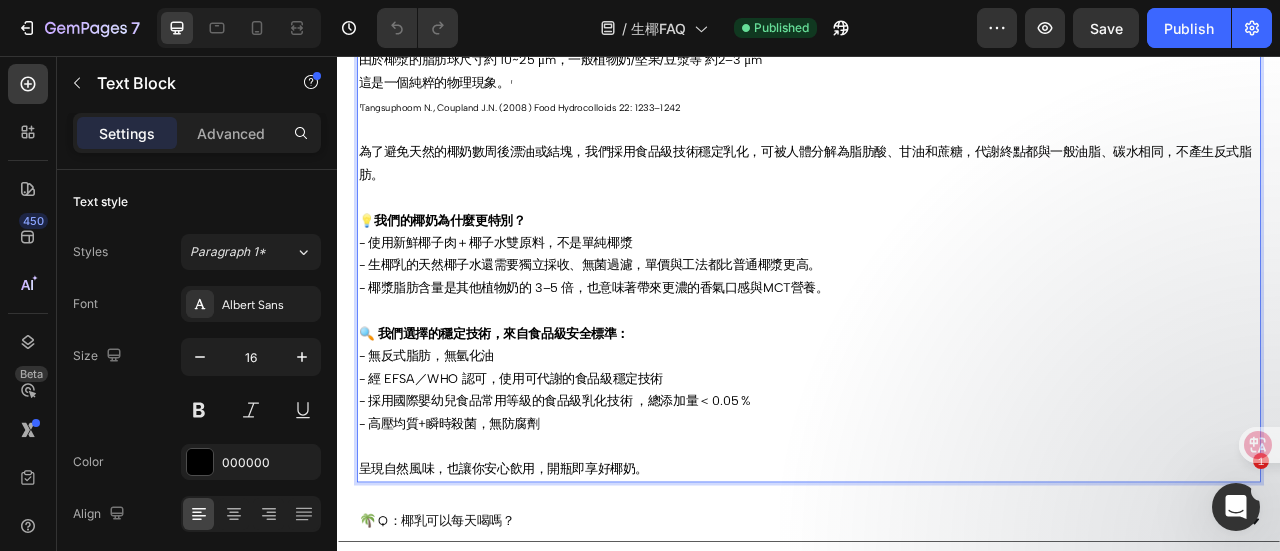 click at bounding box center (937, 380) 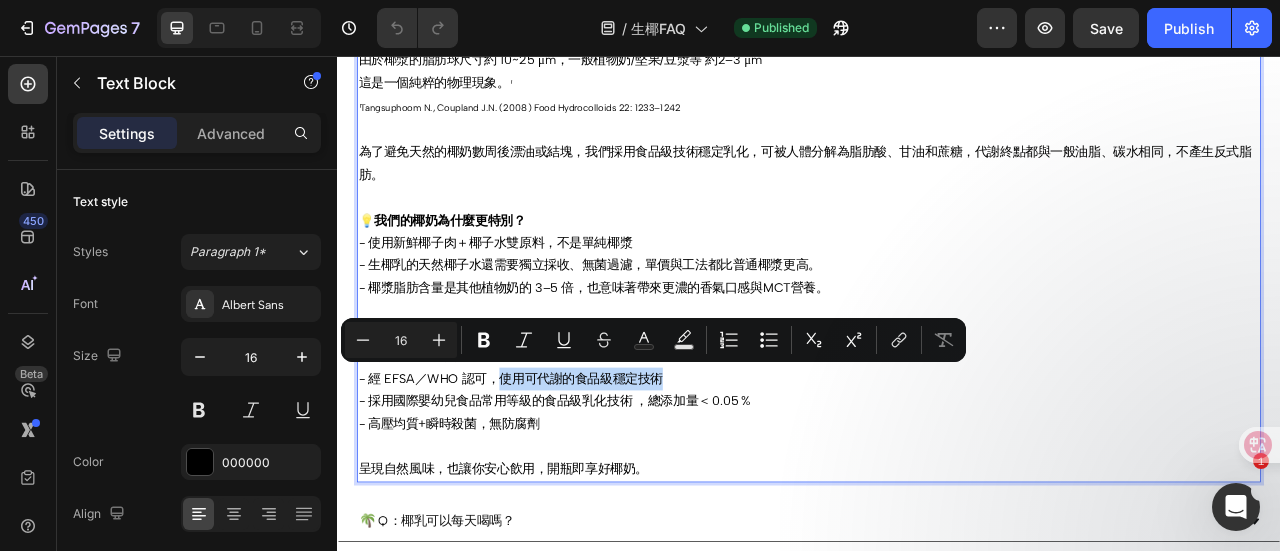 drag, startPoint x: 760, startPoint y: 460, endPoint x: 542, endPoint y: 472, distance: 218.33003 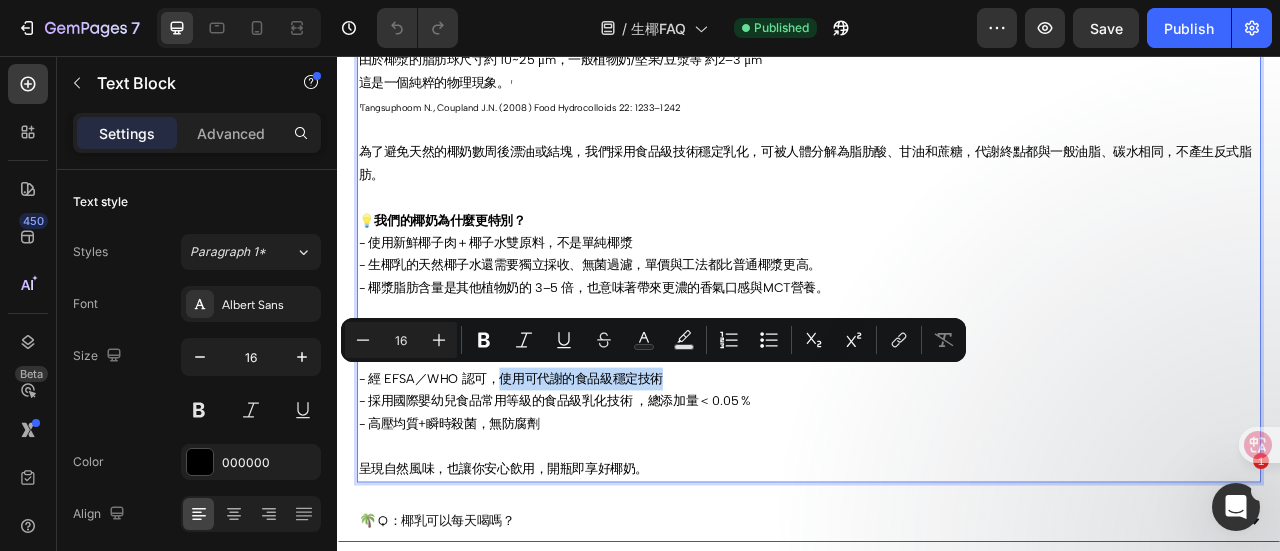 click on "A: Coconut milk and other plant milks differ greatly in fat ratio. Since the fat globule size of coconut milk is about 10~25 μm, while that of general plant milk/nuts/soy milk is about 2–3 μm, this is a purely physical phenomenon. ¹ ¹ Tangsuphoom N., Coupland J.N. (2008) Food Hydrocolloids 22: 1233–1242 To prevent natural coconut milk from oil separation or clumping after several weeks, we use food-grade technology to stabilize and emulsify it. It can be decomposed by the human body into fatty acids, glycerol, and sucrose. The metabolic endpoints are the same as general oils and carbohydrates, and it does not produce trans fats. 💡Why is our coconut milk more special? - Uses fresh coconut meat + coconut water as dual raw materials, not just coconut milk - Natural coconut water in raw coconut milk needs independent harvesting and sterile filtration, making its unit price and processing method higher than ordinary coconut milk. - Coconut milk's fat content is 3–5 times that of other plant milks, which also means a richer aroma, taste, and MCT nutrition. 🔍Our chosen stabilization technology comes from food-grade safety standards: - No trans fat, no hydrogenated oil - Approved by EFSA/WHO, uses metabolizable food-grade stabilizing technology" at bounding box center (937, 292) 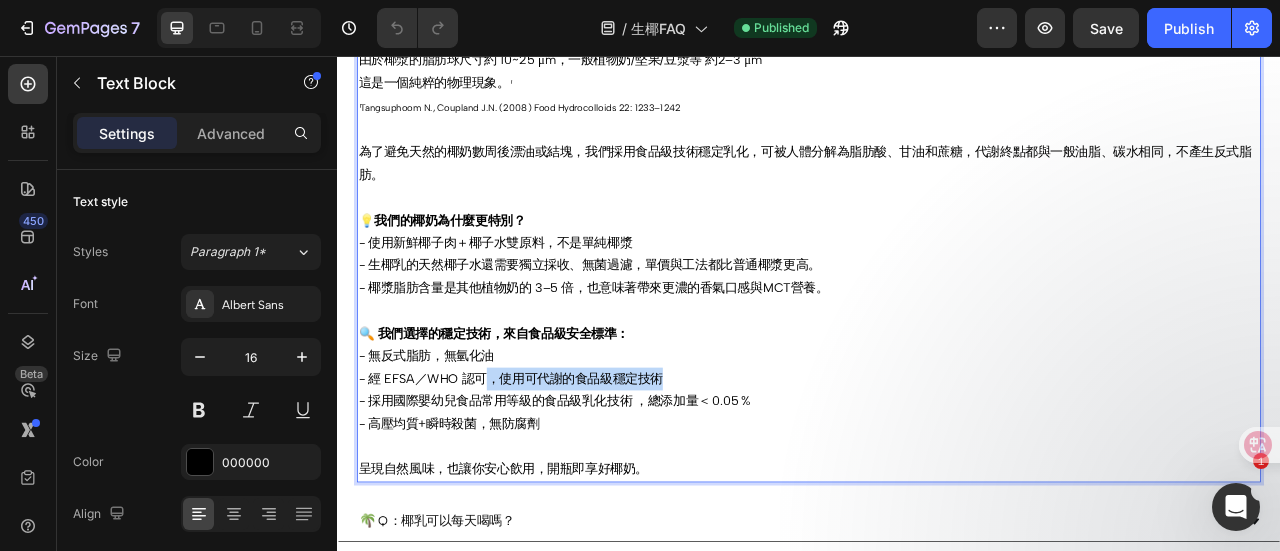 drag, startPoint x: 669, startPoint y: 461, endPoint x: 524, endPoint y: 461, distance: 145 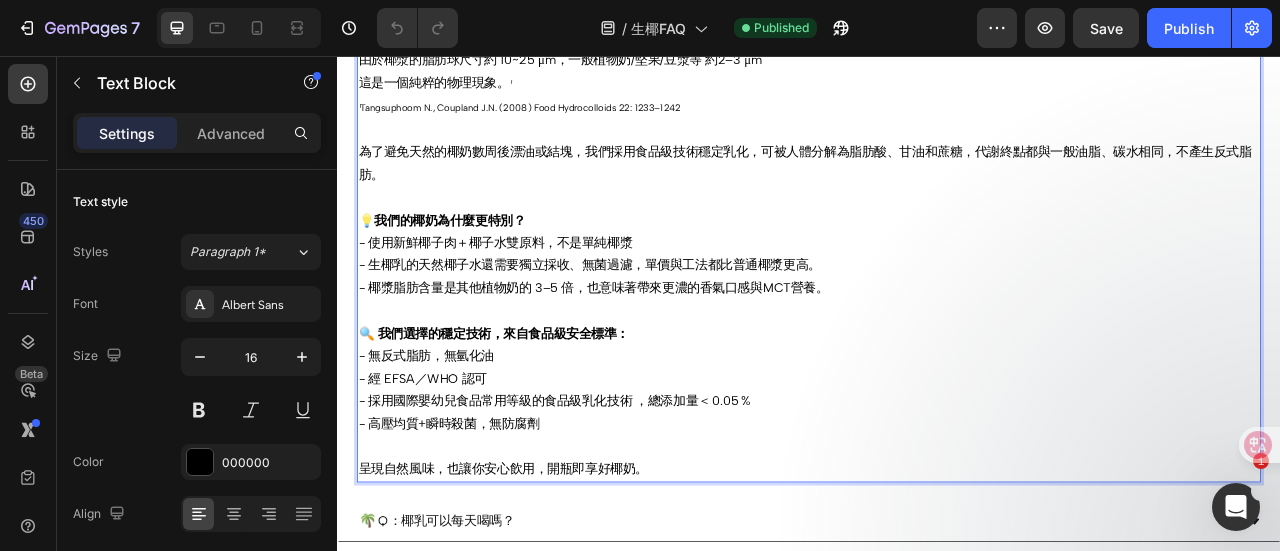 click on "🔍 我們選擇的穩定技術，來自食品級安全標準： - 無反式脂肪，無氫化油" at bounding box center (937, 424) 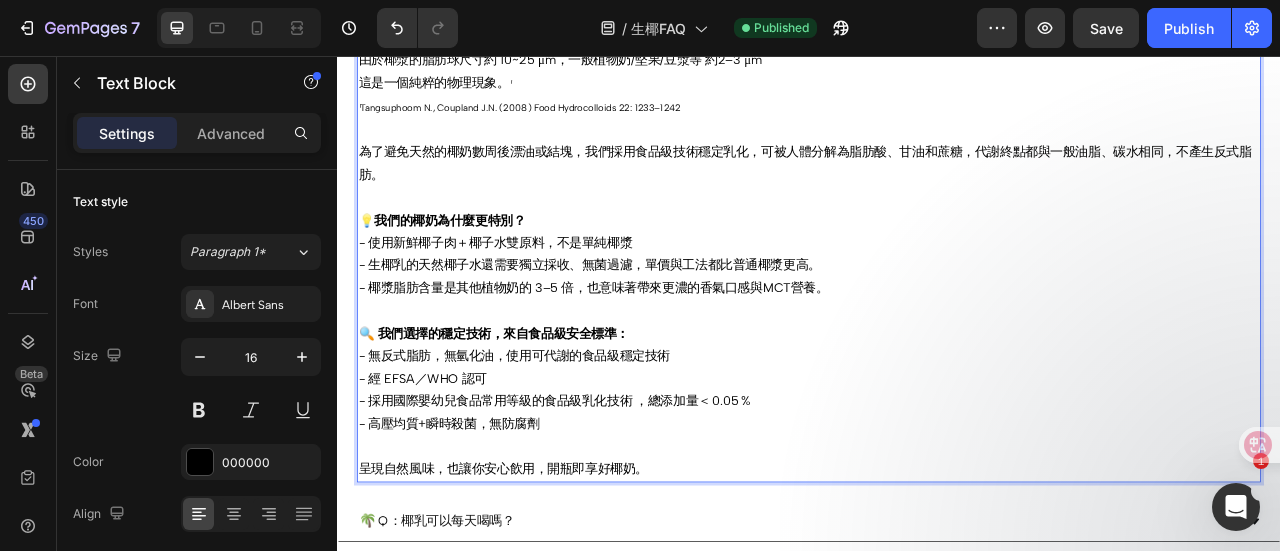 click on "- 經 EFSA／WHO 認可" at bounding box center [937, 466] 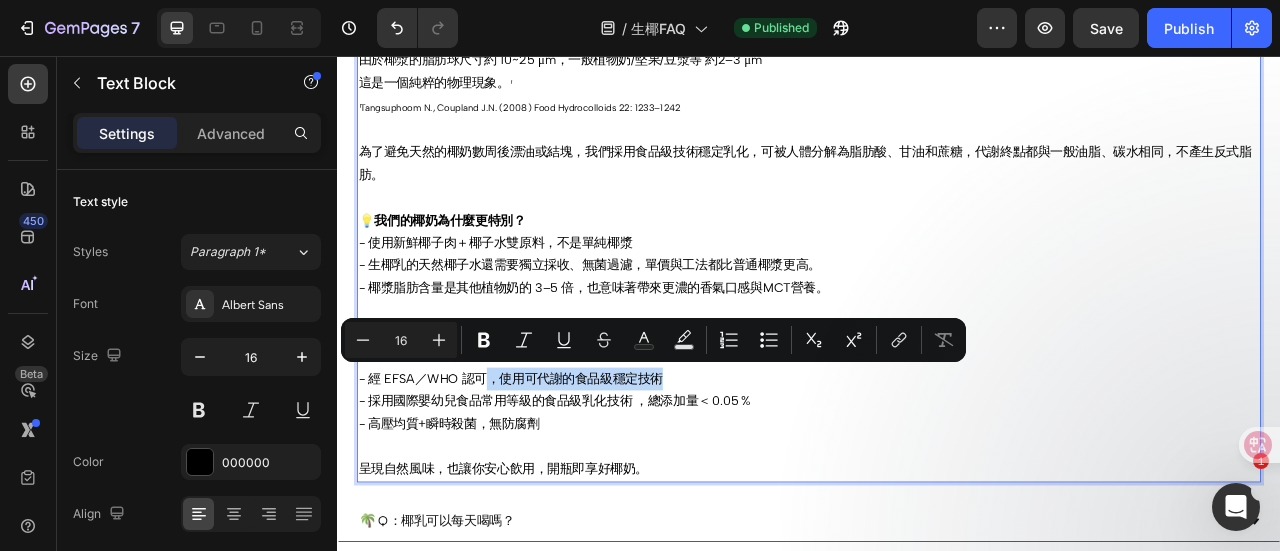 click on "- 經 EFSA／WHO 認可，使用可代謝的食品級穩定技術" at bounding box center [937, 466] 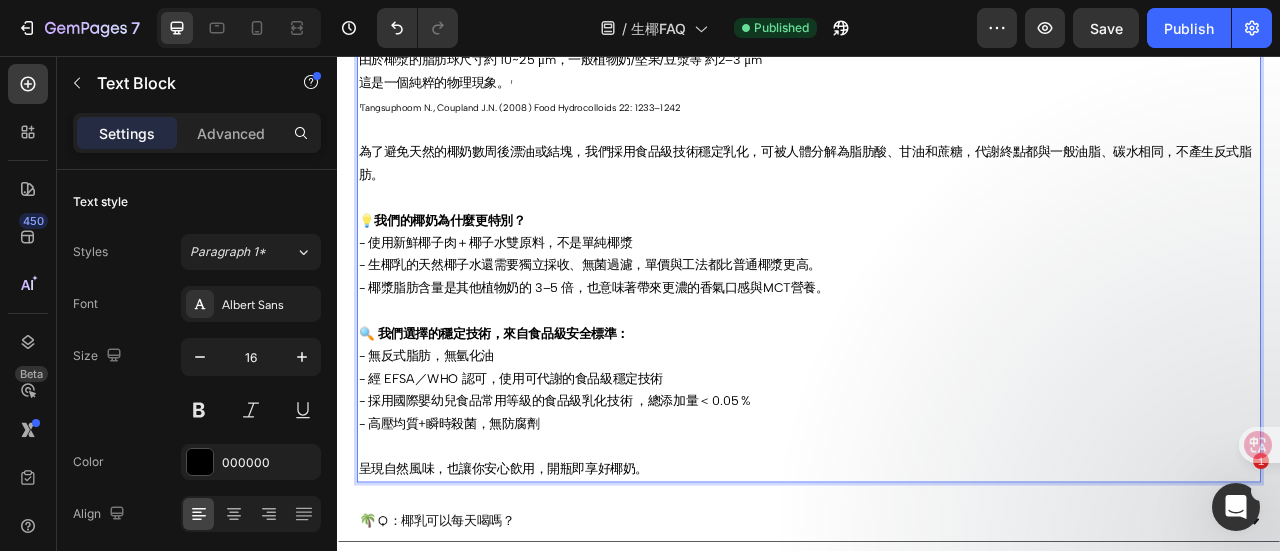 click on "- 採用國際嬰幼兒食品常用等級的食品級乳化技術 ，總添加量＜ 0.05 %" at bounding box center [937, 495] 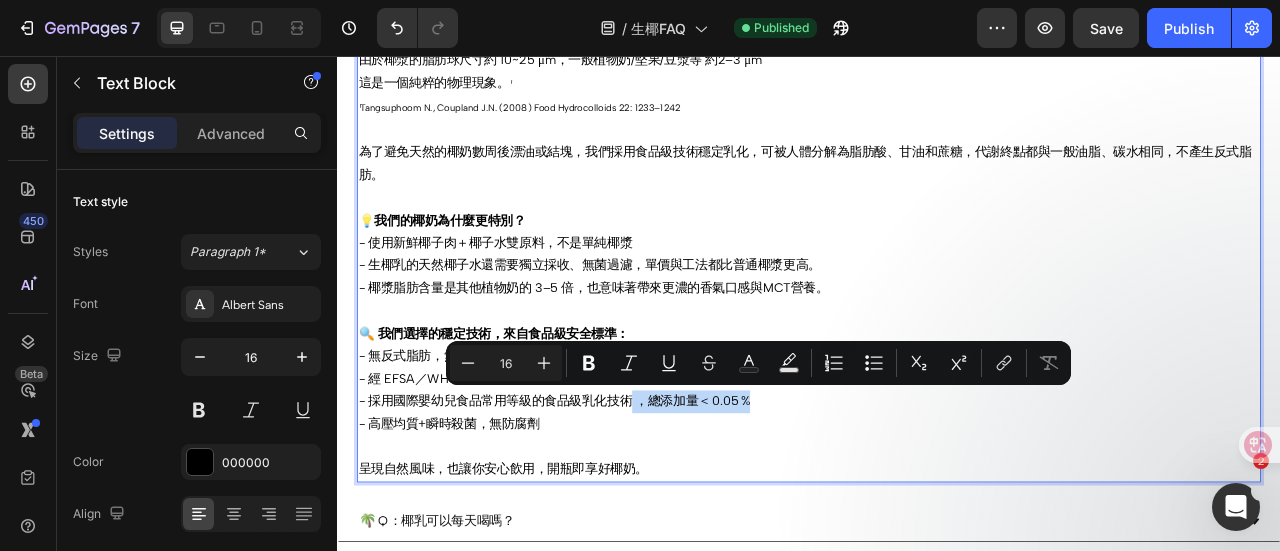 drag, startPoint x: 865, startPoint y: 484, endPoint x: 714, endPoint y: 485, distance: 151.00331 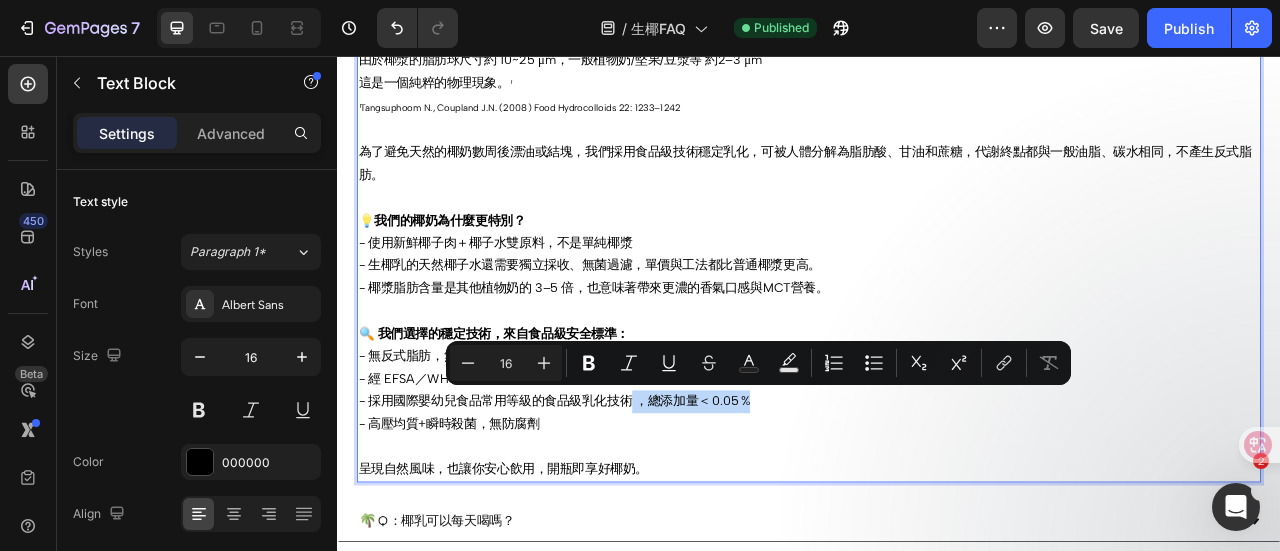 click on "- 採用國際嬰幼兒食品常用等級的食品級乳化技術 ，總添加量＜ 0.05 %" at bounding box center [937, 495] 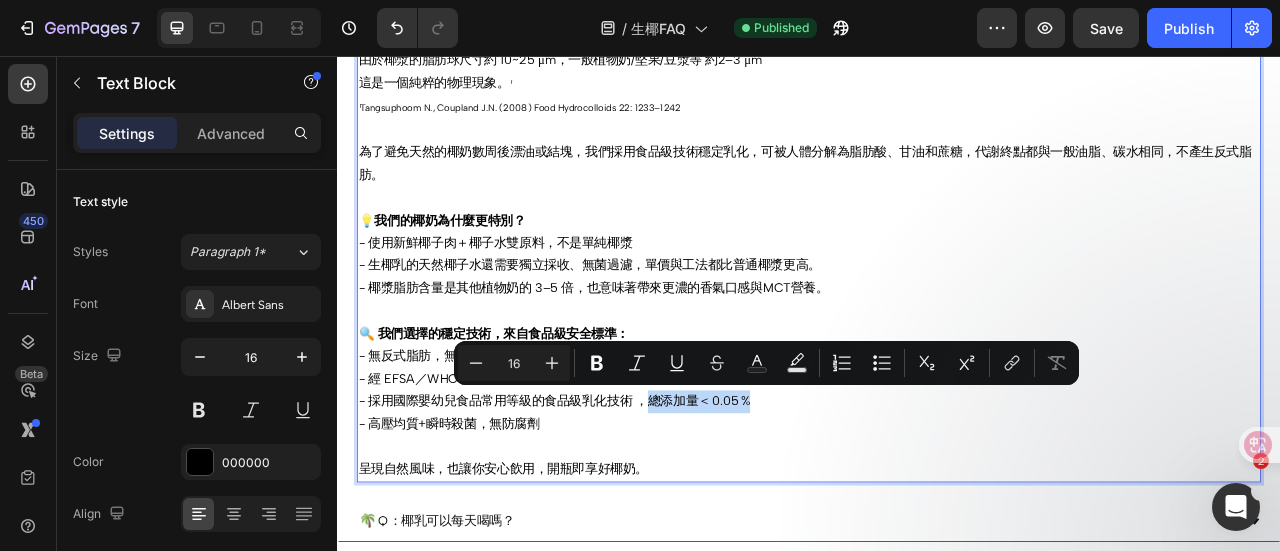 drag, startPoint x: 875, startPoint y: 487, endPoint x: 733, endPoint y: 495, distance: 142.22517 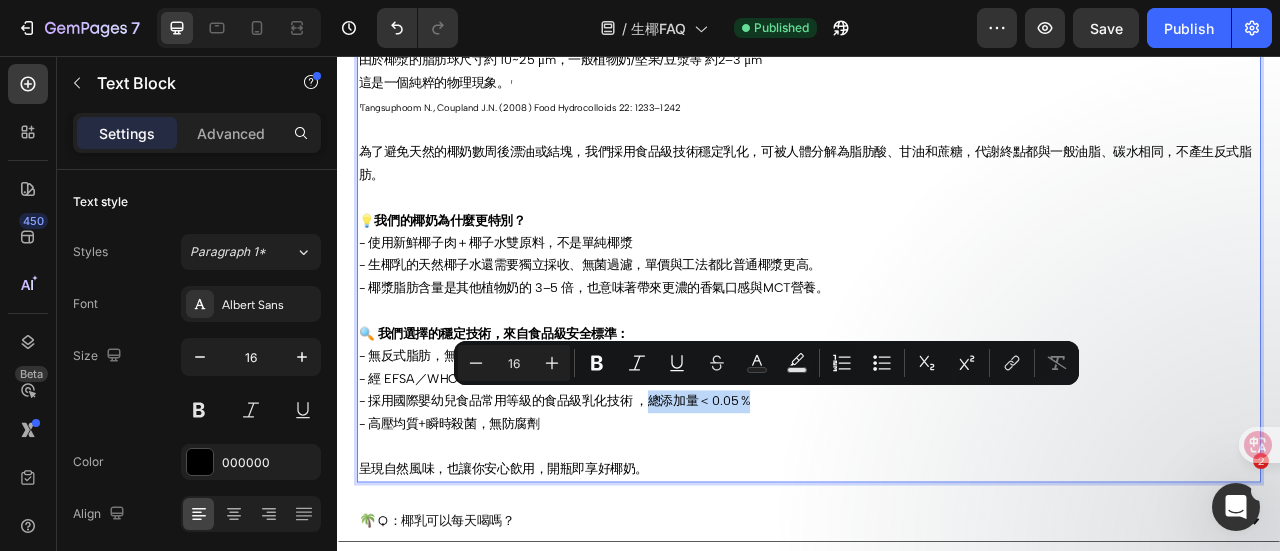 click on "- 採用國際嬰幼兒食品常用等級的食品級乳化技術 ，總添加量＜ 0.05 %" at bounding box center (937, 495) 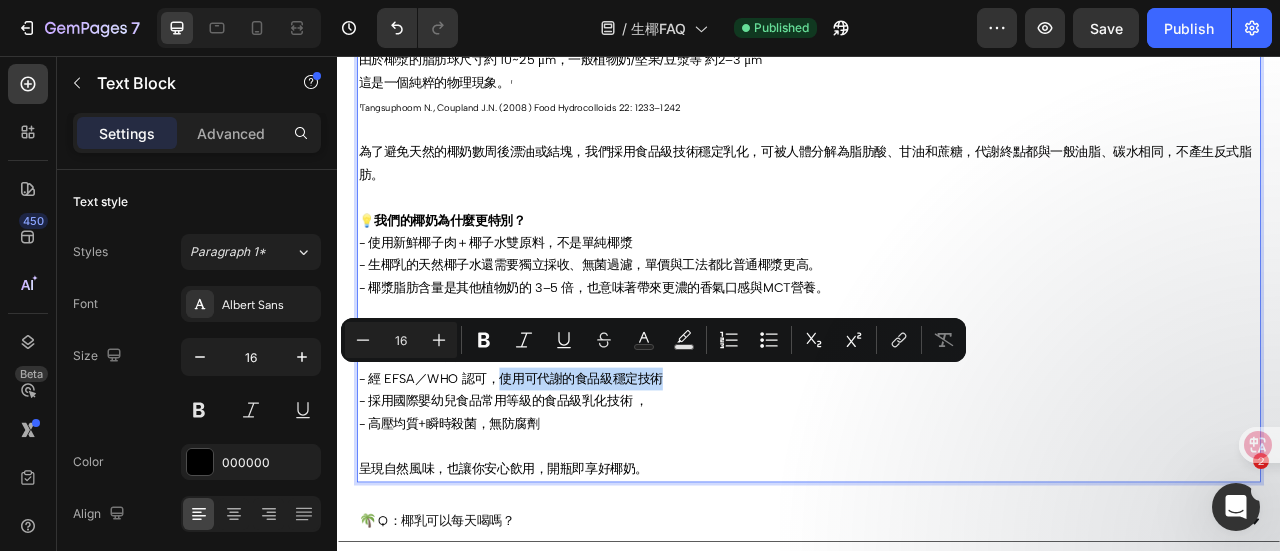 drag, startPoint x: 670, startPoint y: 455, endPoint x: 534, endPoint y: 468, distance: 136.6199 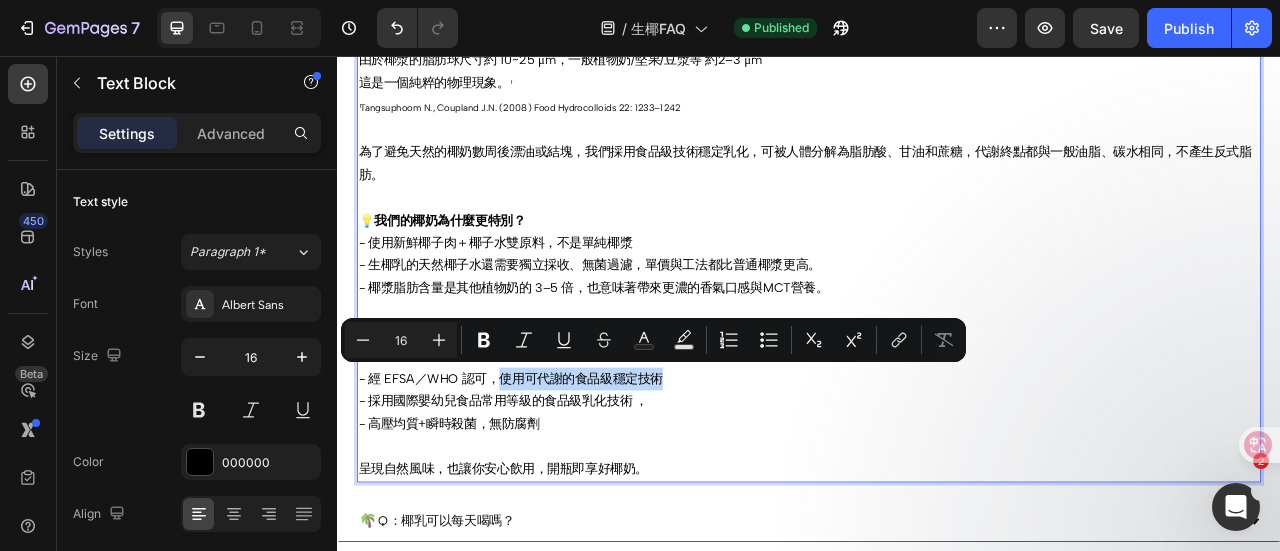 click on "- 經 EFSA／WHO 認可，使用可代謝的食品級穩定技術" at bounding box center [937, 466] 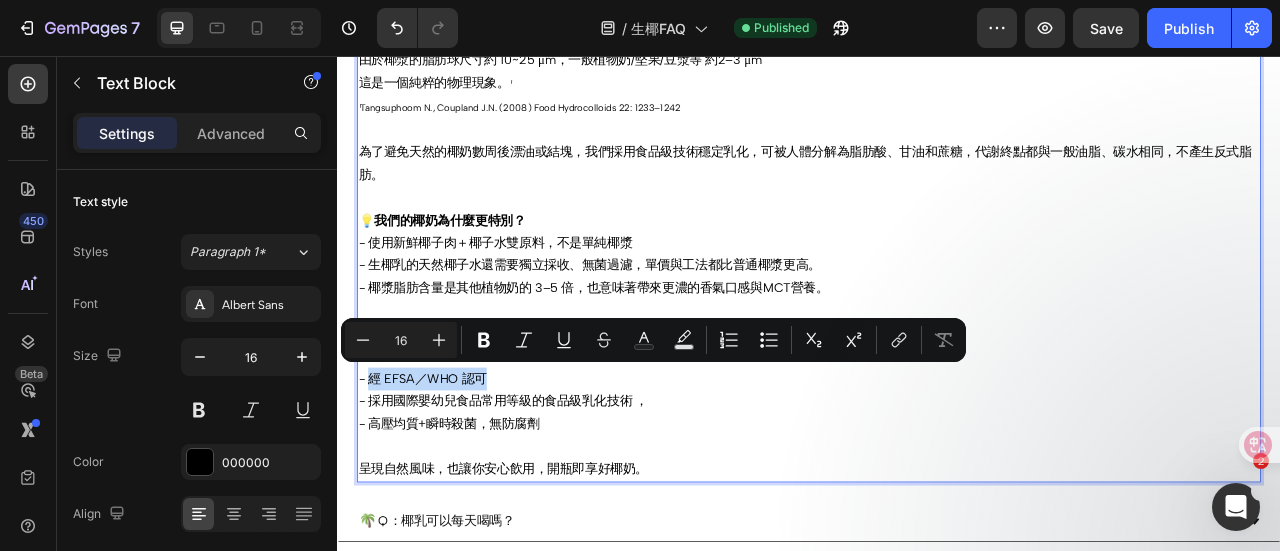 drag, startPoint x: 536, startPoint y: 459, endPoint x: 378, endPoint y: 467, distance: 158.20241 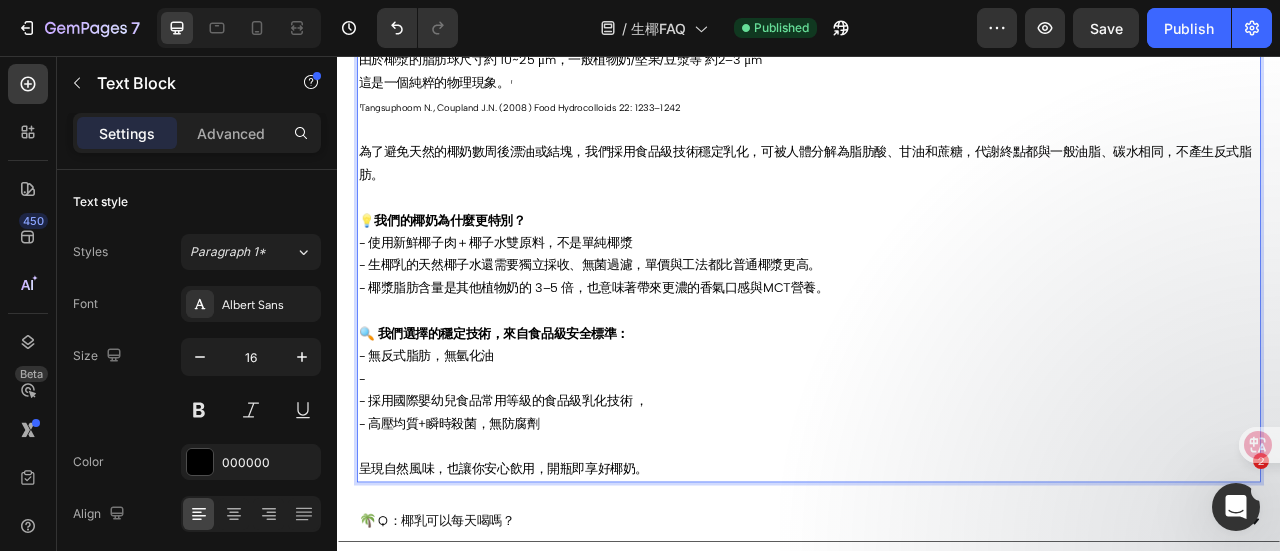 click on "🔍 我們選擇的穩定技術，來自食品級安全標準： - 無反式脂肪，無氫化油" at bounding box center (937, 424) 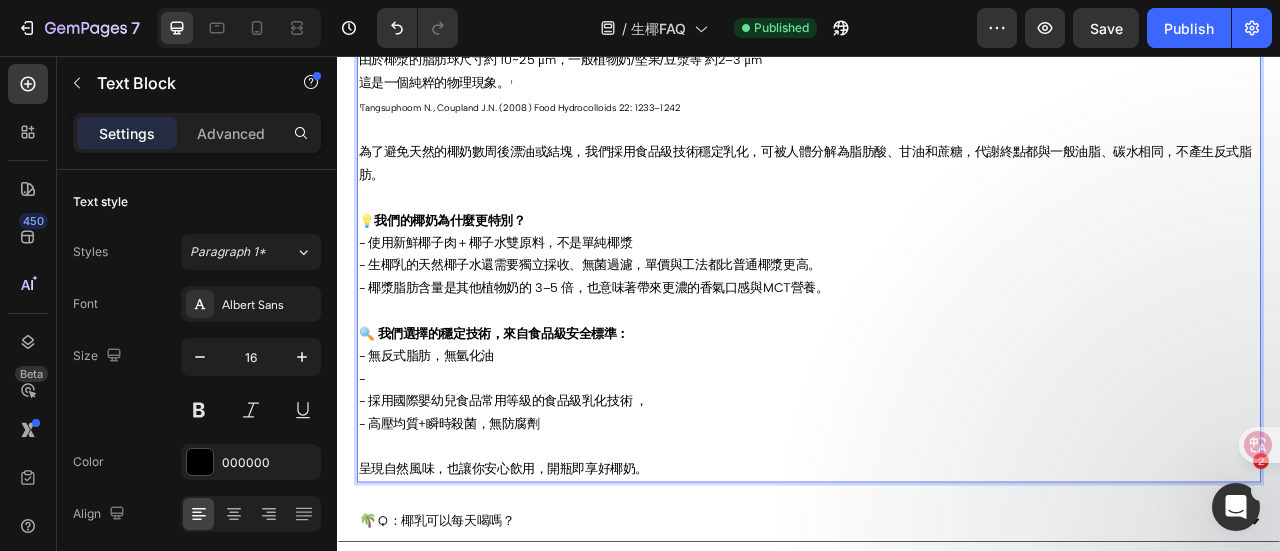 type 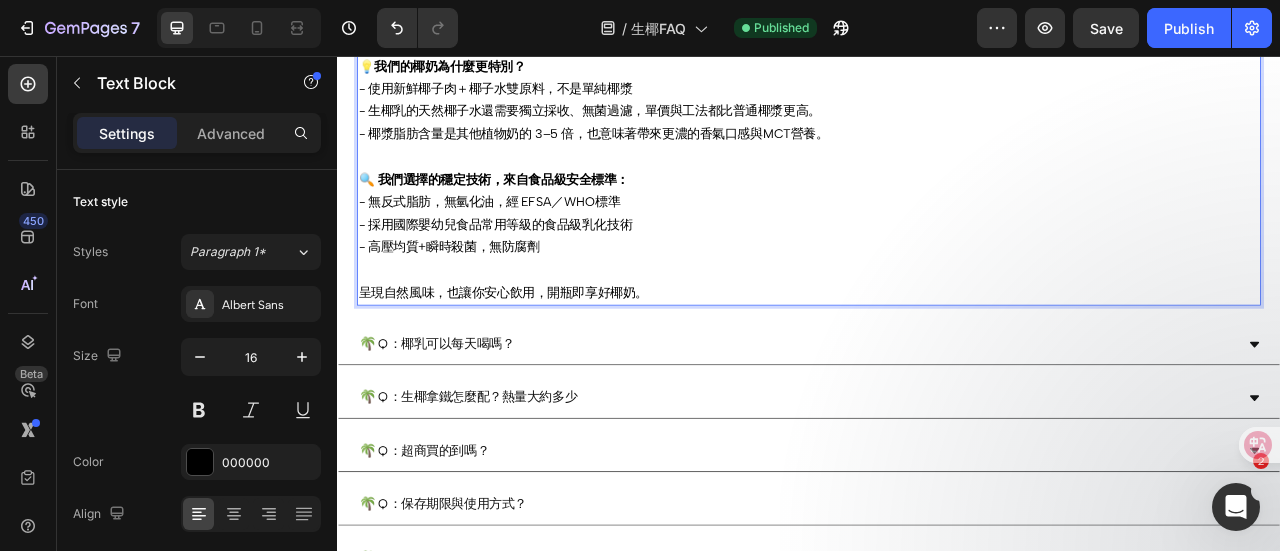 scroll, scrollTop: 1128, scrollLeft: 0, axis: vertical 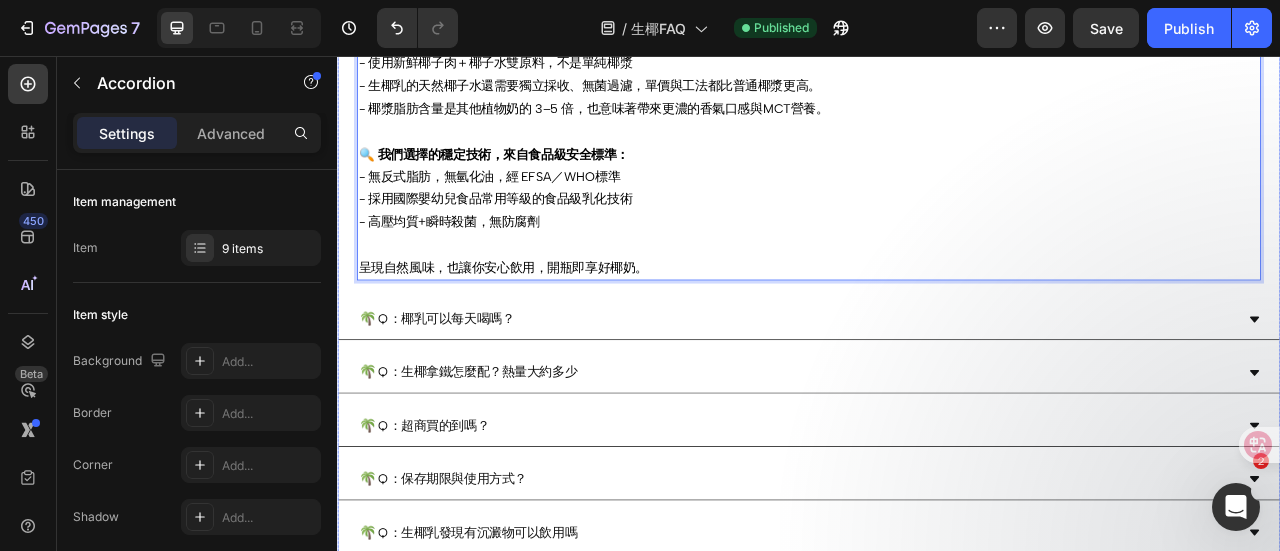 click on "🌴 Q：椰乳可以每天喝嗎？" at bounding box center [921, 390] 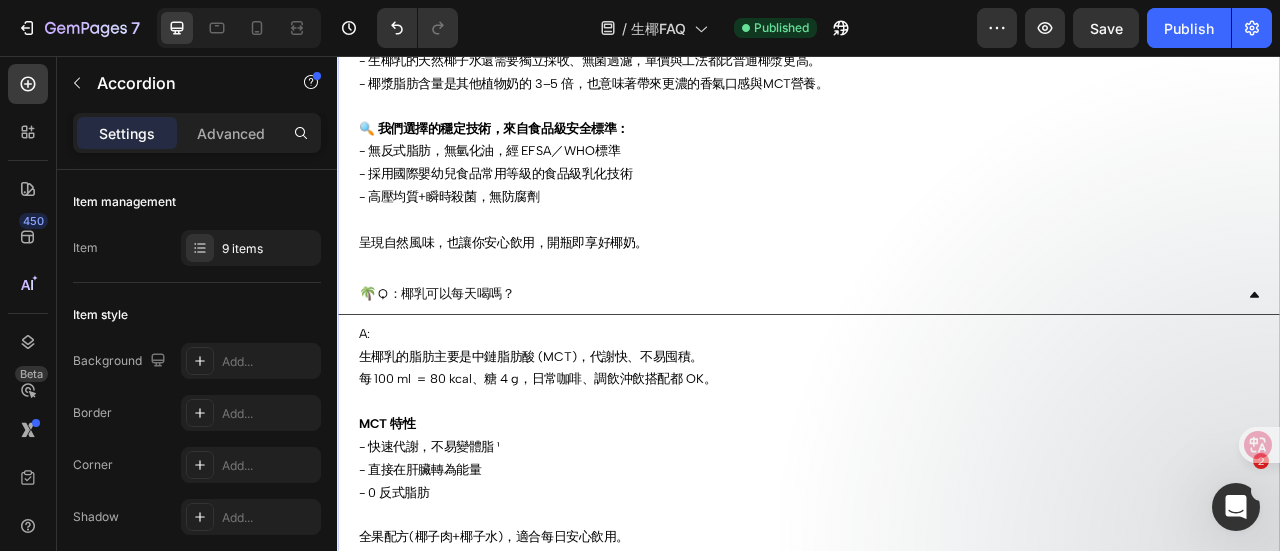 scroll, scrollTop: 1128, scrollLeft: 0, axis: vertical 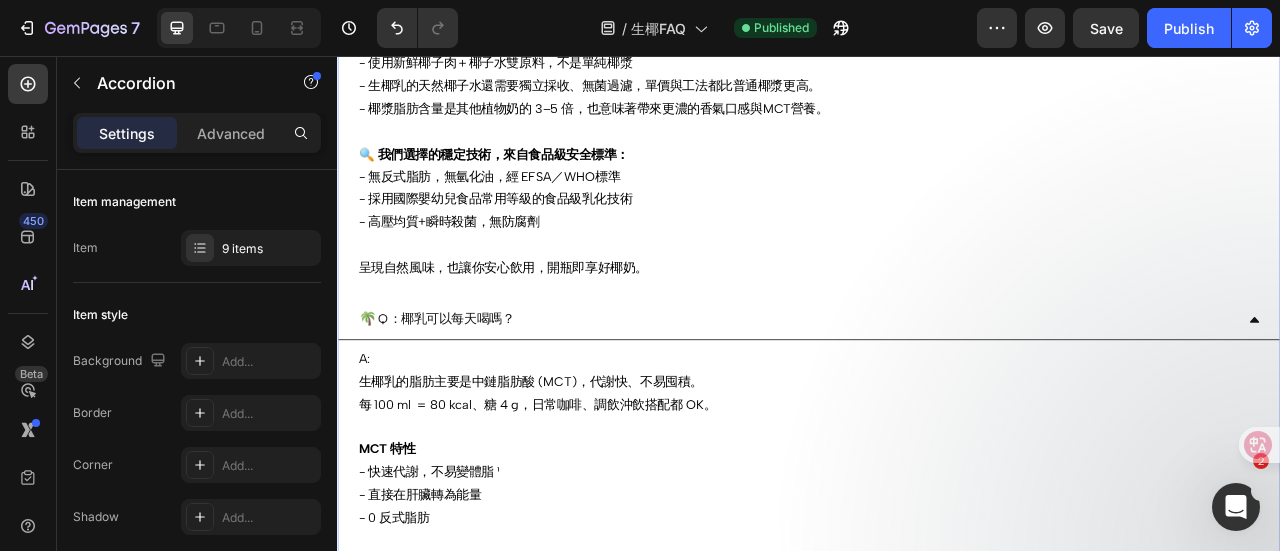 click on "🌴 Q：椰乳可以每天喝嗎？" at bounding box center [921, 390] 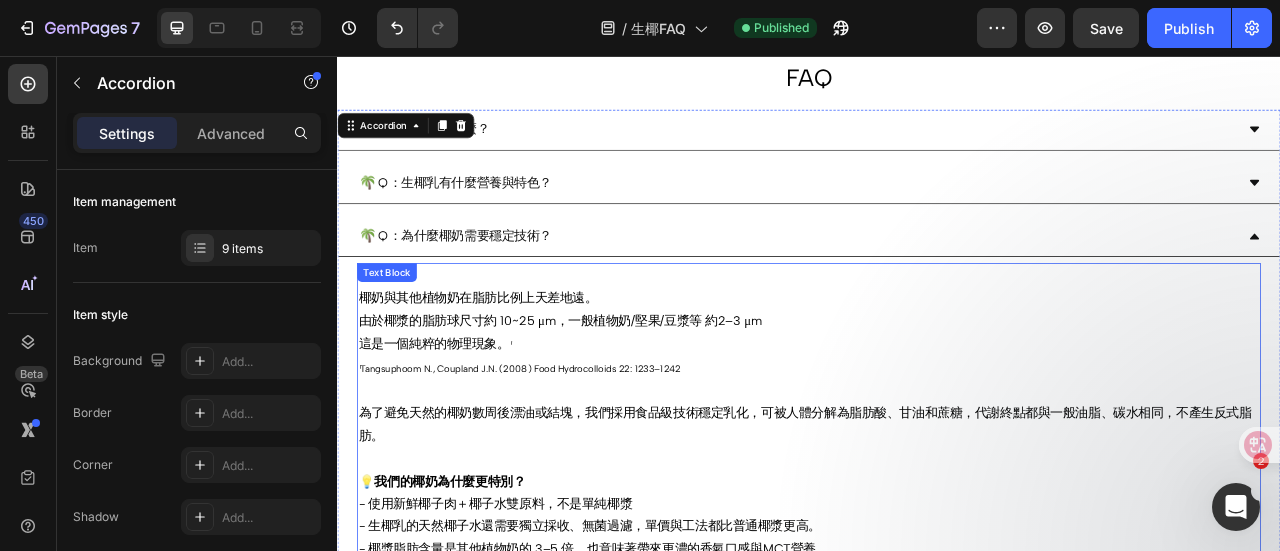 scroll, scrollTop: 528, scrollLeft: 0, axis: vertical 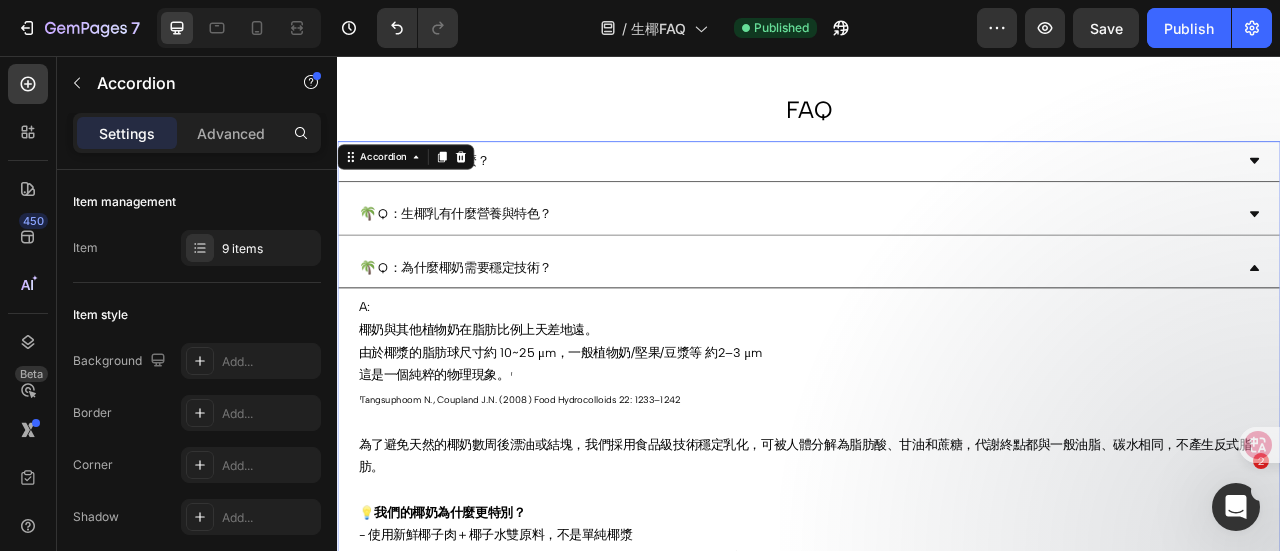 click on "🌴 Q：生椰乳有什麼營養與特色？" at bounding box center (921, 257) 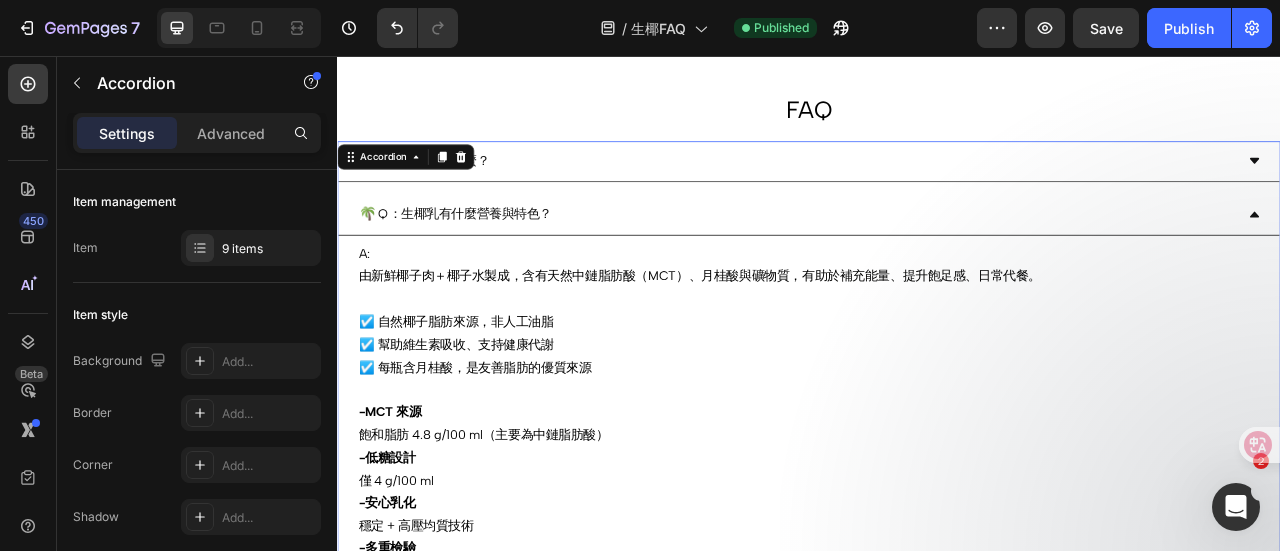 click on "🌴 Q：生椰乳有什麼營養與特色？" at bounding box center (921, 257) 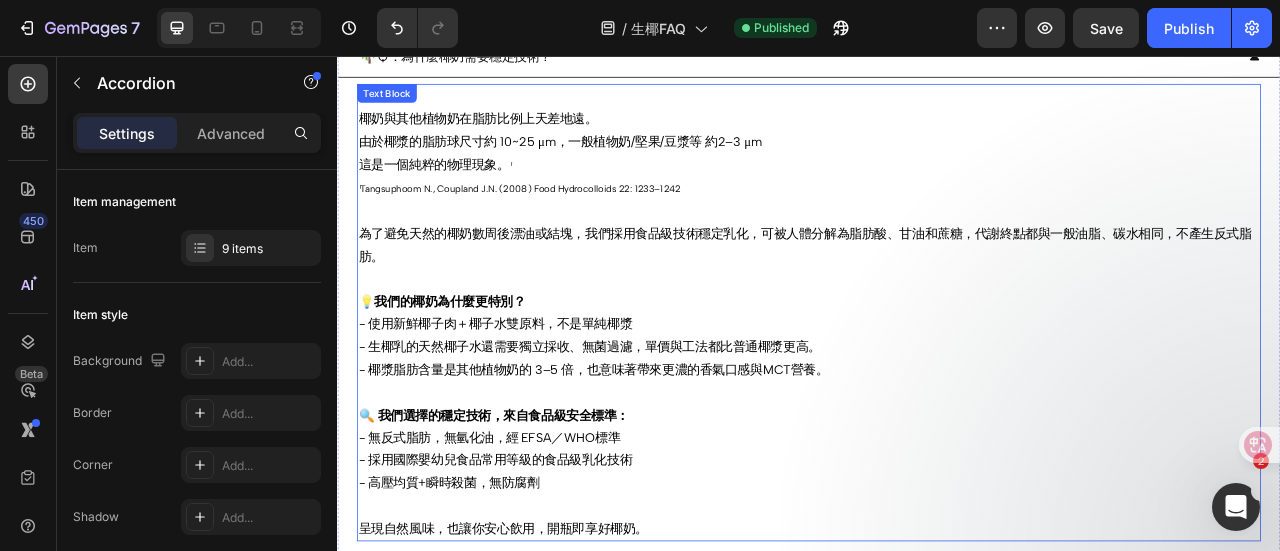scroll, scrollTop: 828, scrollLeft: 0, axis: vertical 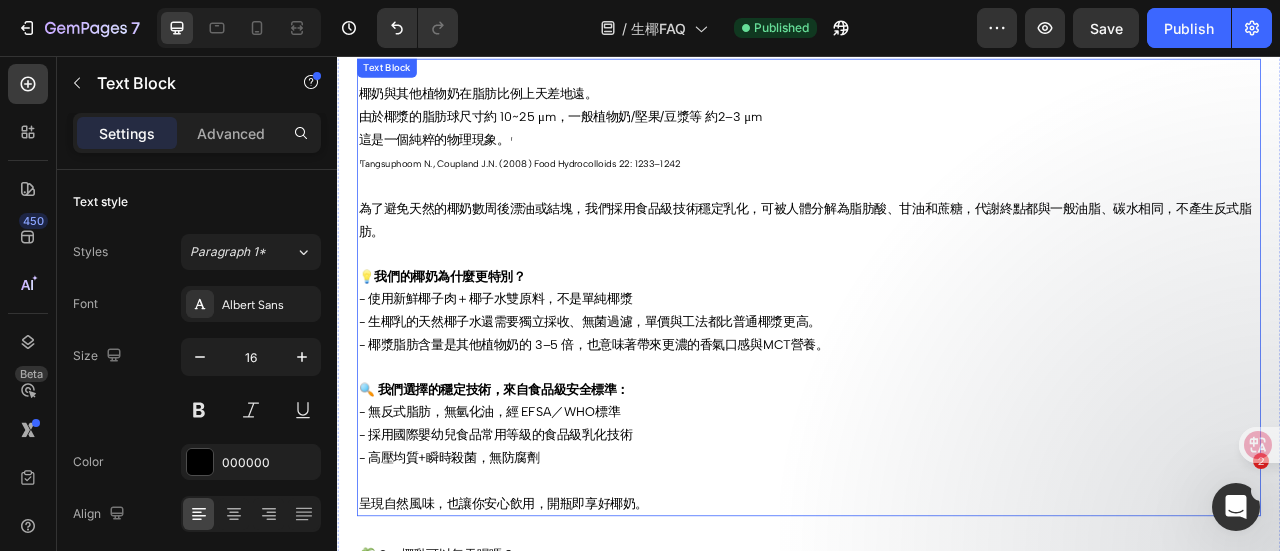 click at bounding box center (937, 452) 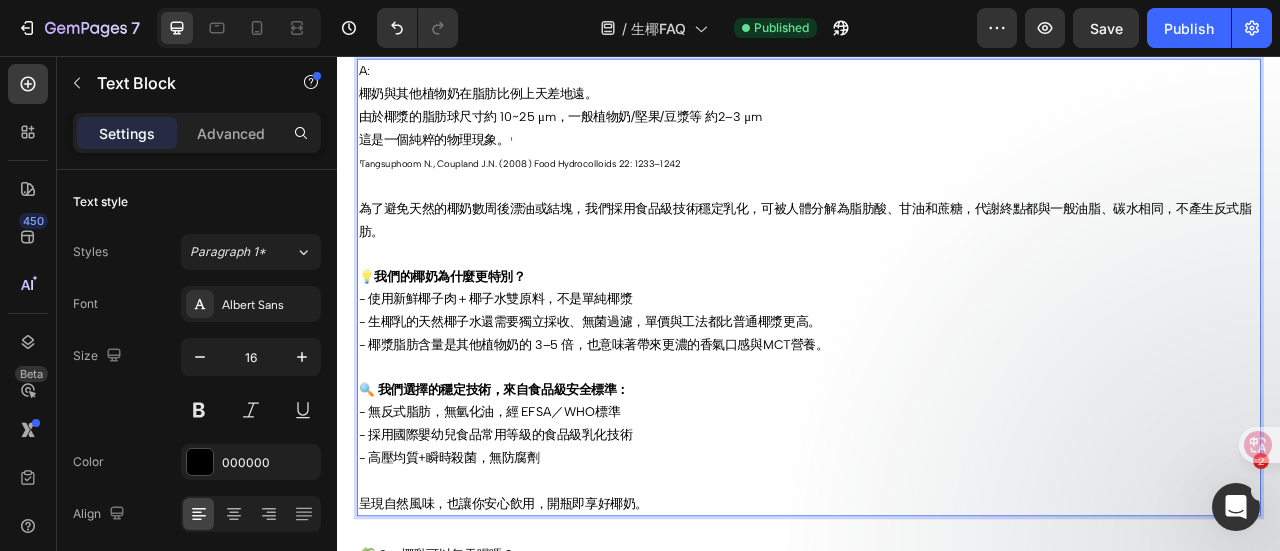 click on "🔍 Our chosen stabilization technology comes from food-grade safety standards: - No trans fat, no hydrogenated oil, according to EFSA/WHO standards" at bounding box center [937, 496] 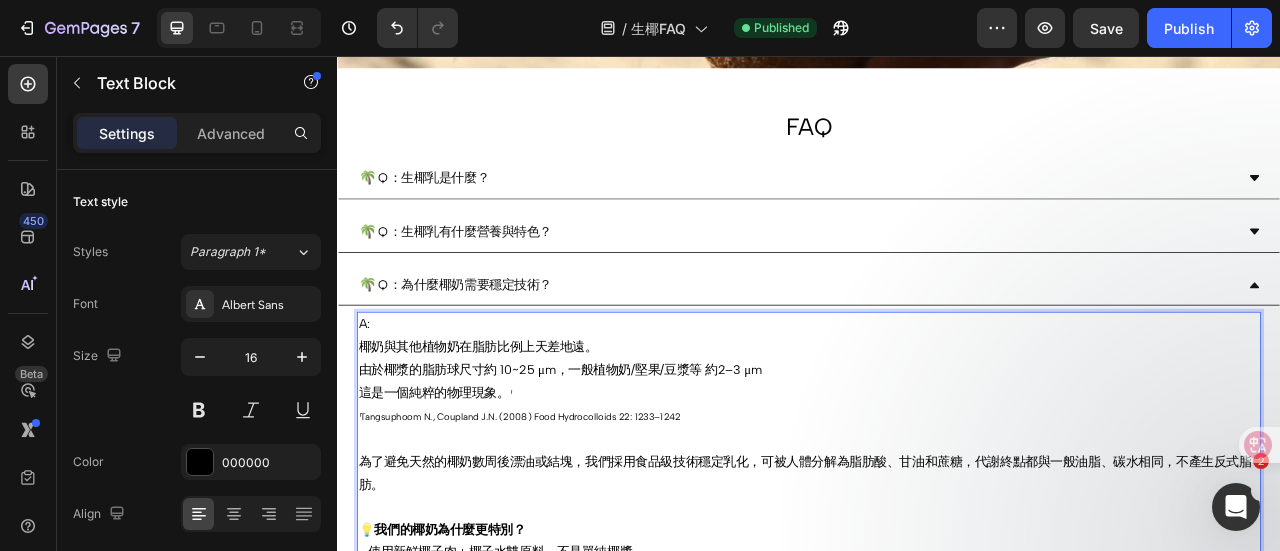 scroll, scrollTop: 428, scrollLeft: 0, axis: vertical 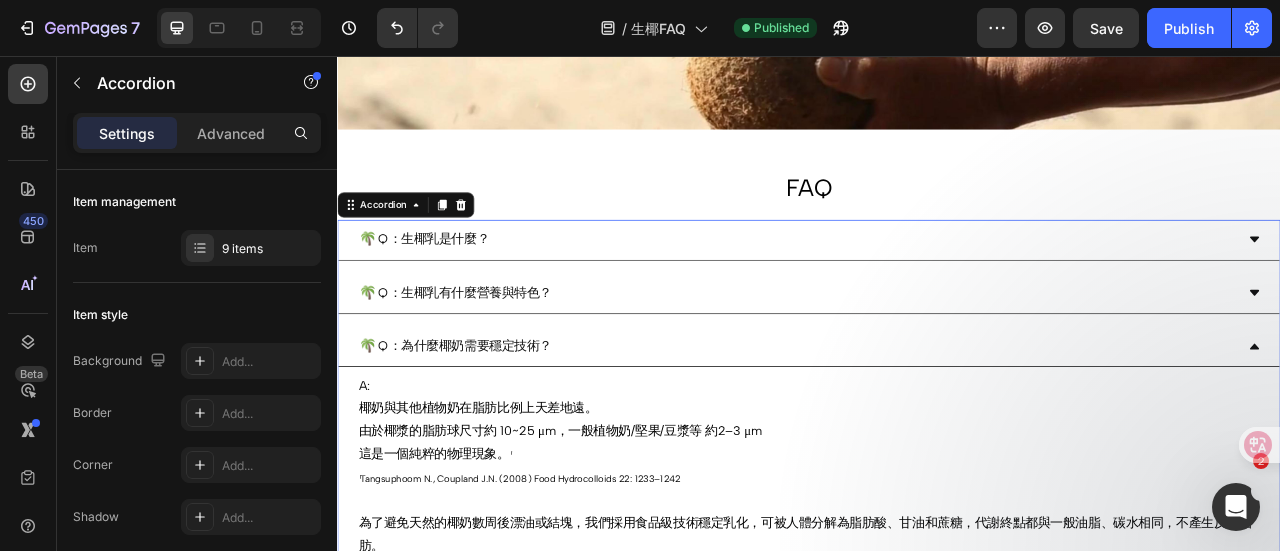 click on "🌴 Q：生椰乳是什麼？" at bounding box center (921, 289) 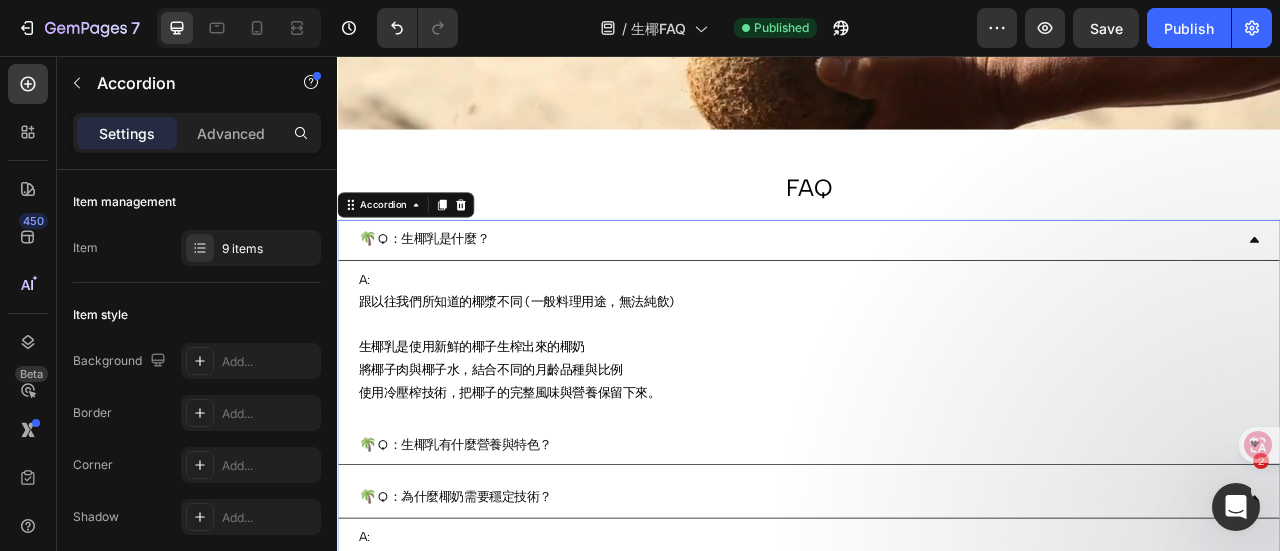 click on "🌴 Q：生椰乳是什麼？" at bounding box center [921, 289] 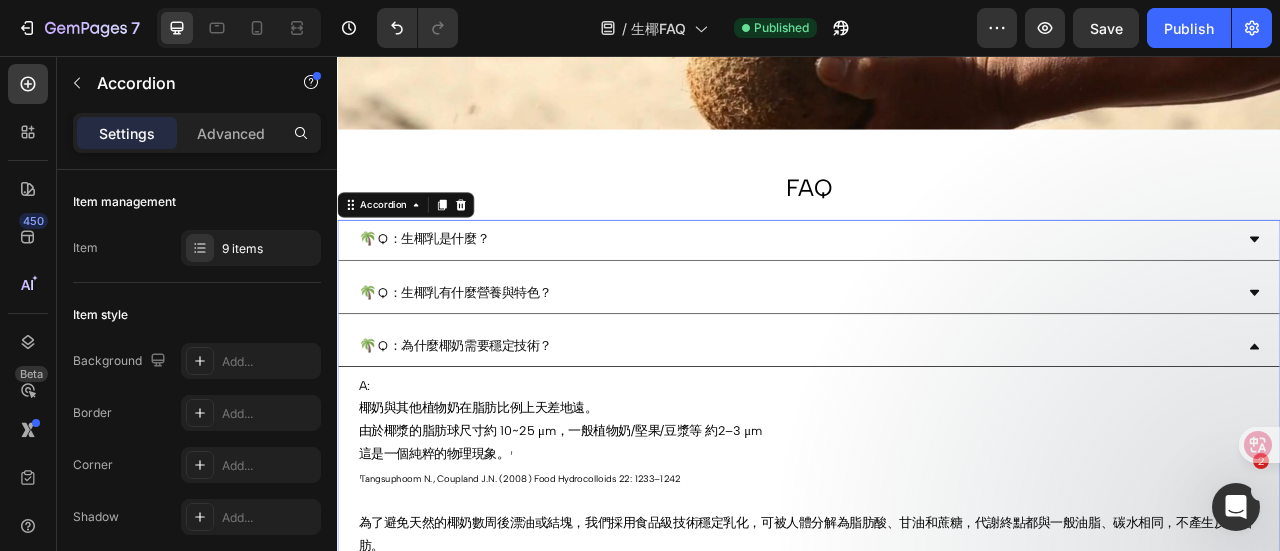 click on "🌴 Q：生椰乳有什麼營養與特色？" at bounding box center [921, 357] 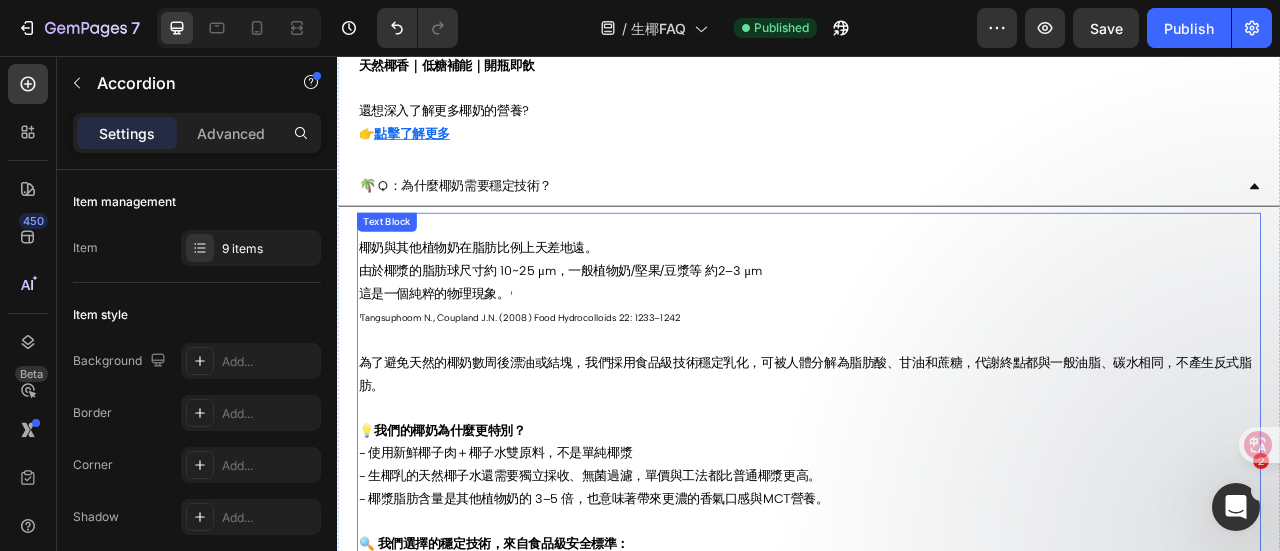 scroll, scrollTop: 1328, scrollLeft: 0, axis: vertical 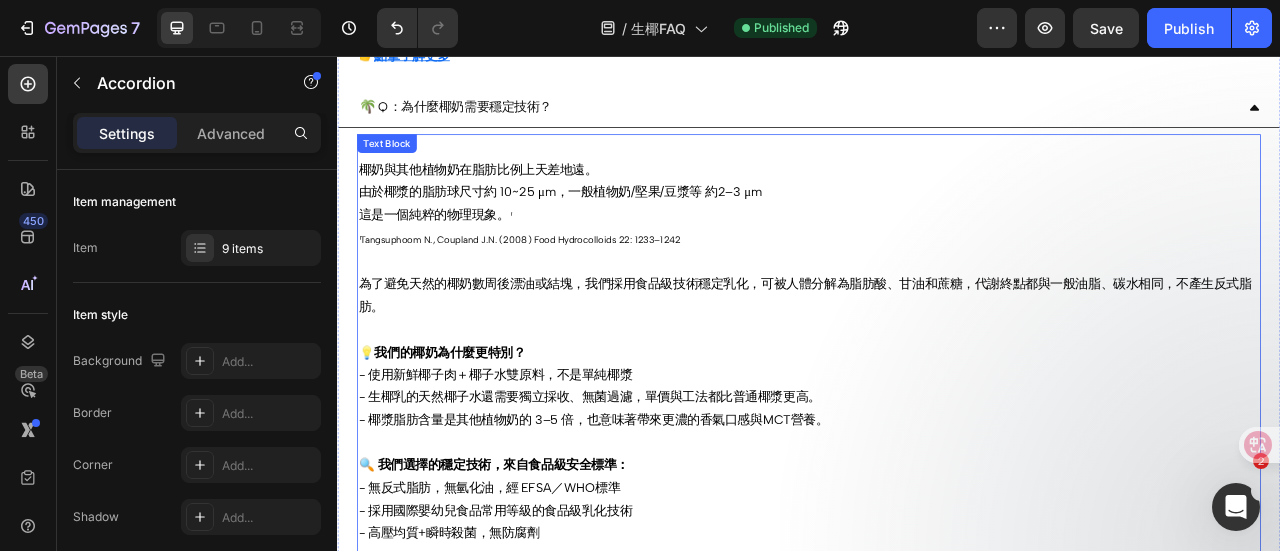 click on "Coconut milk and other plant milks differ greatly in fat ratio. Since the fat globule size of coconut milk is about 10~25 μm, while that of general plant milk/nuts/soy milk is about 2–3 μm, this is a purely physical phenomenon. ¹ ¹ Tangsuphoom N., Coupland J.N. (2008) Food Hydrocolloids 22: 1233–1242 To prevent natural coconut milk from oil separation or clumping after several weeks, we use food-grade technology to stabilize and emulsify it. It can be decomposed by the human body into fatty acids, glycerol, and sucrose. The metabolic endpoints are the same as general oils and carbohydrates, and it does not produce trans fats." at bounding box center (937, 288) 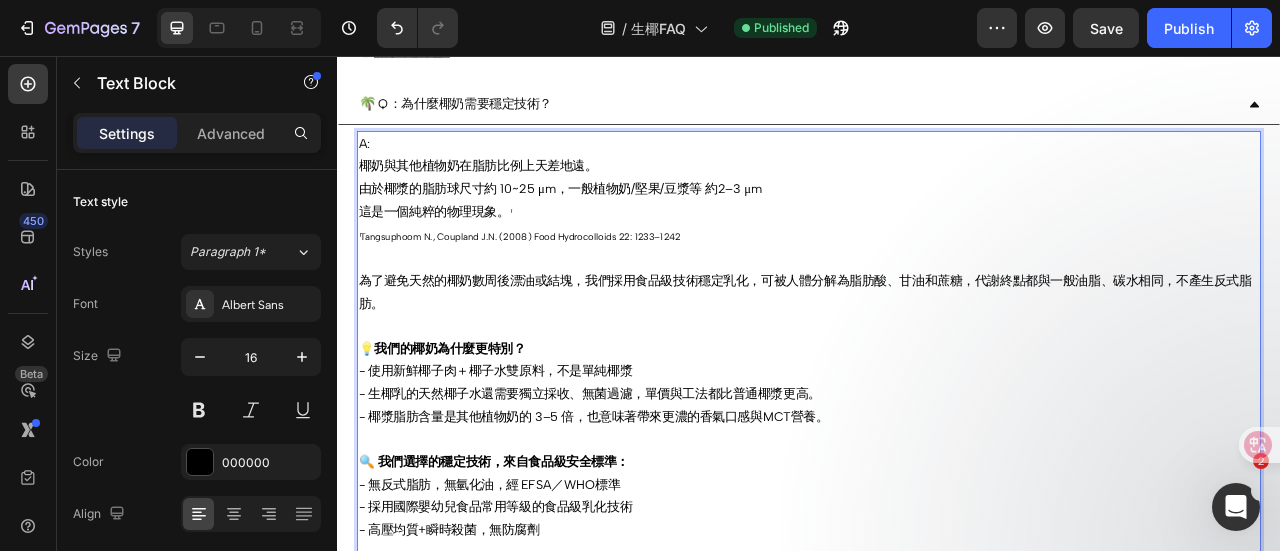 scroll, scrollTop: 1428, scrollLeft: 0, axis: vertical 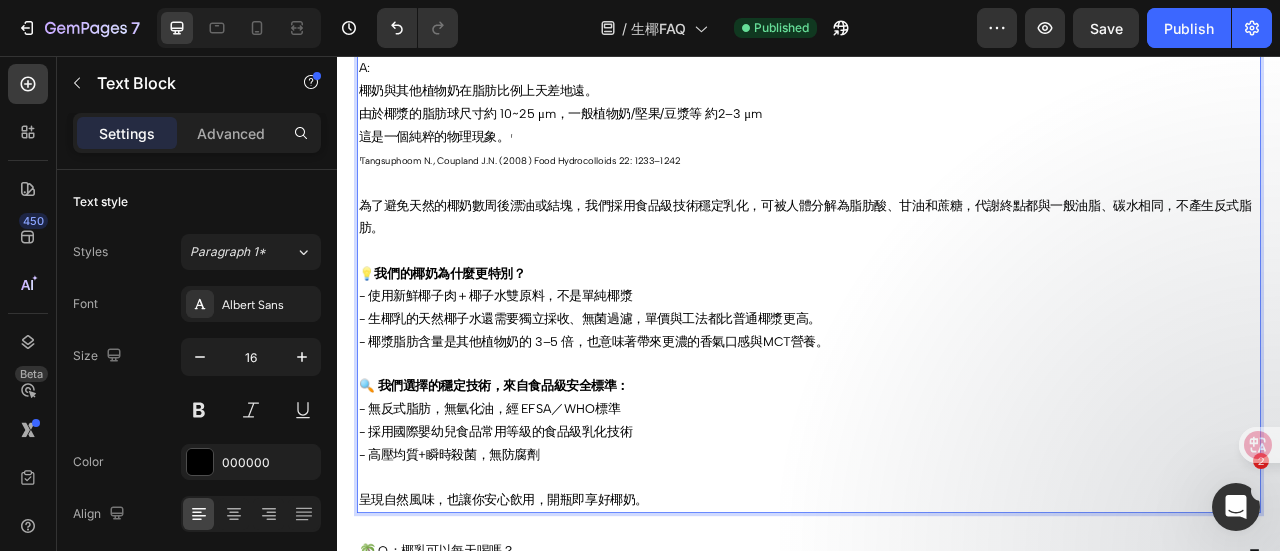 click on "- 高壓均質+瞬時殺菌，無防腐劑" at bounding box center [937, 578] 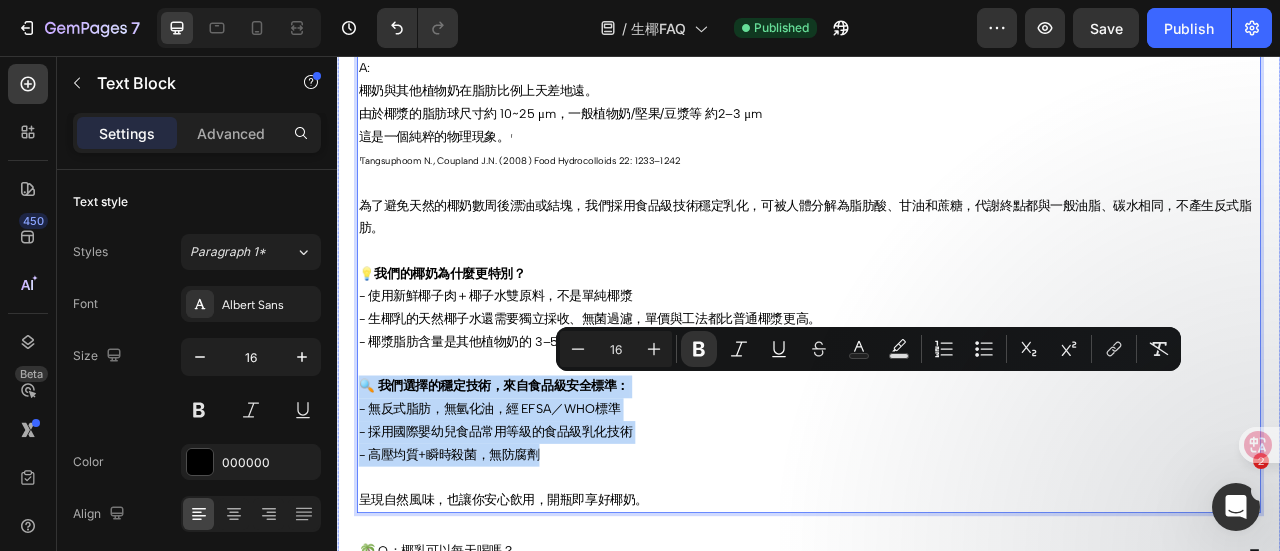 drag, startPoint x: 636, startPoint y: 558, endPoint x: 358, endPoint y: 483, distance: 287.93924 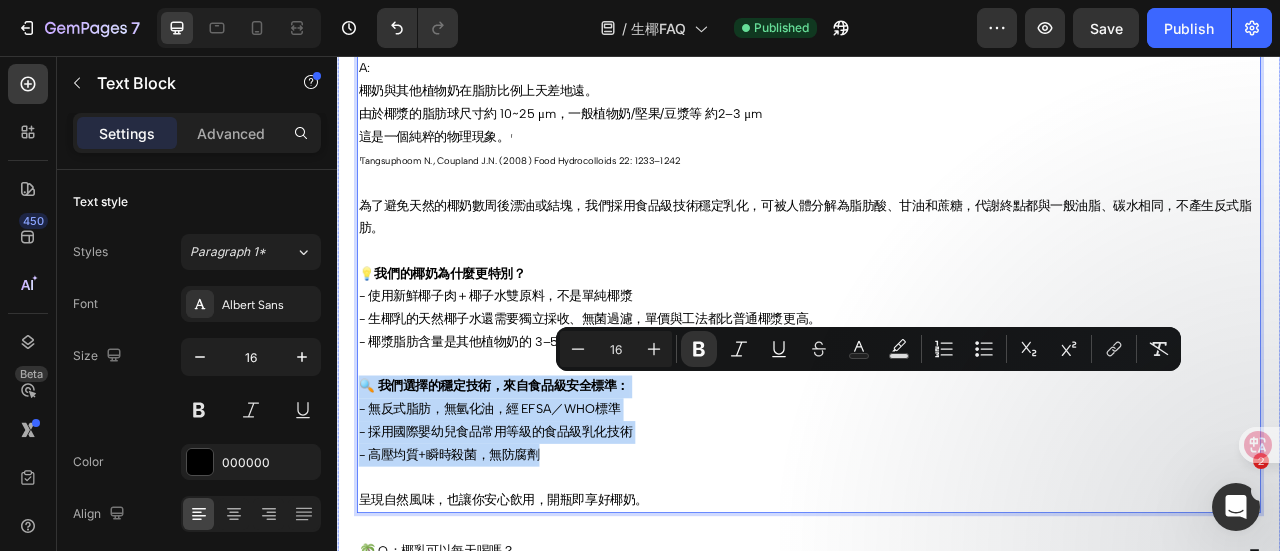click on "A: Coconut milk and other plant milks differ greatly in fat ratio. Since the fat globule size of coconut milk is about 10~25 μm, while that of general plant milk/nuts/soy milk is about 2–3 μm, this is a purely physical phenomenon. ¹ ¹ Tangsuphoom N., Coupland J.N. (2008) Food Hydrocolloids 22: 1233–1242 To prevent natural coconut milk from oil separation or clumping after several weeks, we use food-grade technology to stabilize and emulsify it. It can be decomposed by the human body into fatty acids, glycerol, and sucrose. The metabolic endpoints are the same as general oils and carbohydrates, and it does not produce trans fats. 💡Why is our coconut milk more special? - Uses fresh coconut meat + coconut water as dual raw materials, not just coconut milk - Natural coconut water in raw coconut milk needs independent harvesting and sterile filtration, making its unit price and processing method higher than ordinary coconut milk. - Coconut milk's fat content is 3–5 times that of other plant milks, which also means a richer aroma, taste, and MCT nutrition. 🔍Our chosen stabilization technology comes from food-grade safety standards: - No trans fat, no hydrogenated oil, according to EFSA/WHO standards - Adopt food-grade emulsification technology commonly used in international infant food 0" at bounding box center [937, 346] 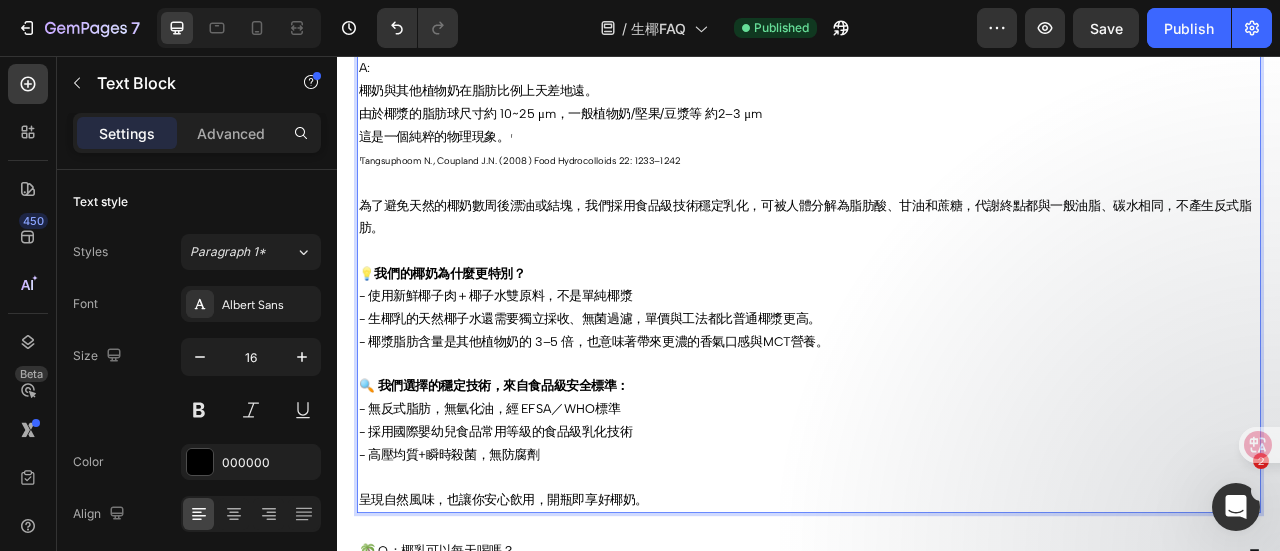 click at bounding box center [937, 448] 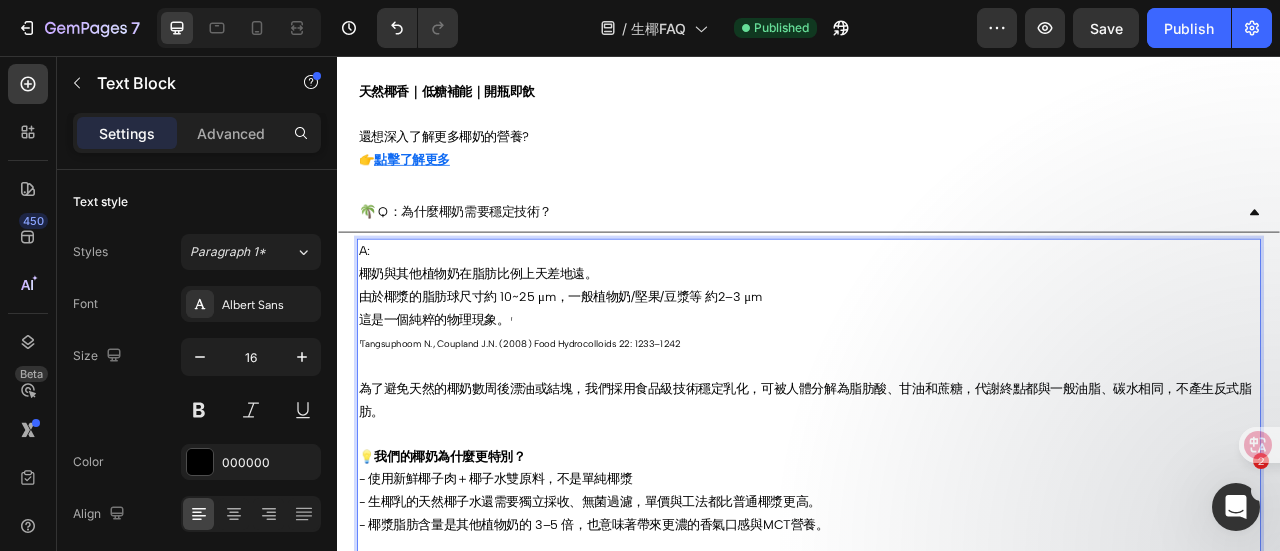 scroll, scrollTop: 1128, scrollLeft: 0, axis: vertical 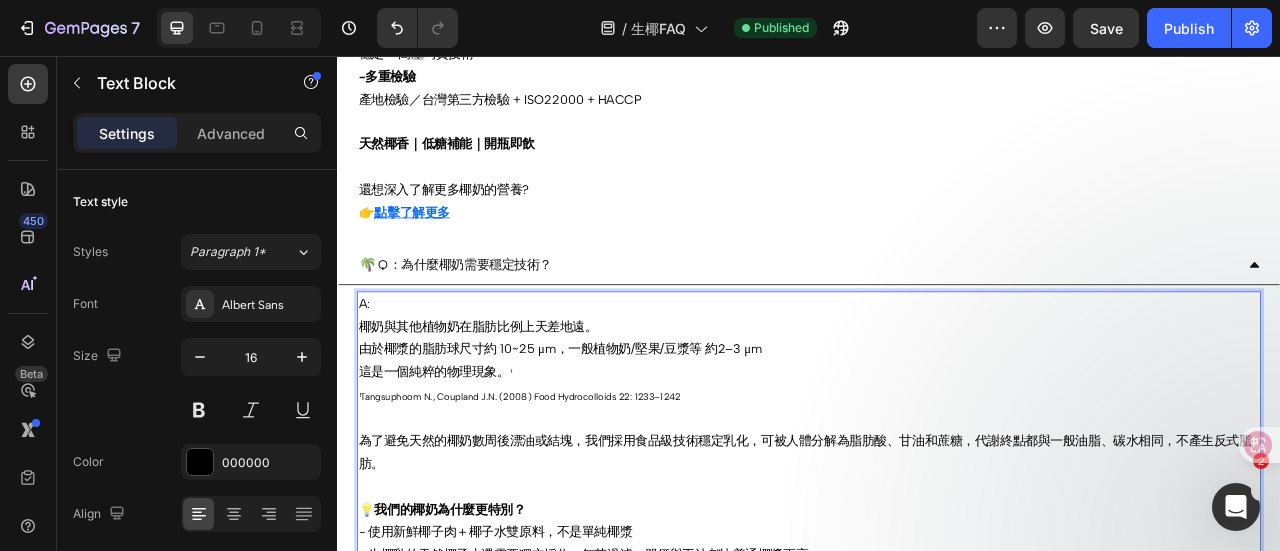 click on "A:" at bounding box center (937, 371) 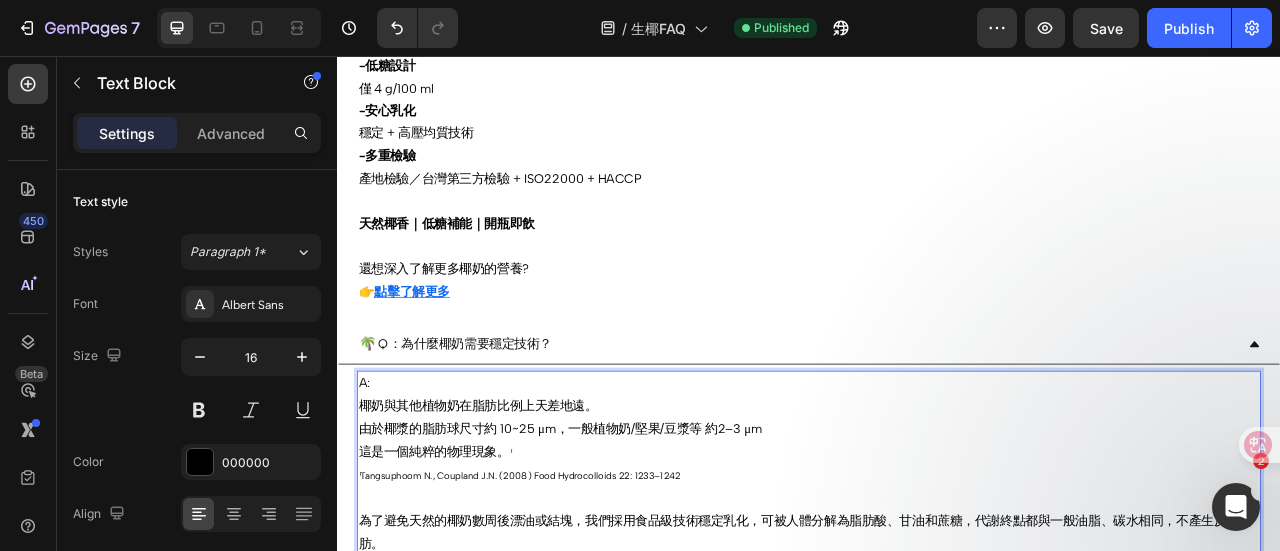 scroll, scrollTop: 928, scrollLeft: 0, axis: vertical 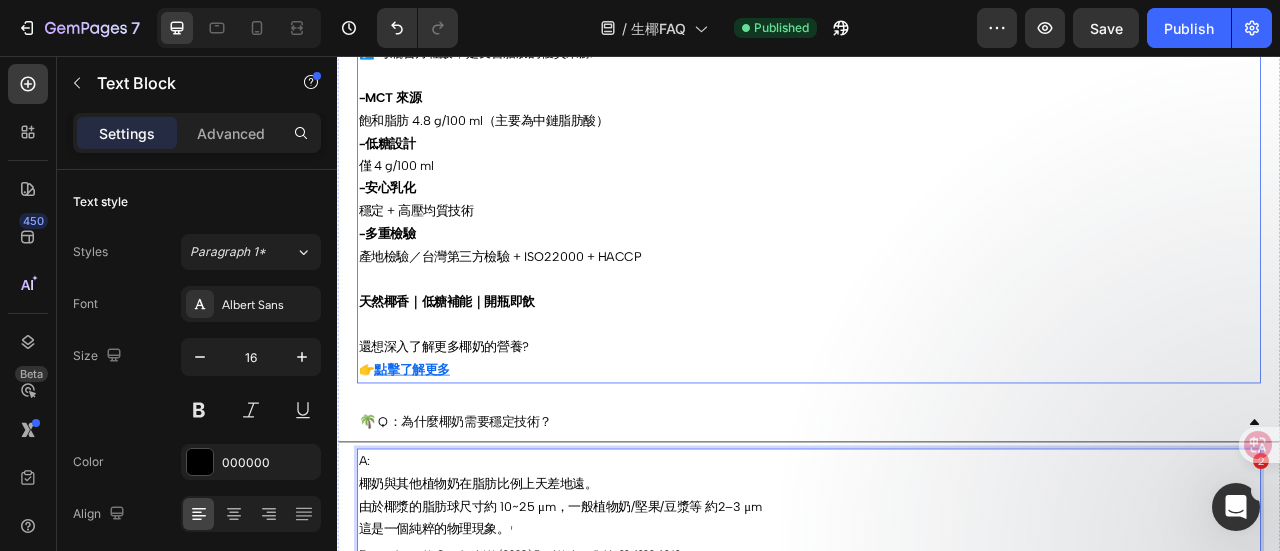 click on "穩定 + 高壓均質技術" at bounding box center (937, 253) 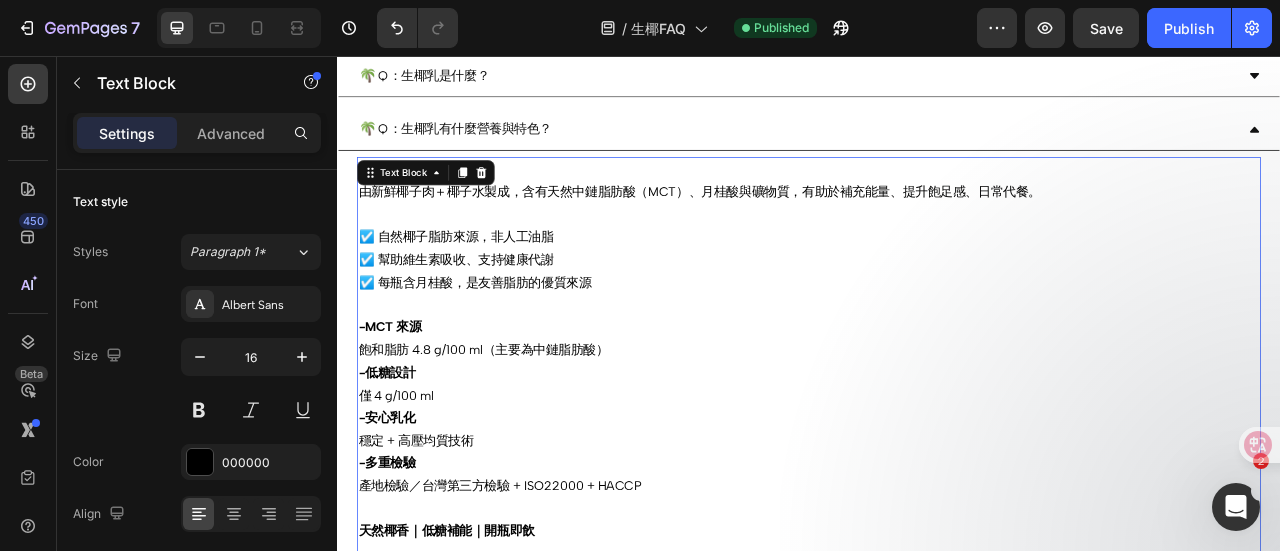 scroll, scrollTop: 628, scrollLeft: 0, axis: vertical 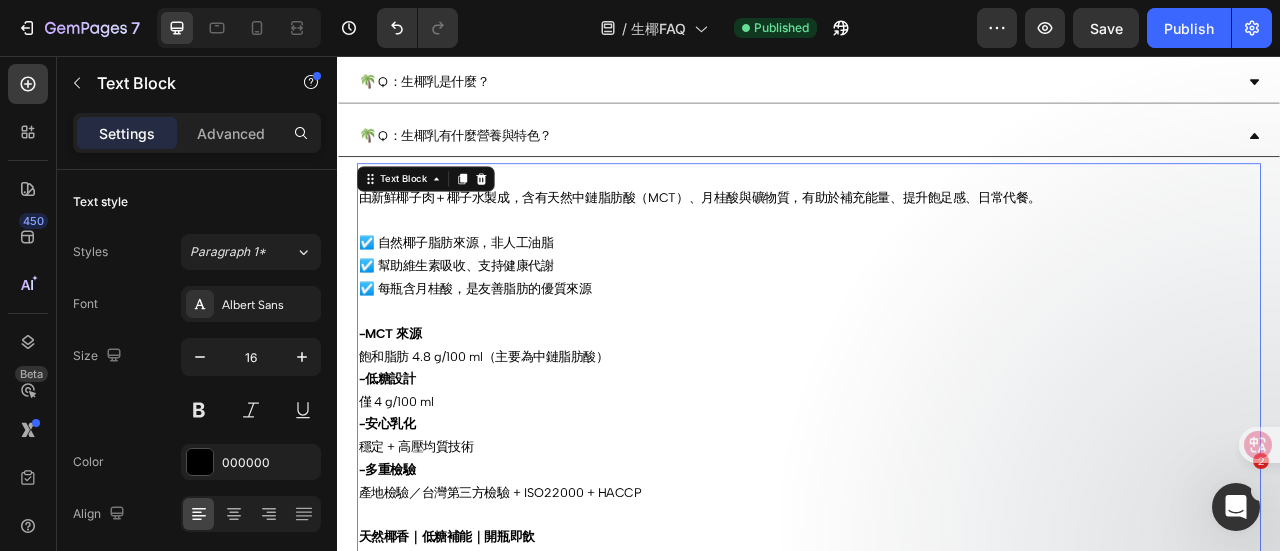click at bounding box center (937, 265) 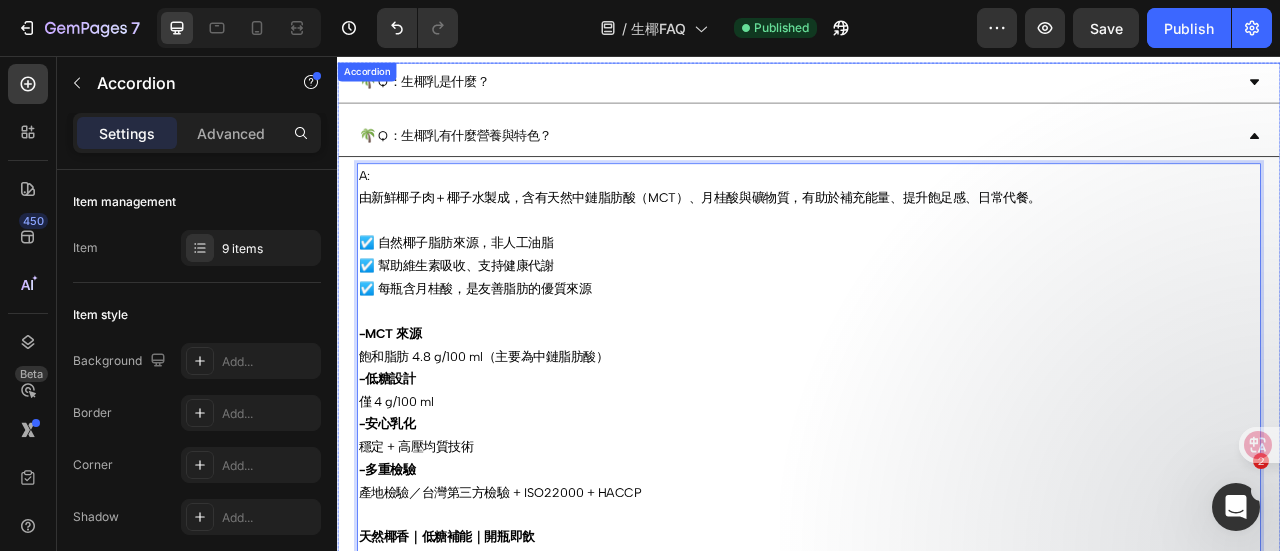 click on "🌴 Q：生椰乳有什麼營養與特色？" at bounding box center (487, 157) 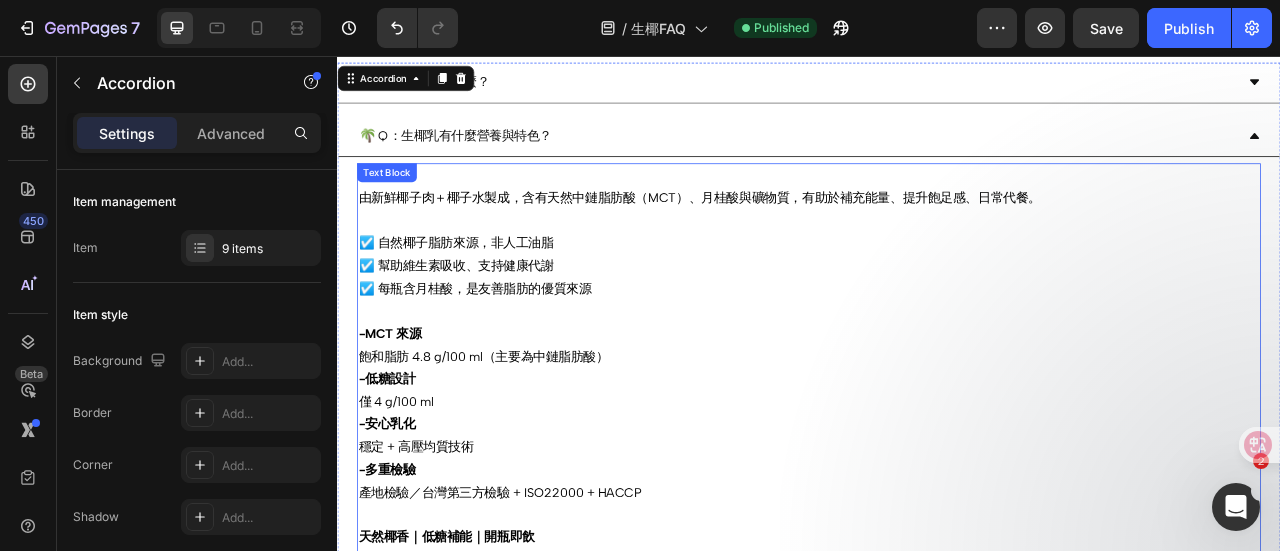 click on "A: Made from fresh coconut meat + coconut water, contains natural medium-chain fatty acids (MCT), lauric acid and minerals, which help supplement energy, increase satiety, and serve as a daily meal replacement.☑️ Natural coconut fat source, not artificial oil☑️ Helps vitamin absorption, supports healthy metabolism☑️ Each bottle contains lauric acid, a good source of friendly fats-MCT source Saturated fat 4.8 g/100 ml (mainly medium-chain fatty acids)-Low sugar design Only 4 g/100 ml-Safe emulsification Stable + high-pressure homogenization technology-Multiple inspections Origin inspection / Taiwan third-party inspection + ISO22000 + HACCP Natural coconut aroma | Low sugar energy supplement | Drink directly after opening Want to know more about the nutrition of coconut milk? 👉 Click to learn more Text Block" at bounding box center [937, 482] 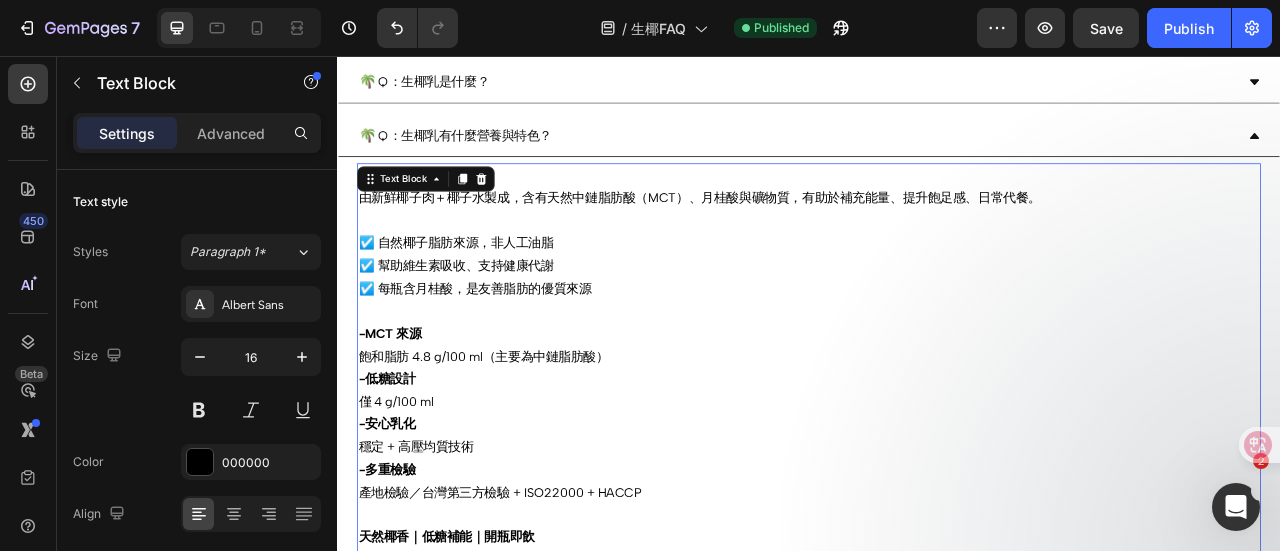click 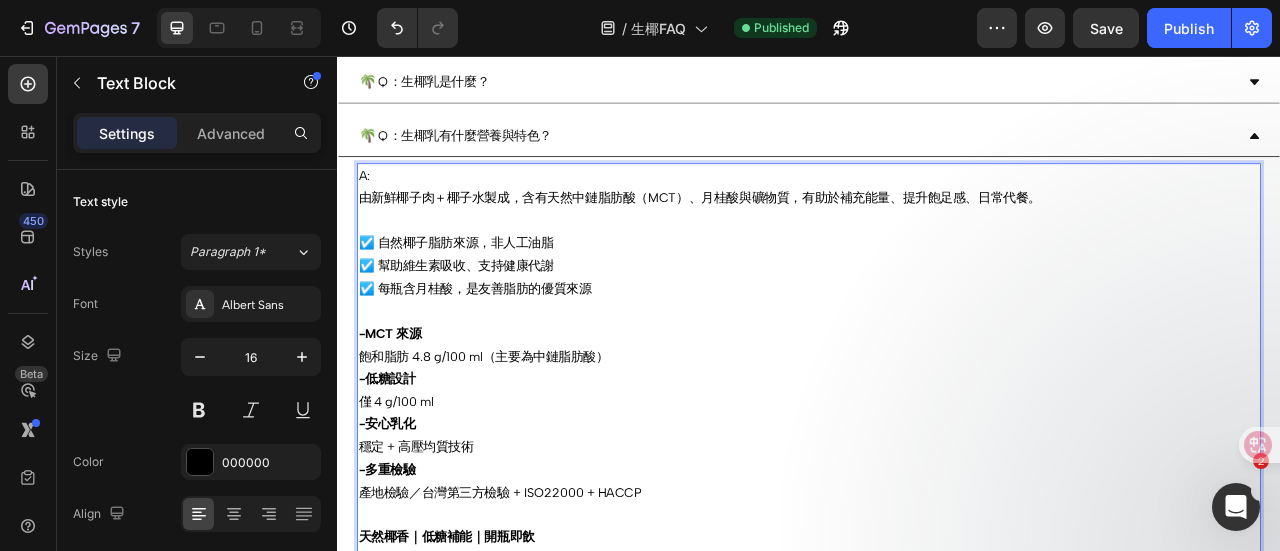click on "A:" at bounding box center [937, 208] 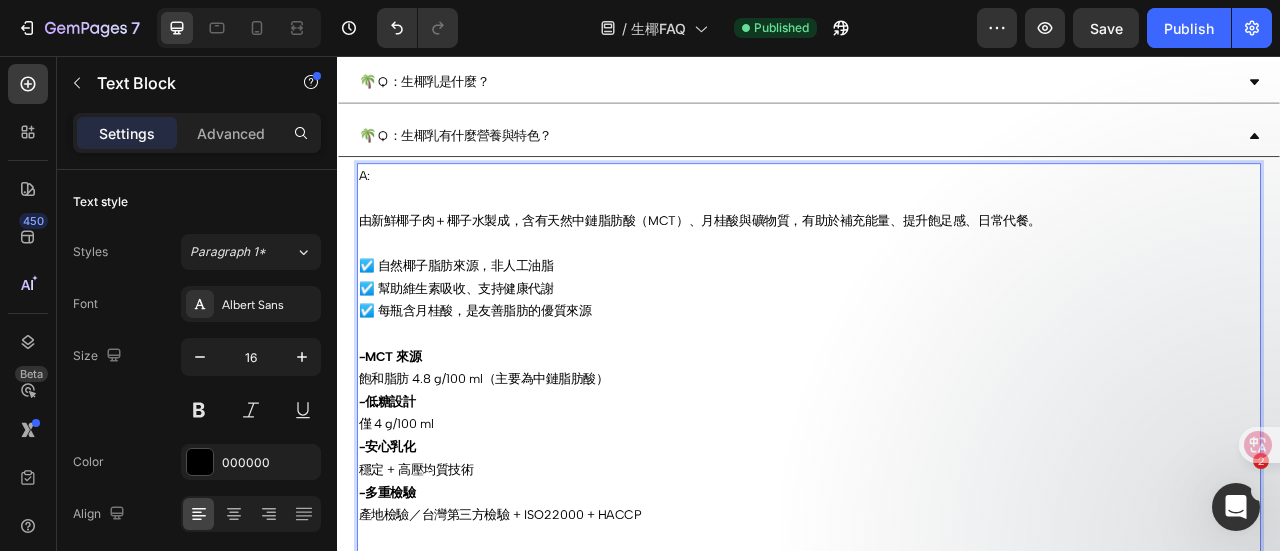 type 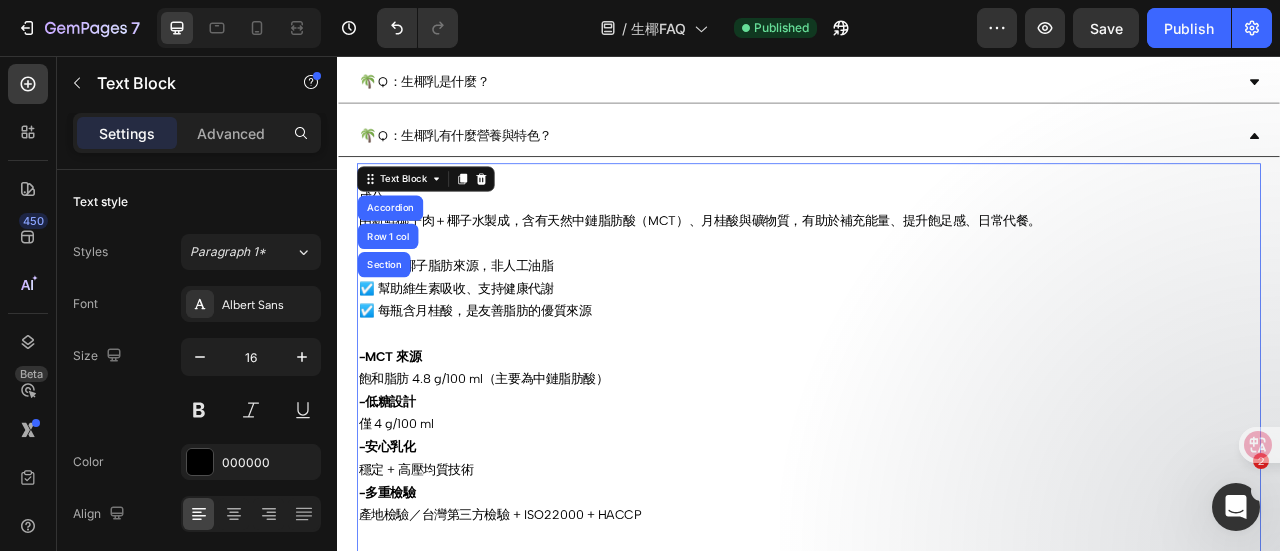 click on "A: 成分" at bounding box center (937, 223) 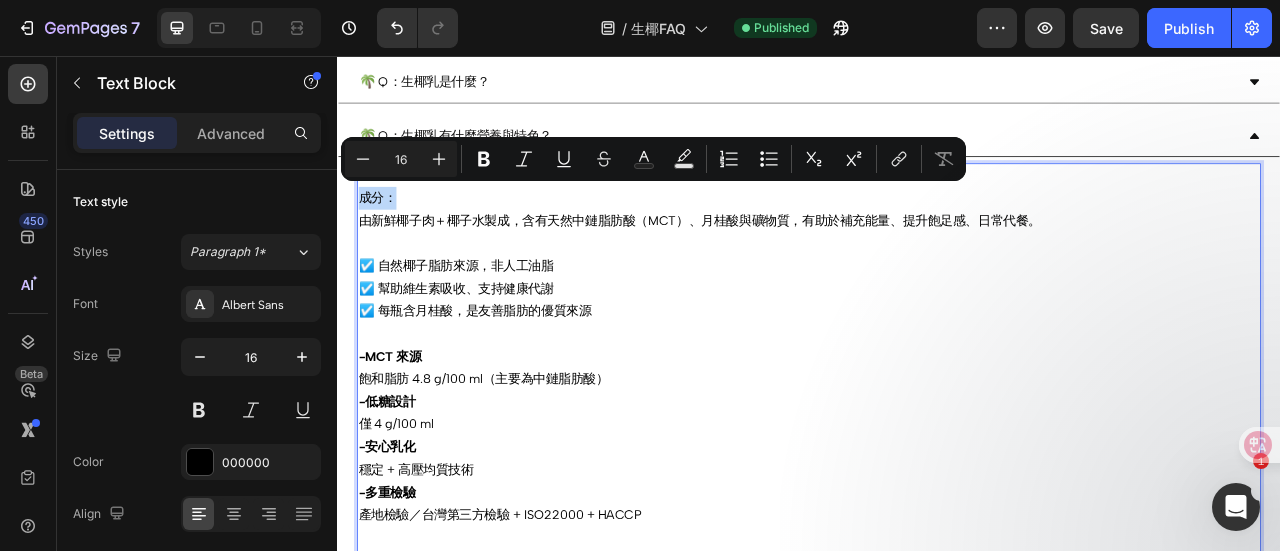 drag, startPoint x: 446, startPoint y: 232, endPoint x: 365, endPoint y: 238, distance: 81.22192 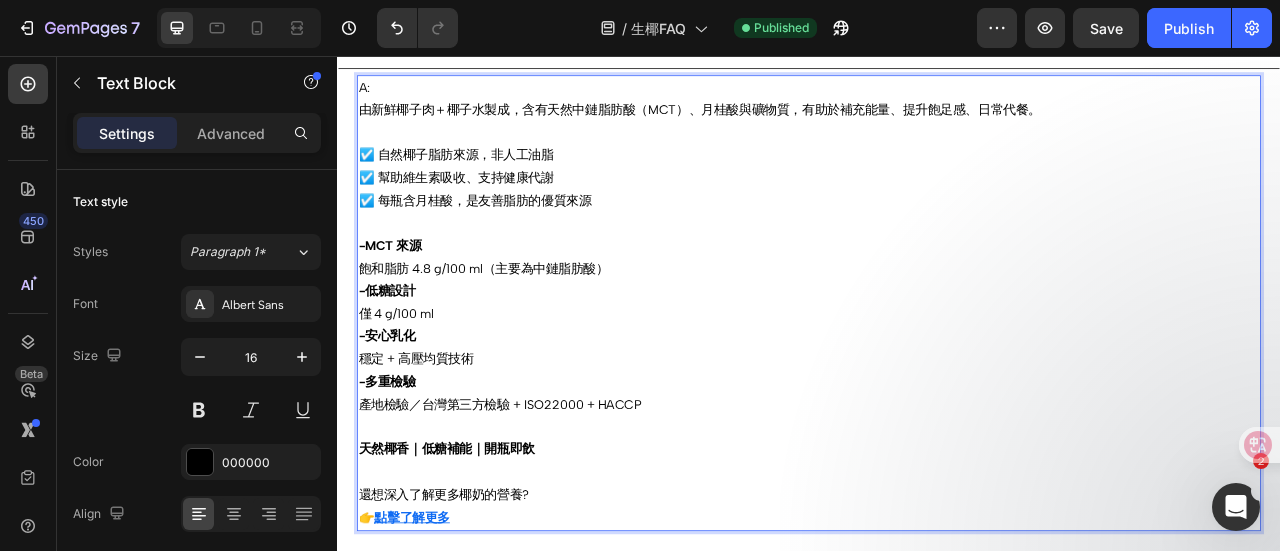 scroll, scrollTop: 628, scrollLeft: 0, axis: vertical 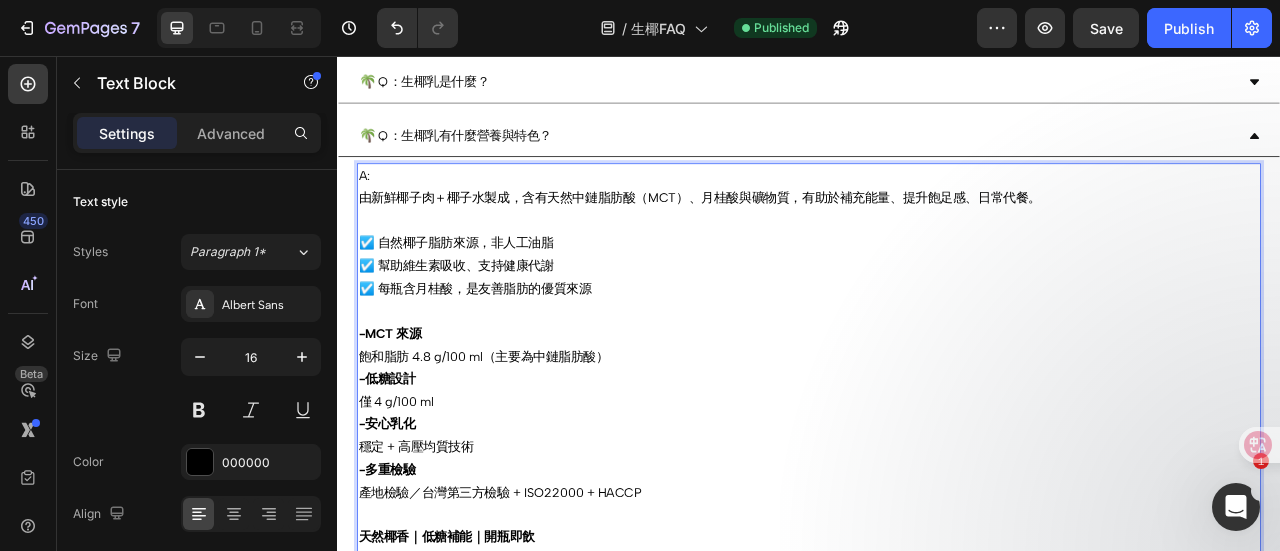 click on "☑️ 自然椰子脂肪來源，非人工油脂 ☑️ 幫助維生素吸收、支持健康代謝 ☑️ 每瓶含月桂酸，是友善脂肪的優質來源" at bounding box center (937, 337) 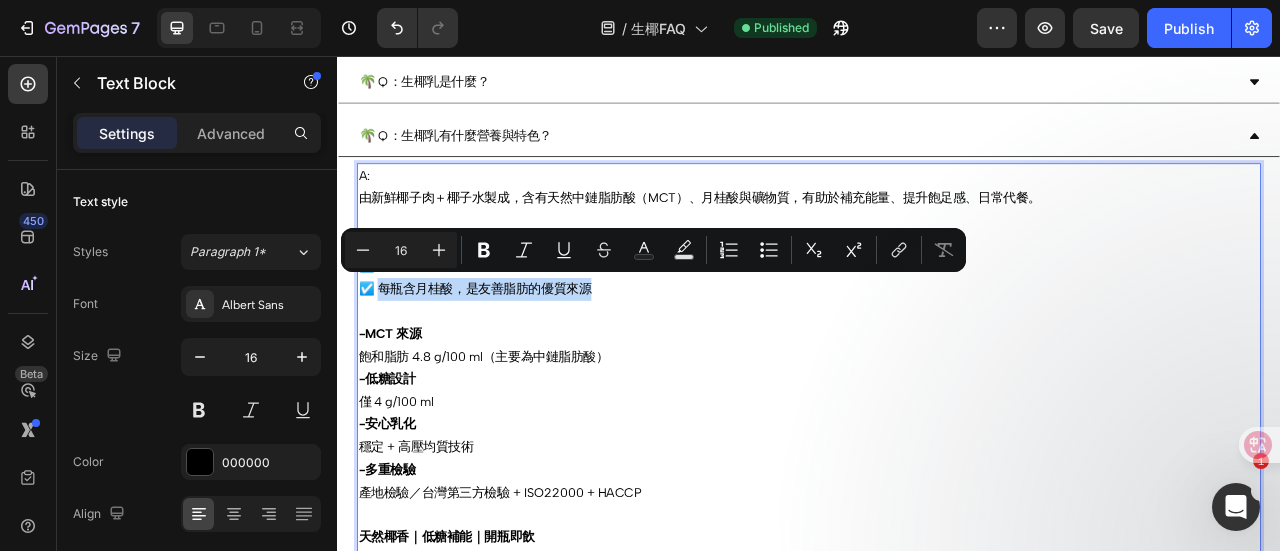 drag, startPoint x: 676, startPoint y: 353, endPoint x: 395, endPoint y: 344, distance: 281.1441 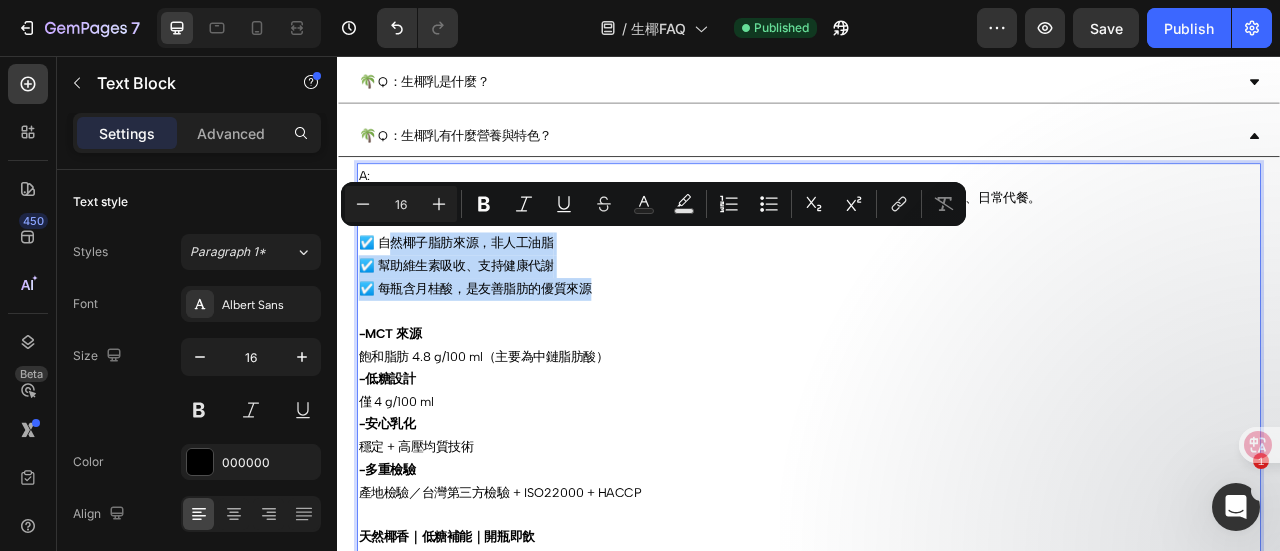 drag, startPoint x: 685, startPoint y: 344, endPoint x: 398, endPoint y: 285, distance: 293.0017 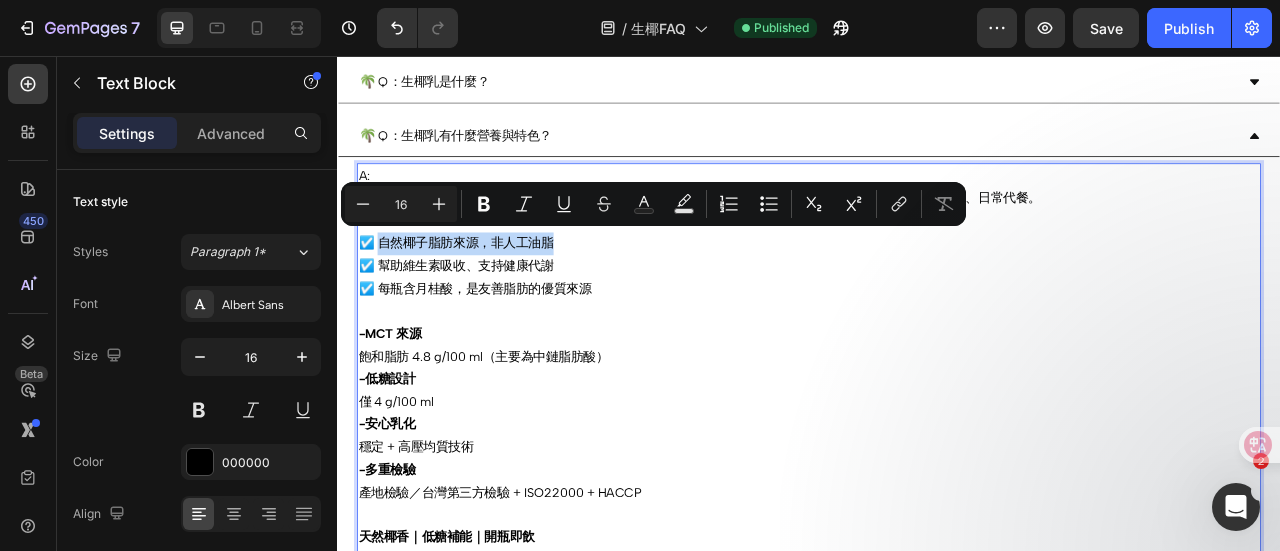 drag, startPoint x: 630, startPoint y: 283, endPoint x: 395, endPoint y: 288, distance: 235.05319 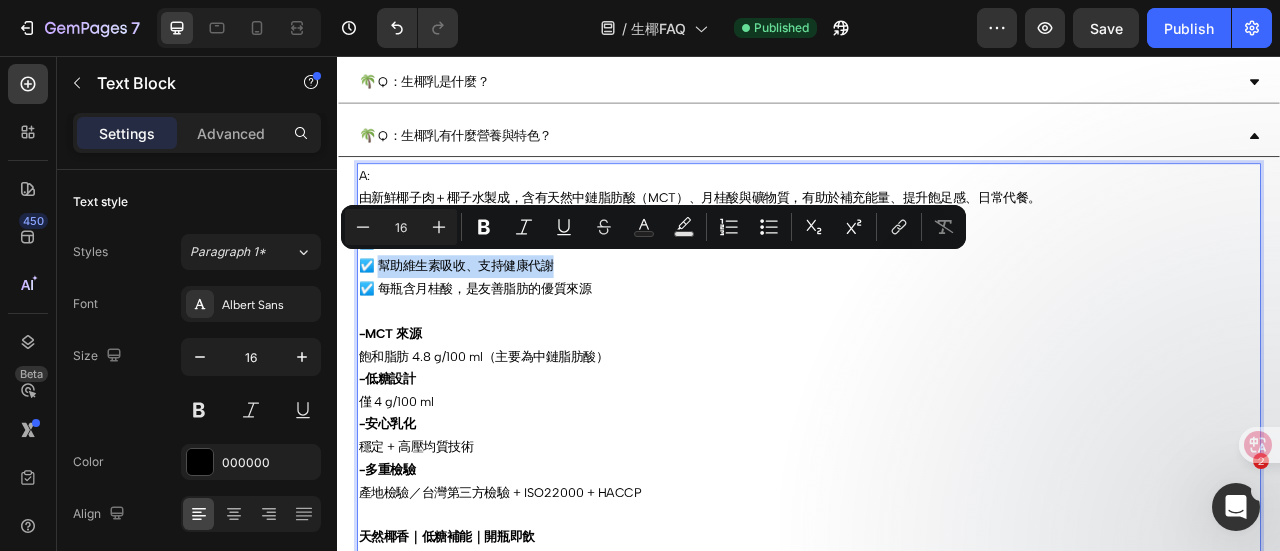 drag, startPoint x: 396, startPoint y: 319, endPoint x: 620, endPoint y: 311, distance: 224.1428 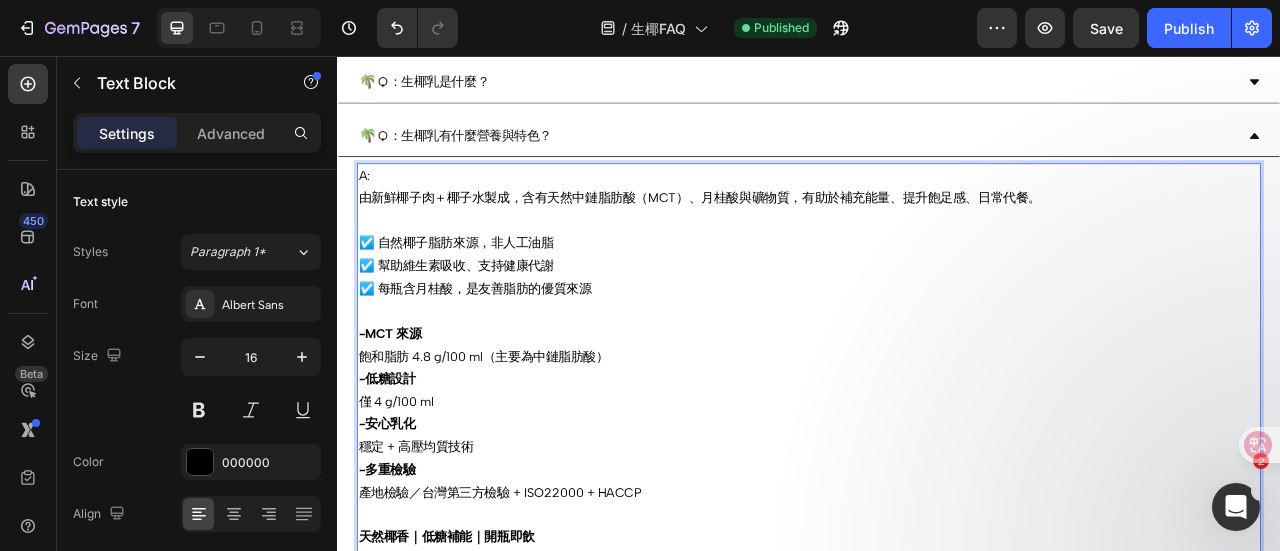 click on "☑️ 自然椰子脂肪來源，非人工油脂 ☑️ 幫助維生素吸收、支持健康代謝 ☑️ 每瓶含月桂酸，是友善脂肪的優質來源" at bounding box center (937, 337) 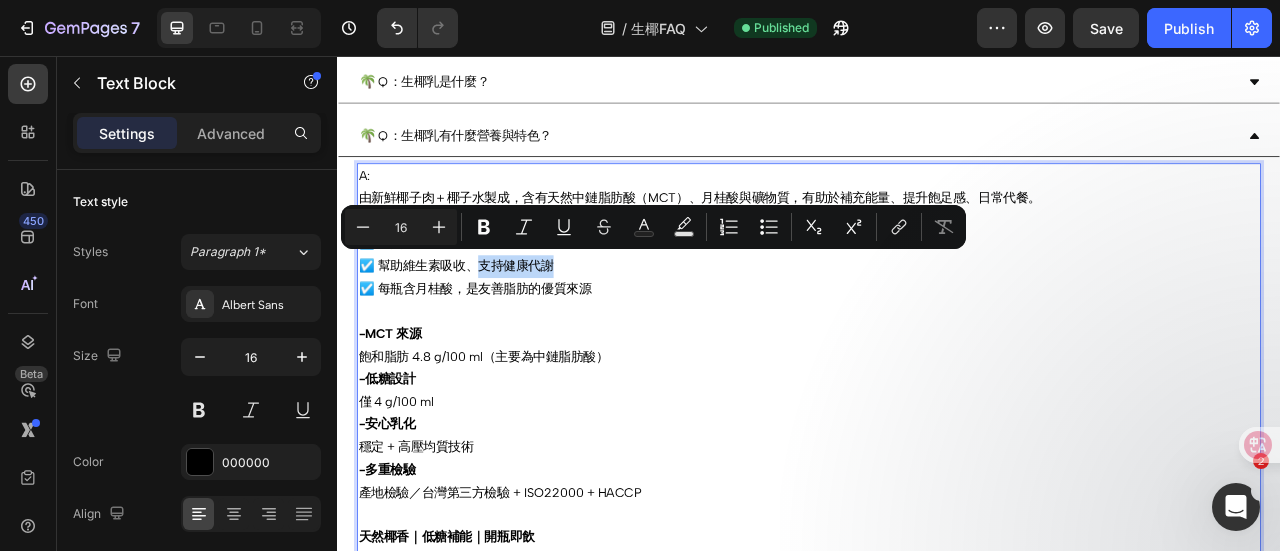 drag, startPoint x: 635, startPoint y: 310, endPoint x: 518, endPoint y: 313, distance: 117.03845 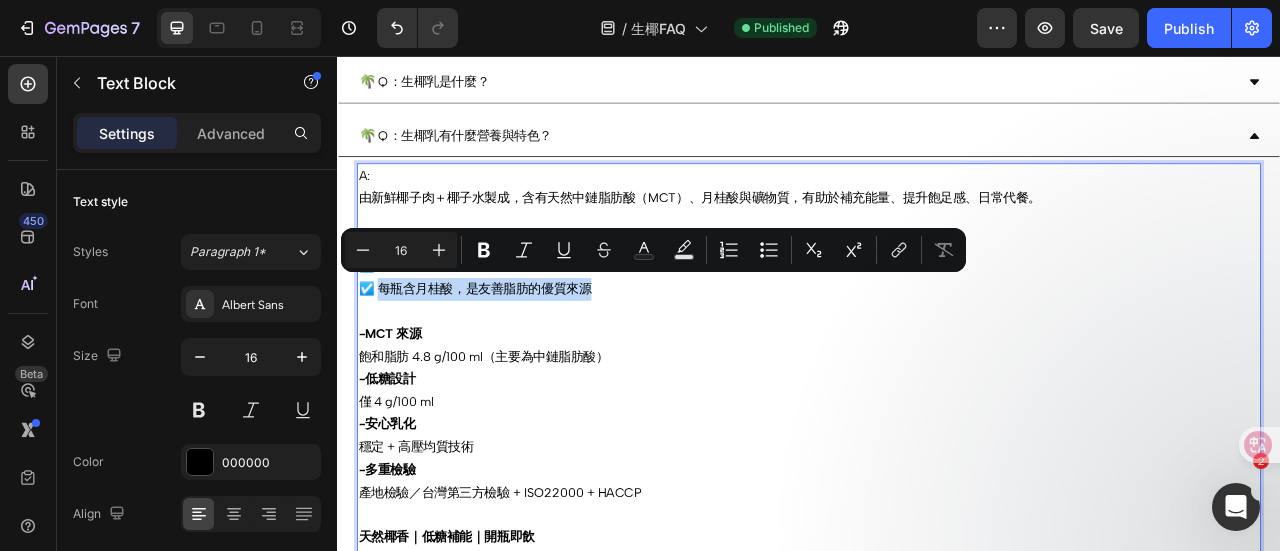 drag, startPoint x: 670, startPoint y: 339, endPoint x: 392, endPoint y: 332, distance: 278.0881 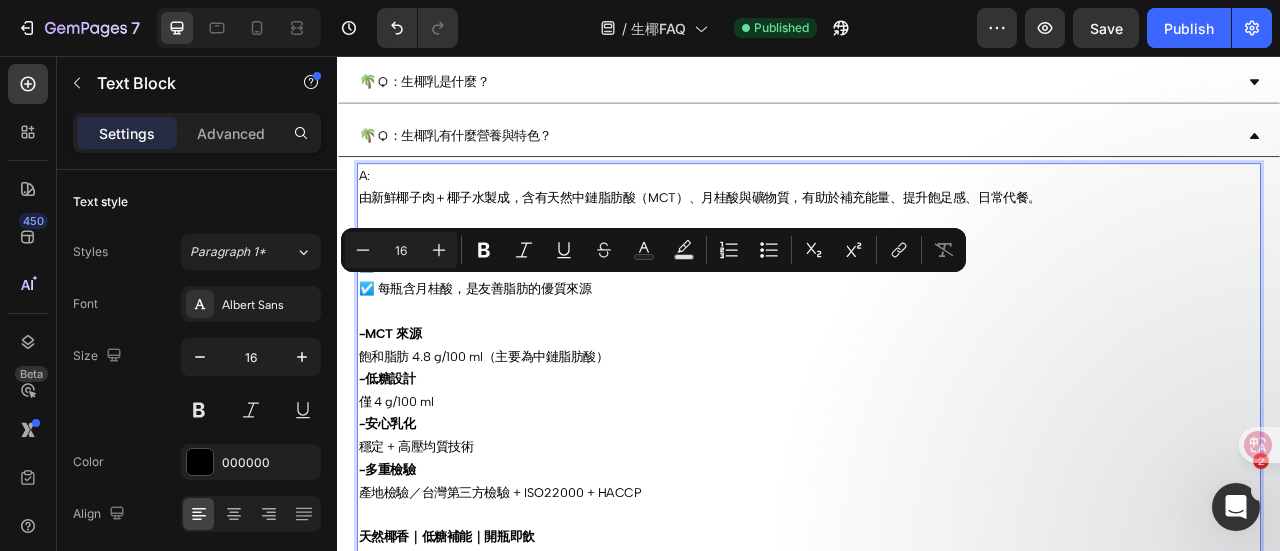 click on "☑️ 自然椰子脂肪來源，非人工油脂 ☑️ 幫助維生素吸收、支持健康代謝 ☑️ 每瓶含月桂酸，是友善脂肪的優質來源" at bounding box center [937, 337] 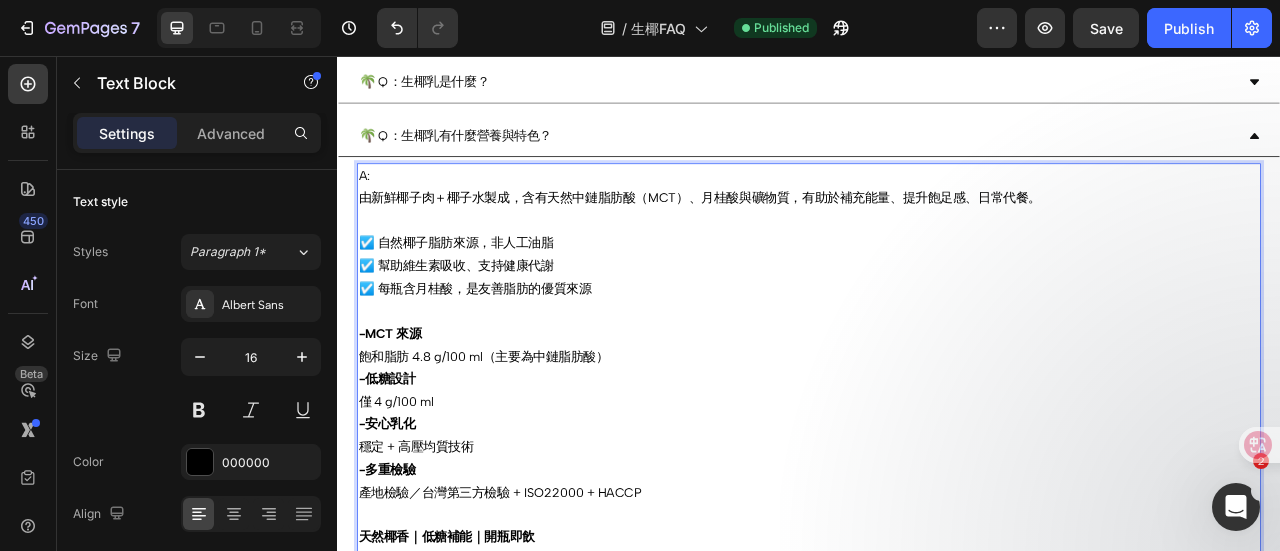 click on "☑️ 自然椰子脂肪來源，非人工油脂 ☑️ 幫助維生素吸收、支持健康代謝 ☑️ 每瓶含月桂酸，是友善脂肪的優質來源" at bounding box center [937, 337] 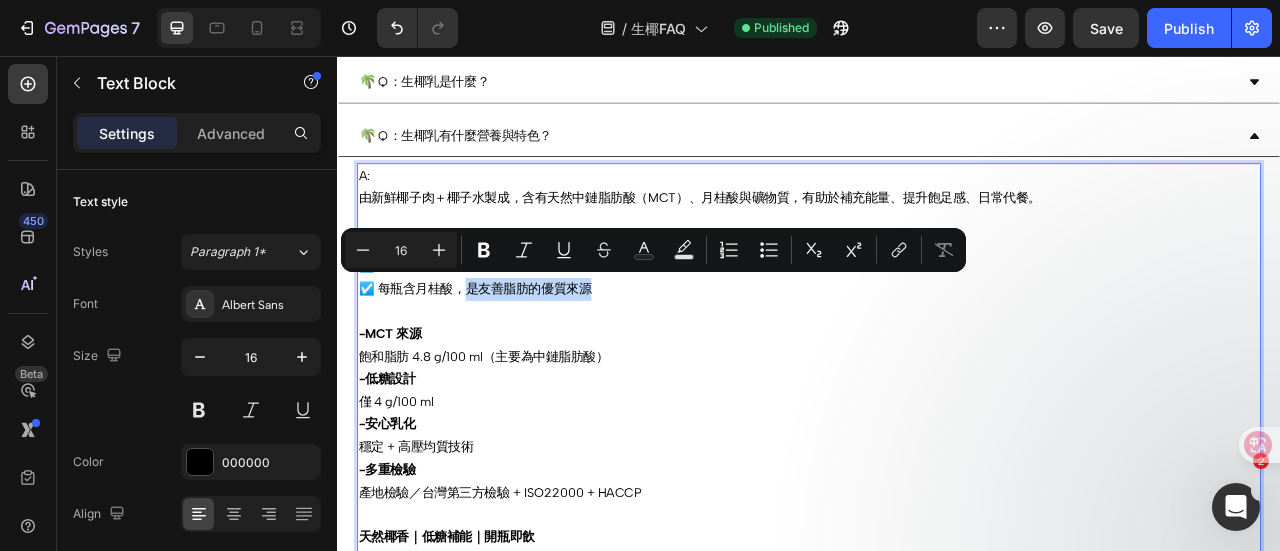 drag, startPoint x: 679, startPoint y: 347, endPoint x: 505, endPoint y: 355, distance: 174.1838 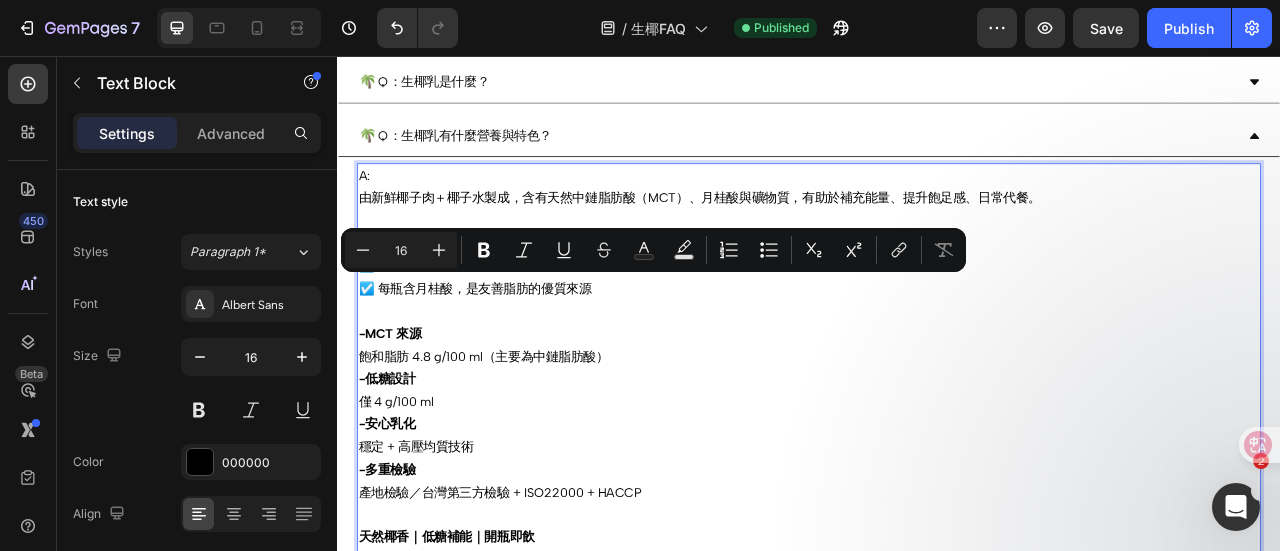 click on "☑️ 自然椰子脂肪來源，非人工油脂 ☑️ 幫助維生素吸收、支持健康代謝 ☑️ 每瓶含月桂酸，是友善脂肪的優質來源" at bounding box center (937, 337) 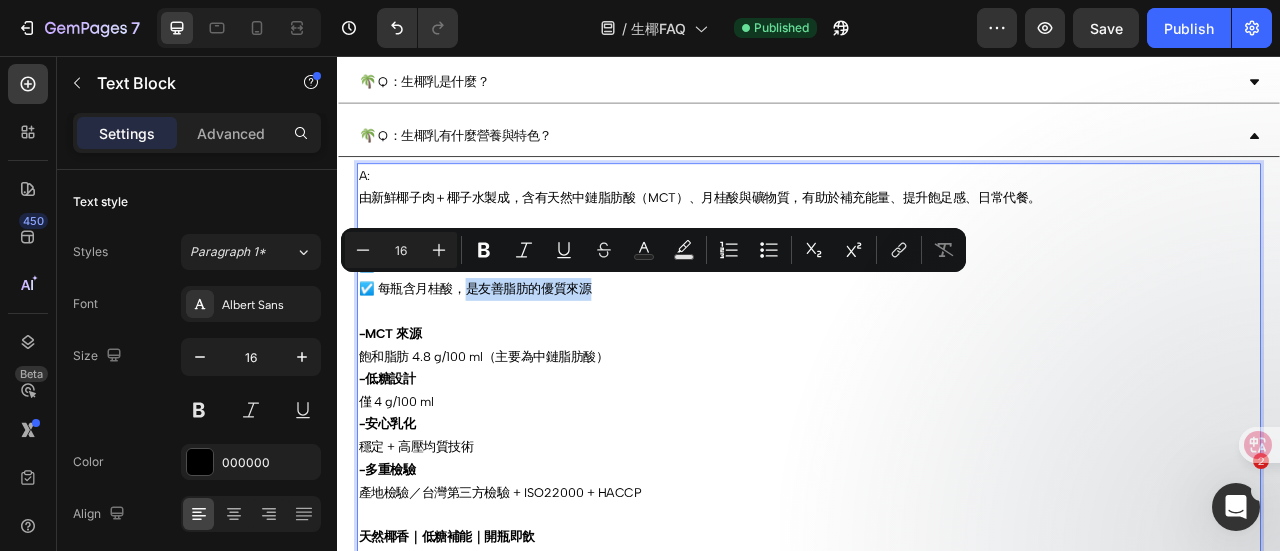 drag, startPoint x: 681, startPoint y: 339, endPoint x: 507, endPoint y: 343, distance: 174.04597 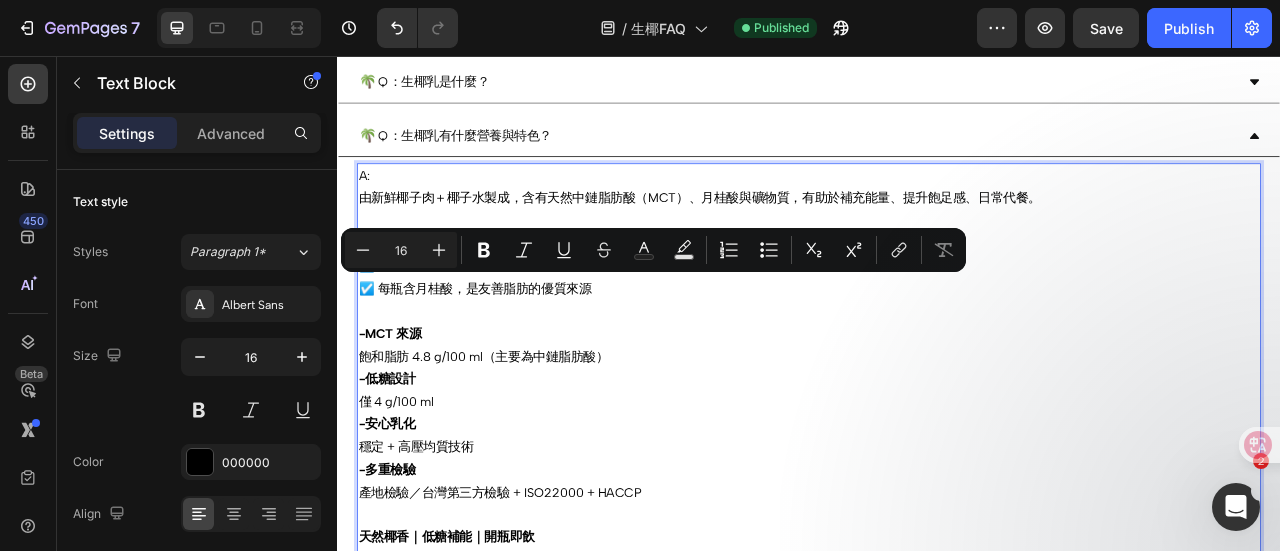 click on "飽和脂肪 4.8 g/100 ml（主要為中鏈脂肪酸）" at bounding box center [937, 438] 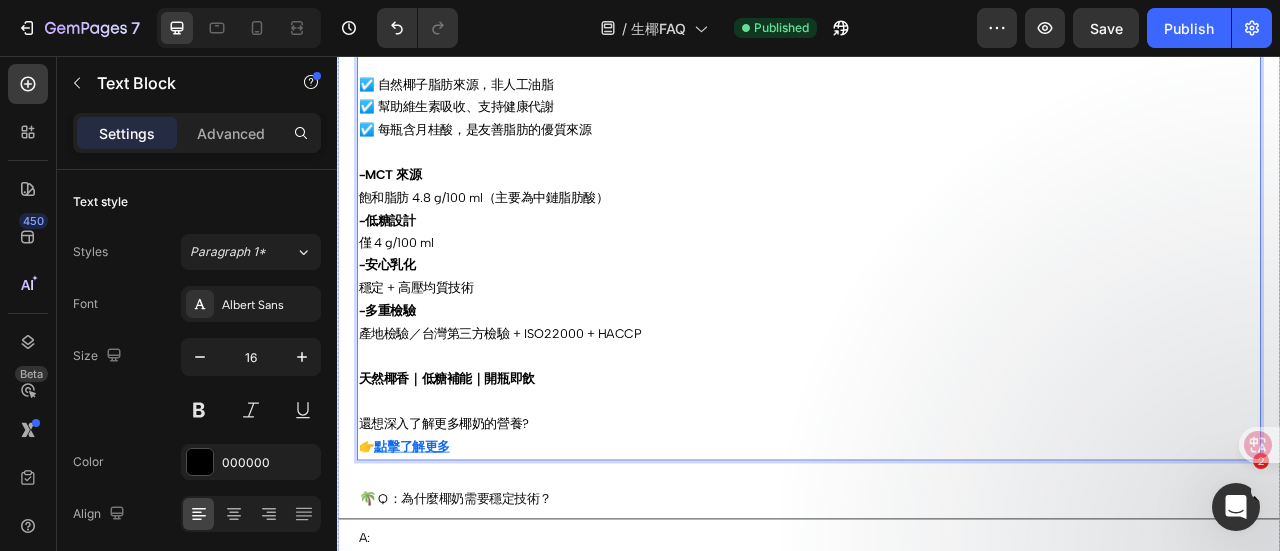 scroll, scrollTop: 828, scrollLeft: 0, axis: vertical 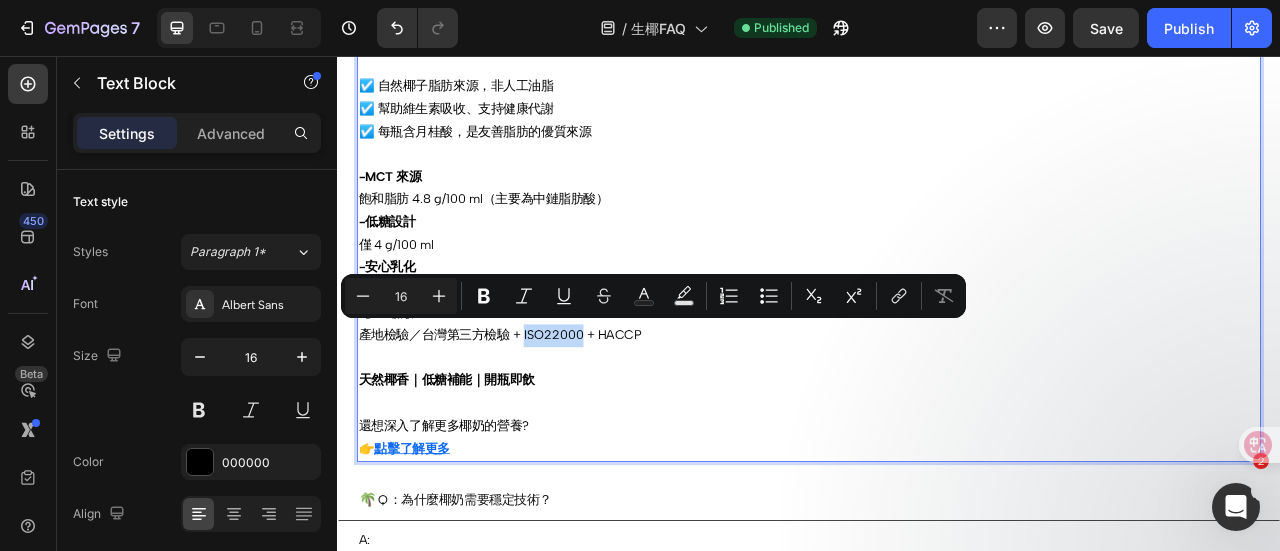drag, startPoint x: 575, startPoint y: 402, endPoint x: 647, endPoint y: 403, distance: 72.00694 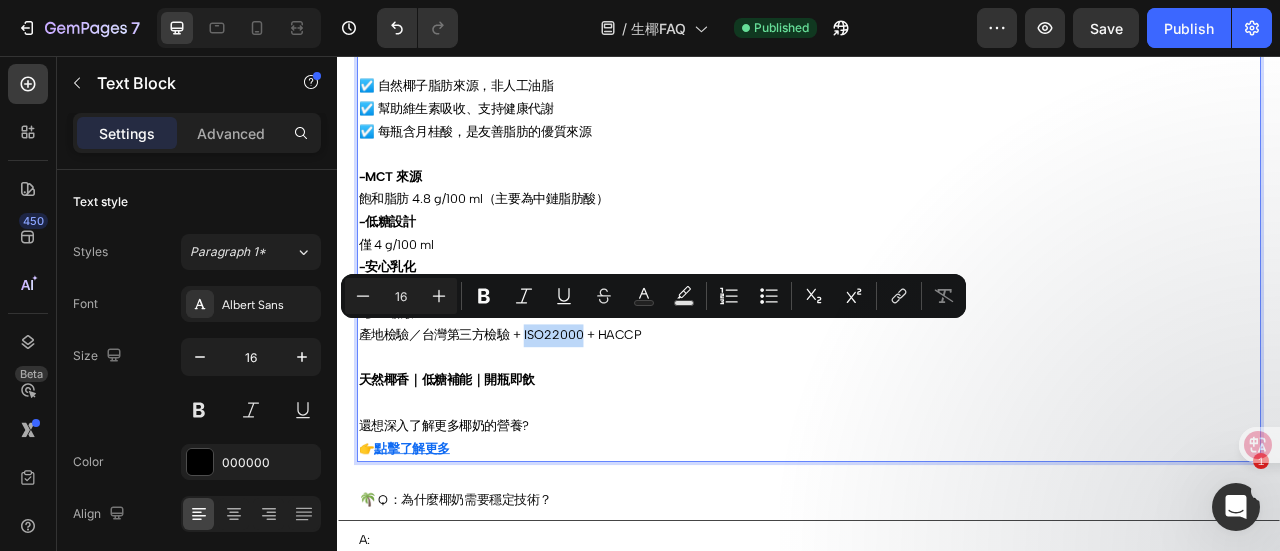 copy on "ISO22000" 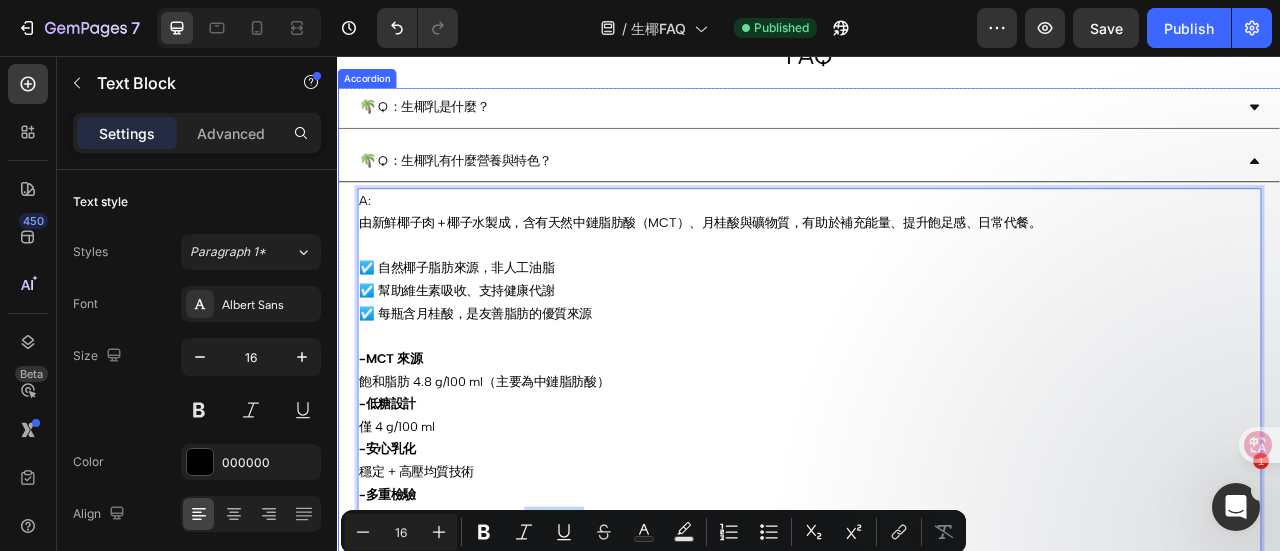 scroll, scrollTop: 628, scrollLeft: 0, axis: vertical 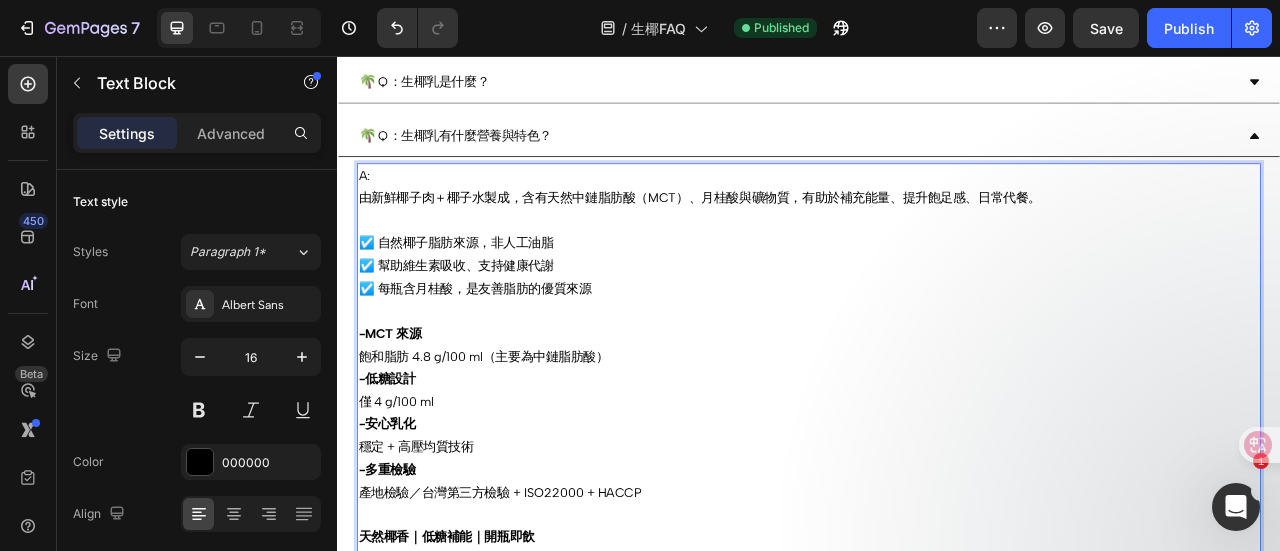click on "☑️ 自然椰子脂肪來源，非人工油脂 ☑️ 幫助維生素吸收、支持健康代謝 ☑️ 每瓶含月桂酸，是友善脂肪的優質來源" at bounding box center (937, 337) 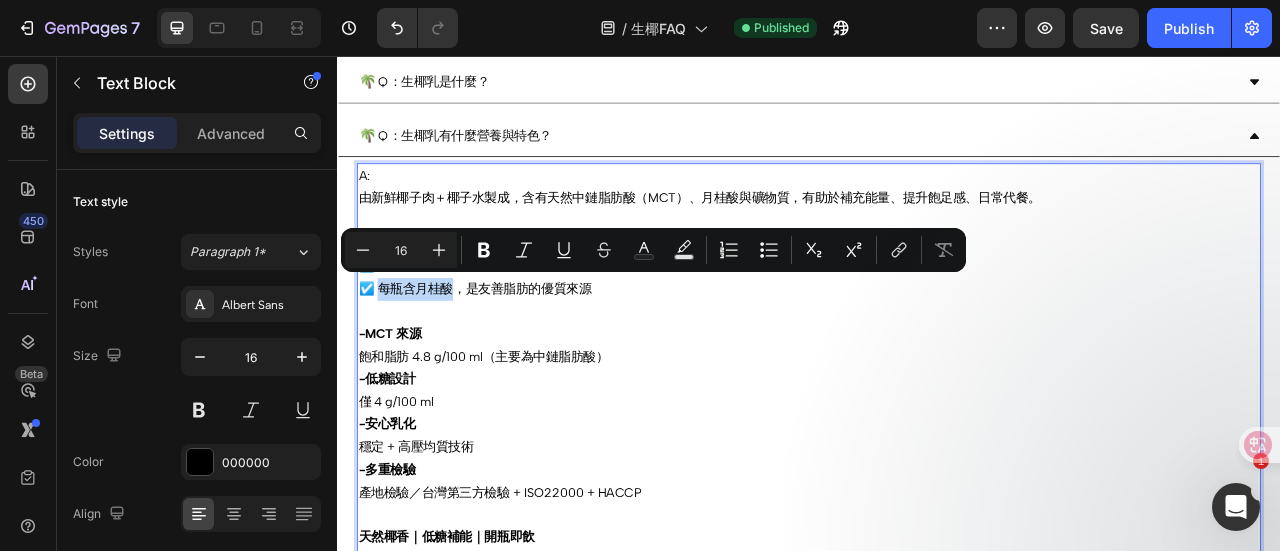 drag, startPoint x: 486, startPoint y: 343, endPoint x: 397, endPoint y: 342, distance: 89.005615 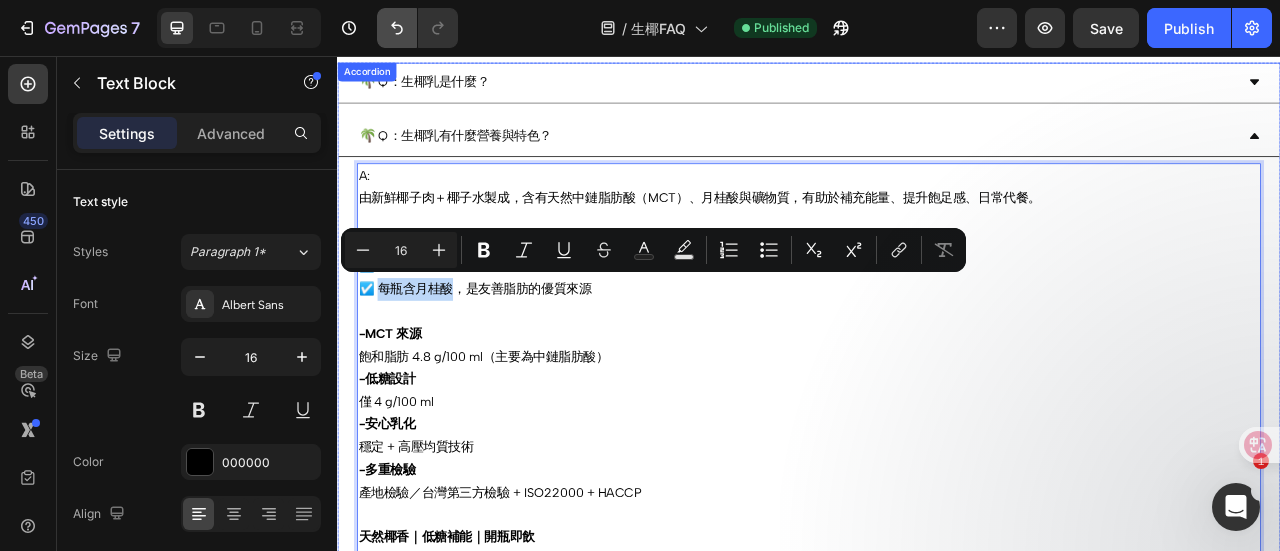 copy on "每瓶含月桂酸" 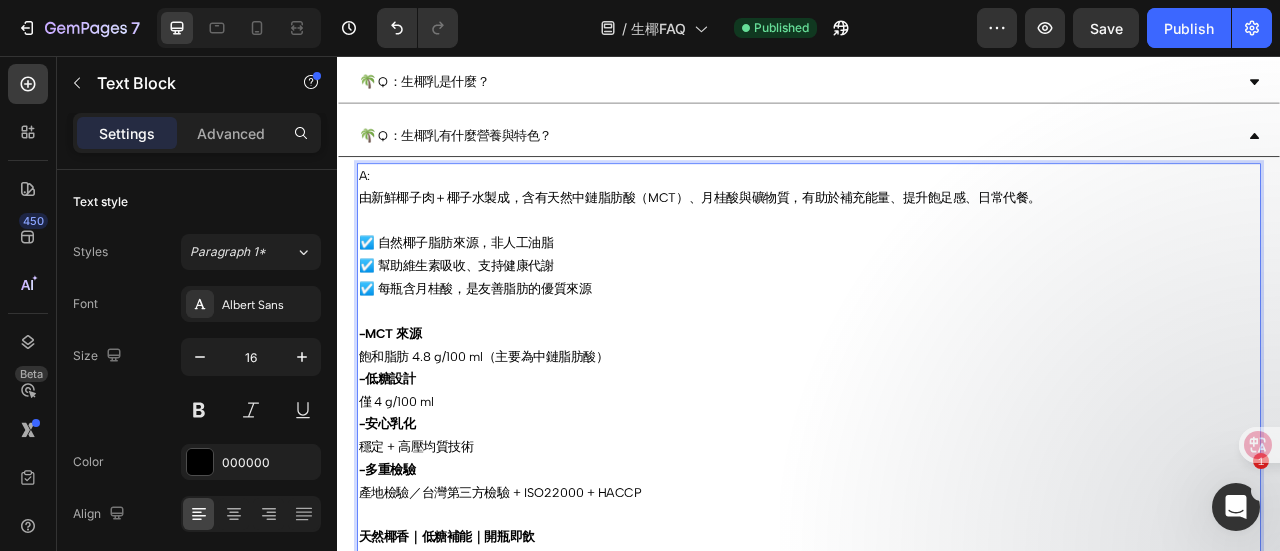 click on "-MCT 來源" at bounding box center [937, 409] 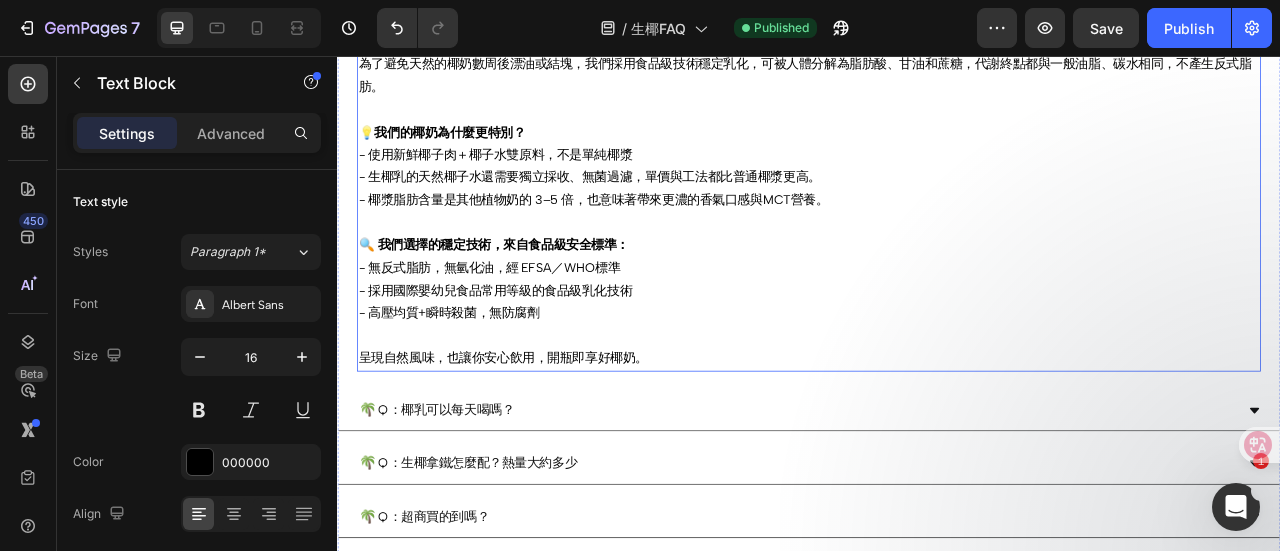 scroll, scrollTop: 1628, scrollLeft: 0, axis: vertical 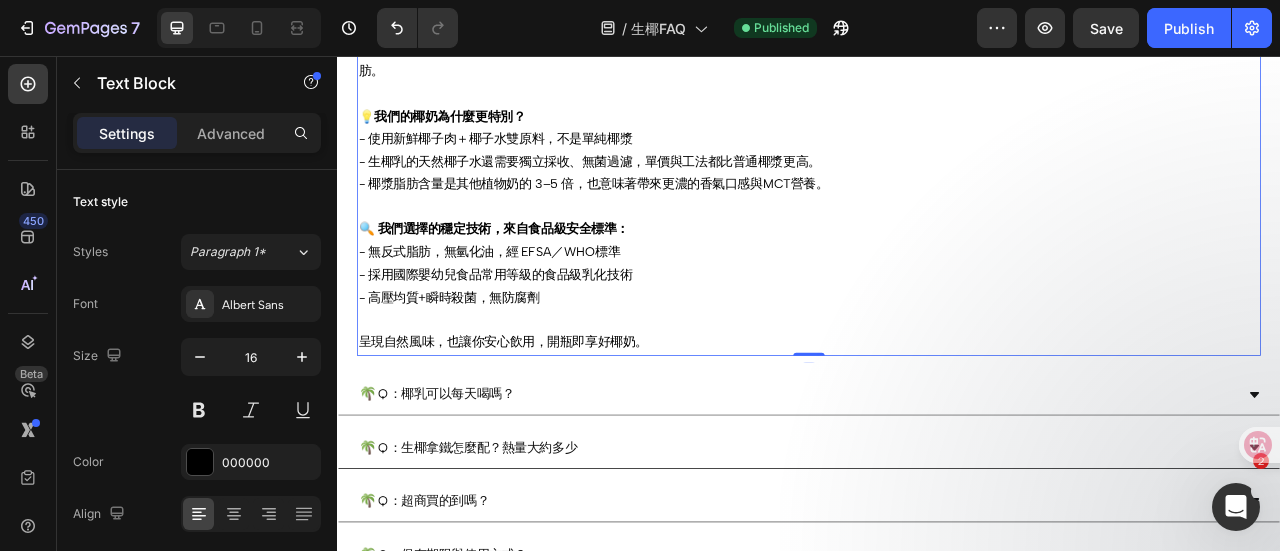 click on "- 高壓均質+瞬時殺菌，無防腐劑" at bounding box center [937, 378] 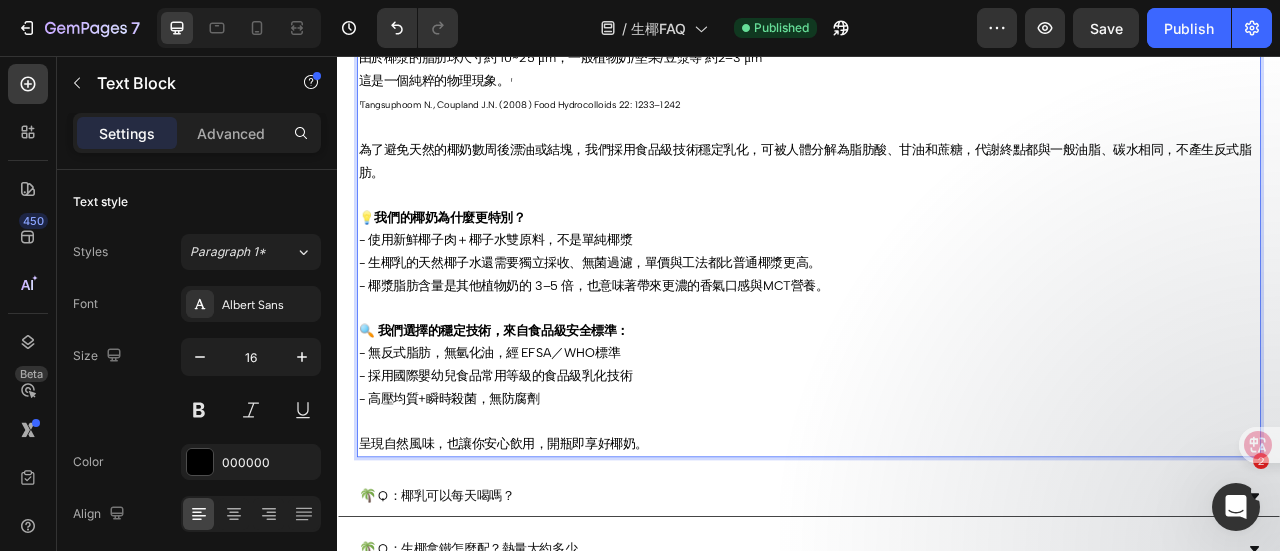 scroll, scrollTop: 1519, scrollLeft: 0, axis: vertical 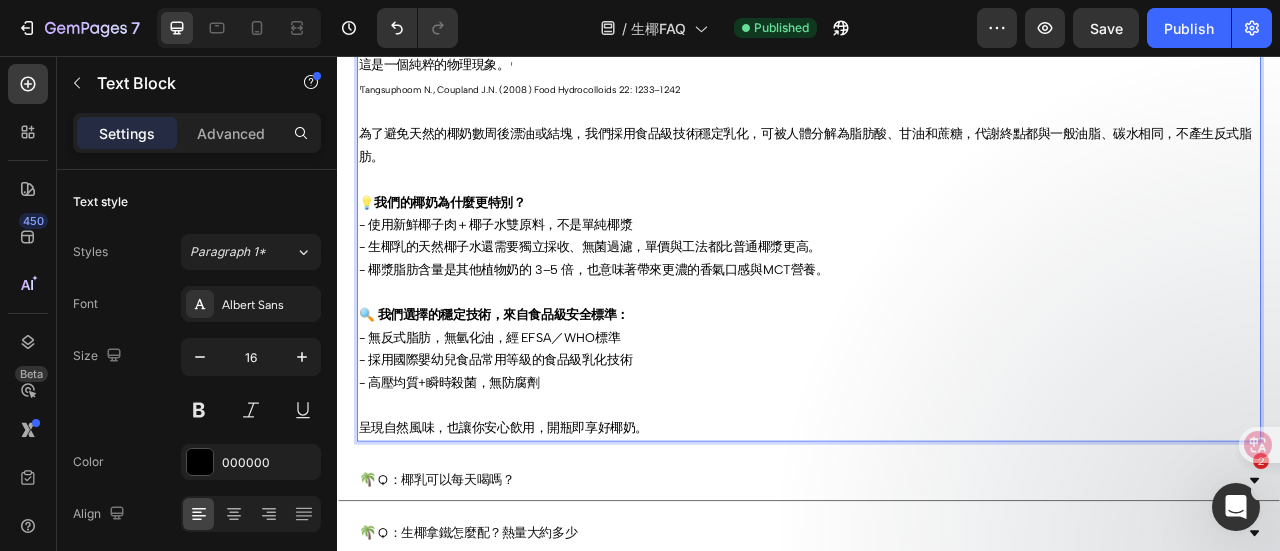 click on "🔍 Our chosen stabilization technology comes from food-grade safety standards: - No trans fat, no hydrogenated oil, according to EFSA/WHO standards" at bounding box center (937, 400) 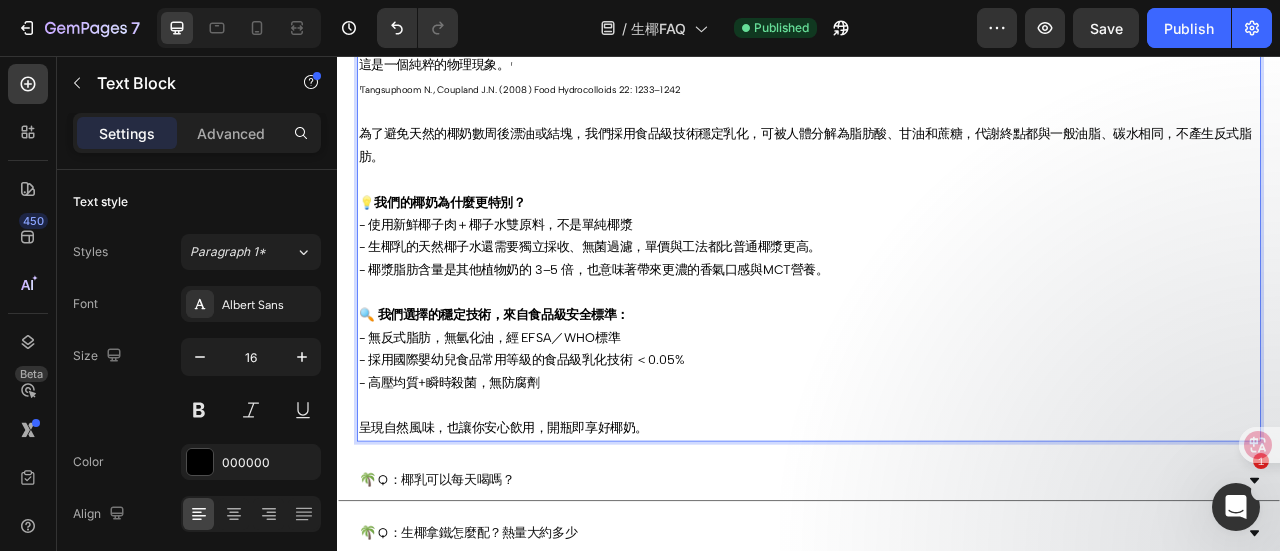 click on "🔍 Our chosen stabilization technology comes from food-grade safety standards: - No trans fat, no hydrogenated oil, according to EFSA/WHO standards" at bounding box center [937, 400] 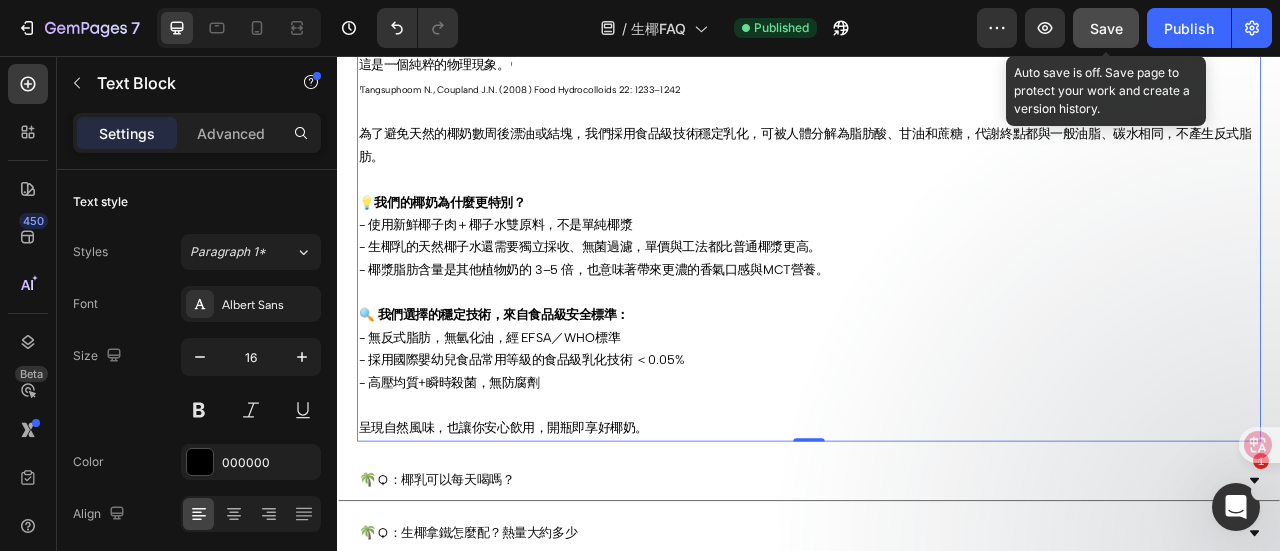 click on "Save" 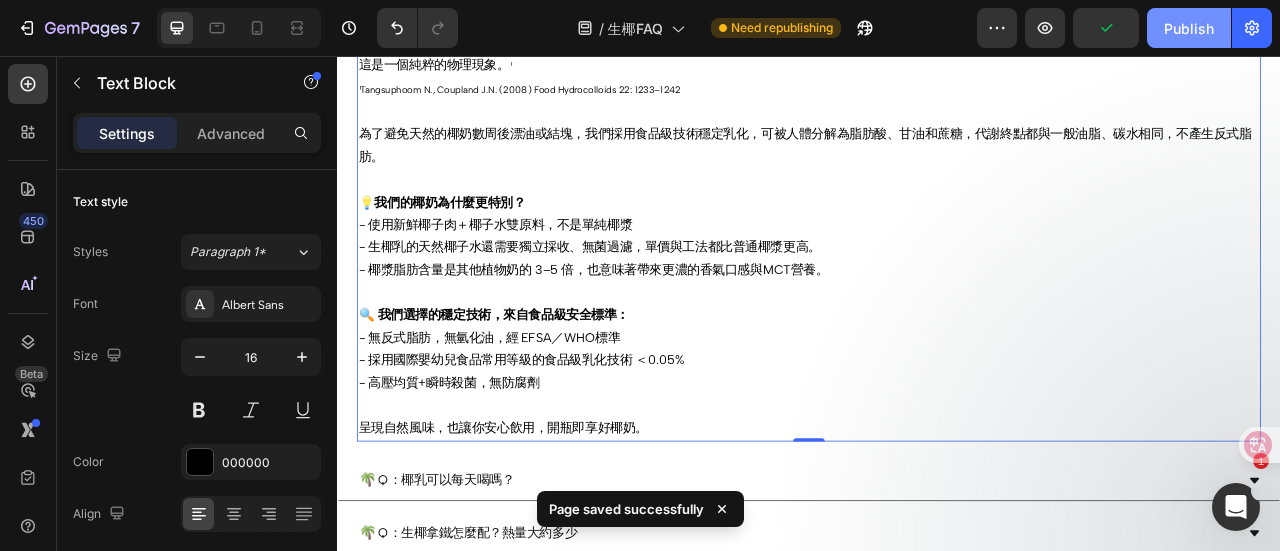click on "Publish" at bounding box center (1189, 28) 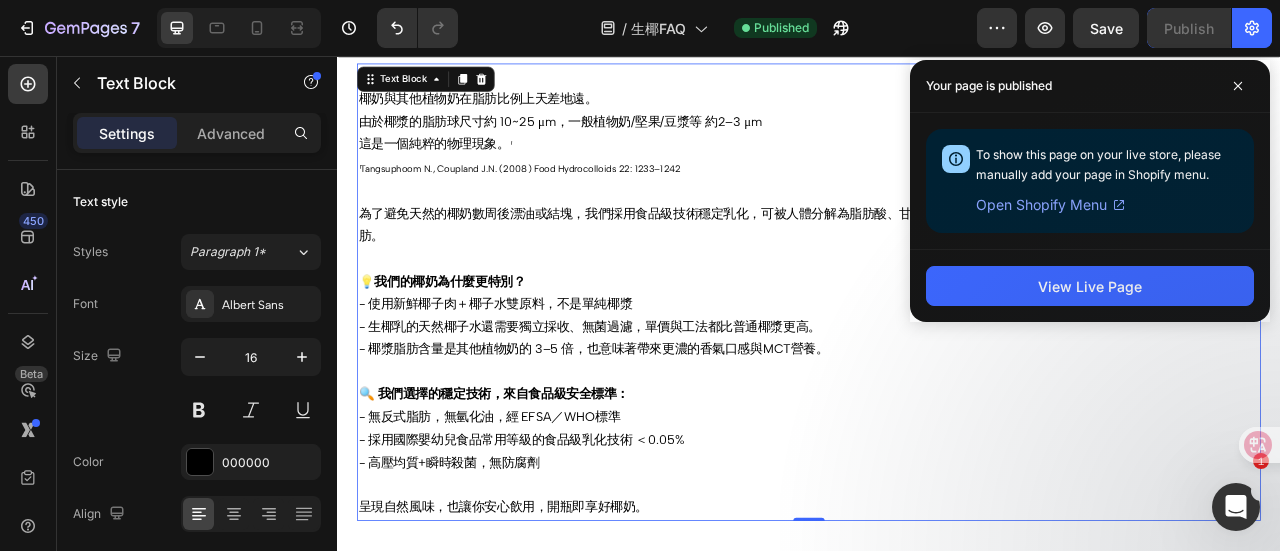 scroll, scrollTop: 1519, scrollLeft: 0, axis: vertical 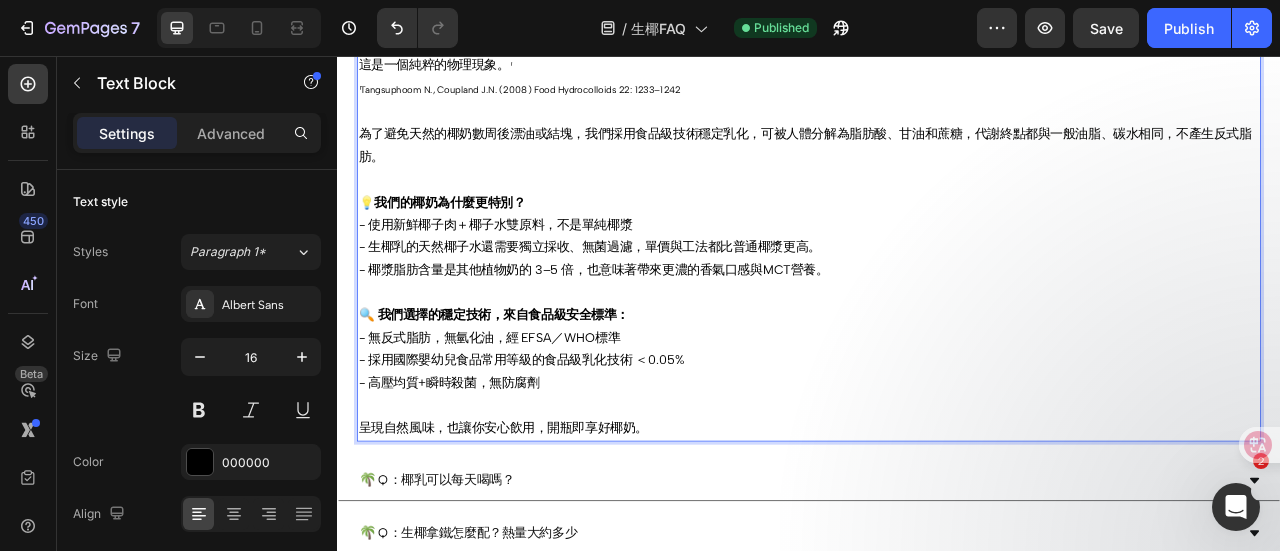 click on "- 採用國際嬰幼兒食品常用等級的食品級乳化技術 ＜0.05%" at bounding box center (937, 443) 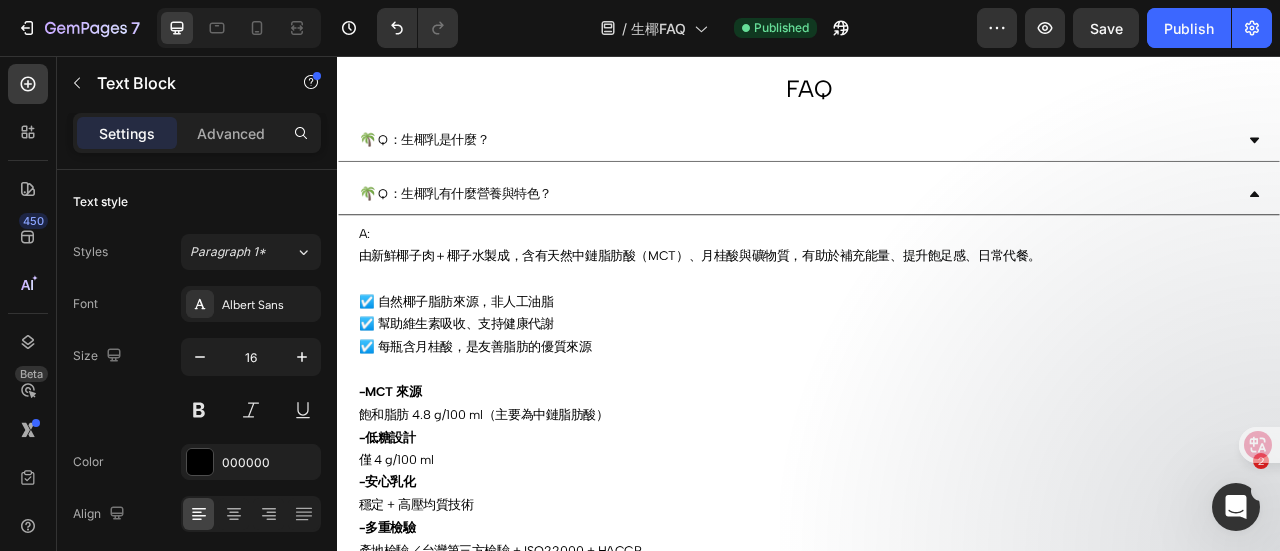 scroll, scrollTop: 519, scrollLeft: 0, axis: vertical 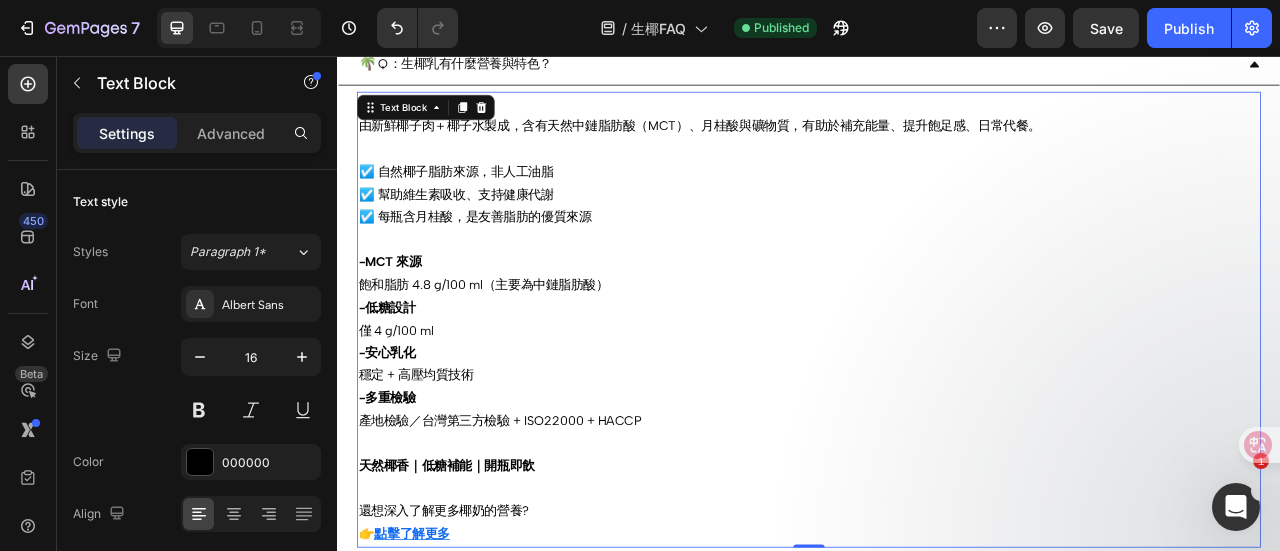 click on "☑️ 自然椰子脂肪來源，非人工油脂 ☑️ 幫助維生素吸收、支持健康代謝 ☑️ 每瓶含月桂酸，是友善脂肪的優質來源" at bounding box center [937, 246] 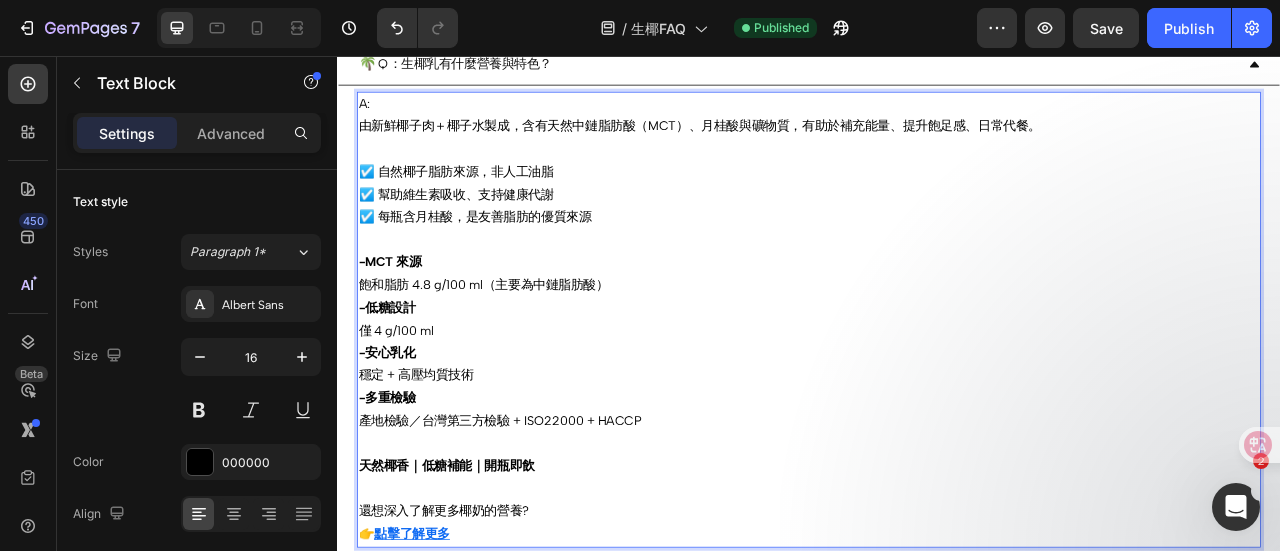 click on "☑️ 自然椰子脂肪來源，非人工油脂 ☑️ 幫助維生素吸收、支持健康代謝 ☑️ 每瓶含月桂酸，是友善脂肪的優質來源" at bounding box center (937, 246) 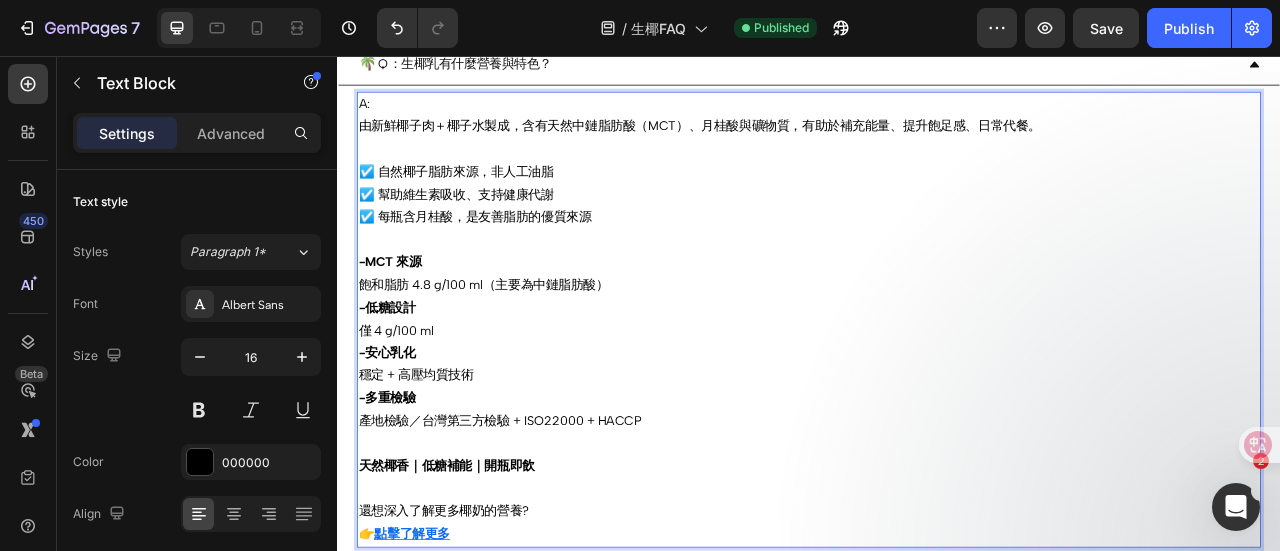 click on "☑️ 自然椰子脂肪來源，非人工油脂 ☑️ 幫助維生素吸收、支持健康代謝 ☑️ 每瓶含月桂酸，是友善脂肪的優質來源" at bounding box center [937, 246] 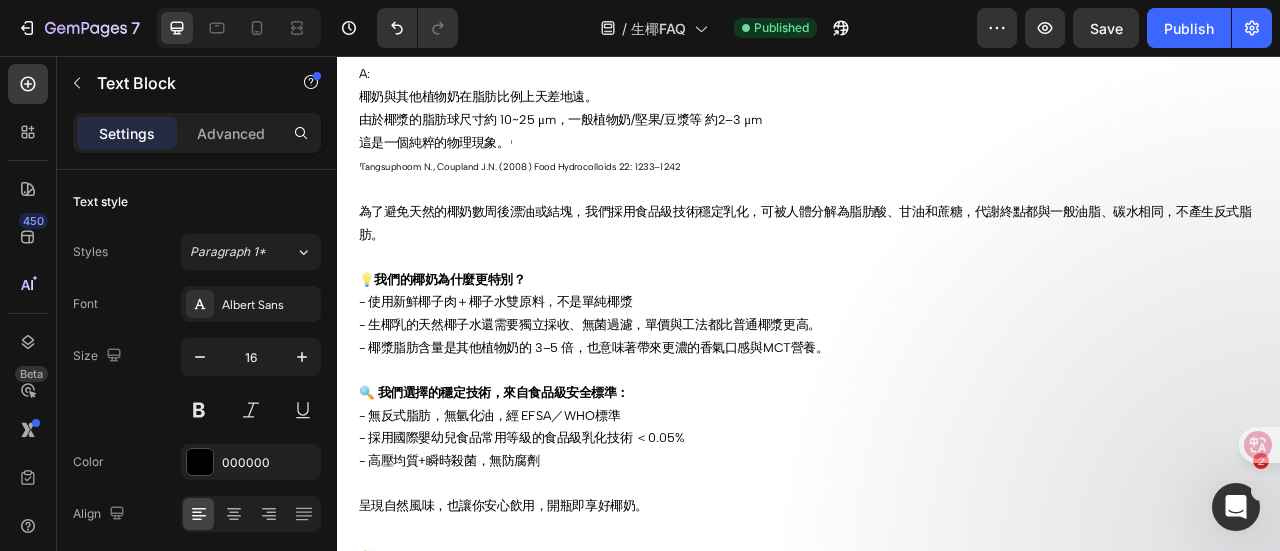 scroll, scrollTop: 1419, scrollLeft: 0, axis: vertical 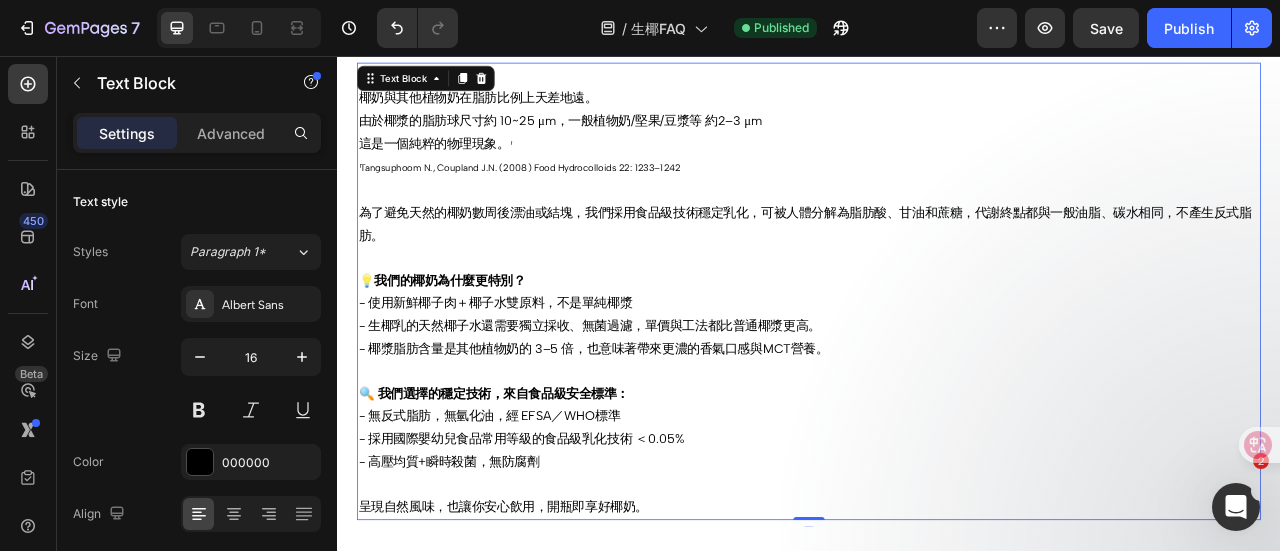 click on "🔍 Our chosen stabilization technology comes from food-grade safety standards: - No trans fat, no hydrogenated oil, according to EFSA/WHO standards" at bounding box center (937, 500) 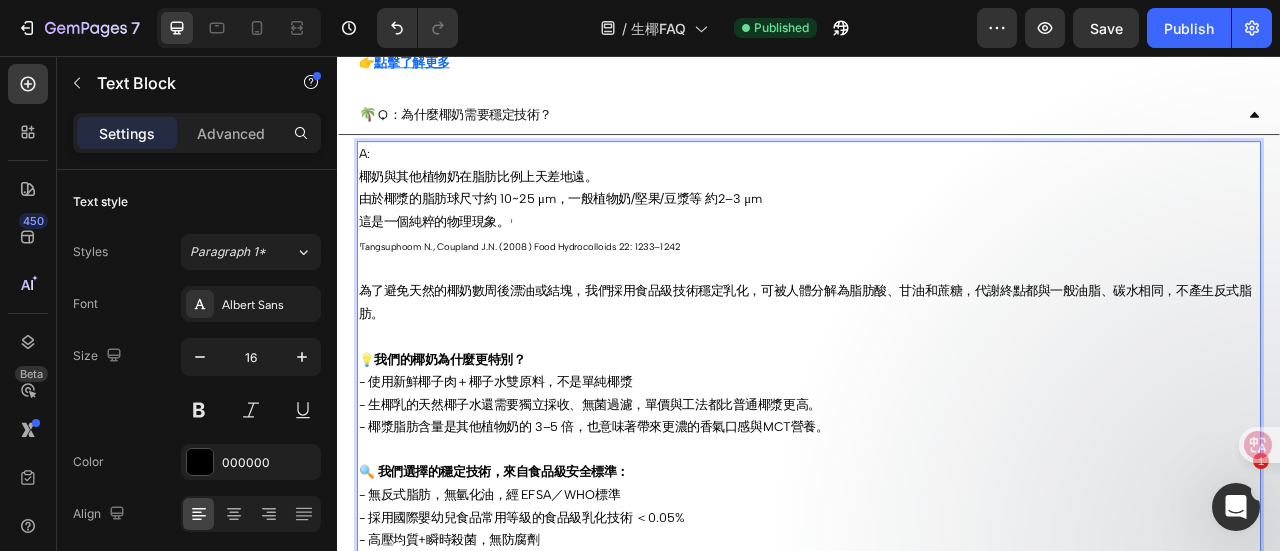 scroll, scrollTop: 1219, scrollLeft: 0, axis: vertical 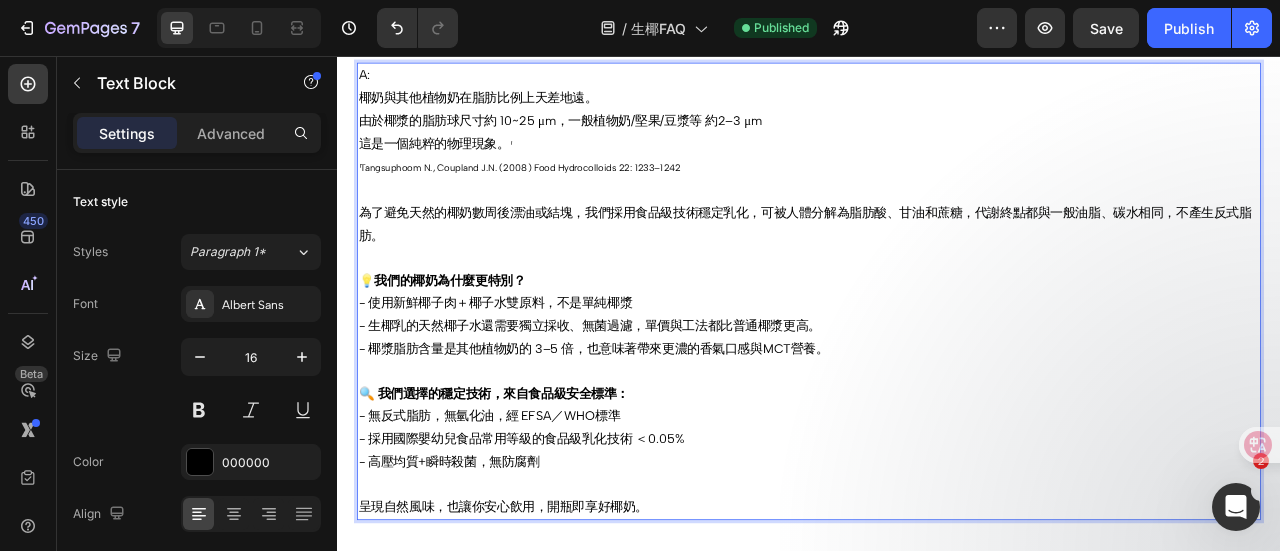 click on "- 採用國際嬰幼兒食品常用等級的食品級乳化技術 ＜0.05%" at bounding box center (937, 543) 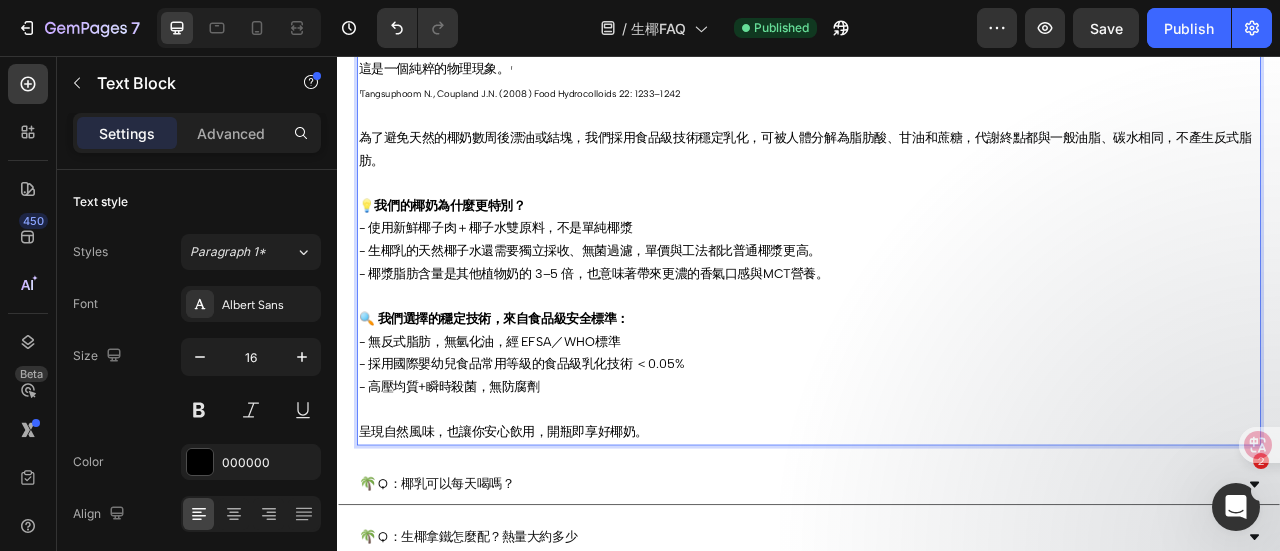 scroll, scrollTop: 1519, scrollLeft: 0, axis: vertical 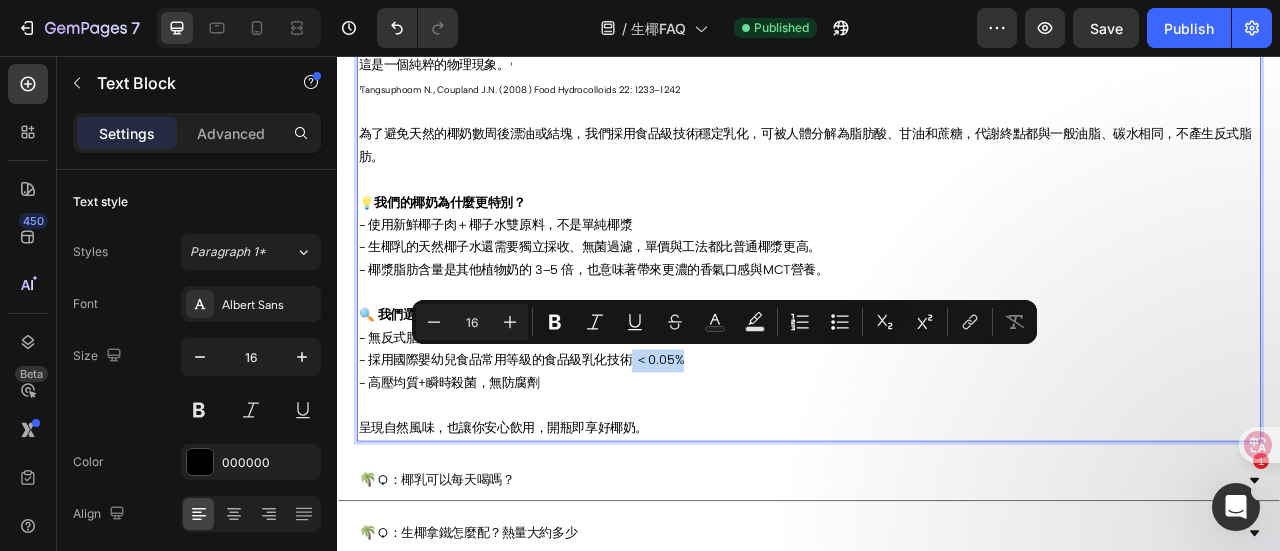 drag, startPoint x: 796, startPoint y: 438, endPoint x: 712, endPoint y: 434, distance: 84.095184 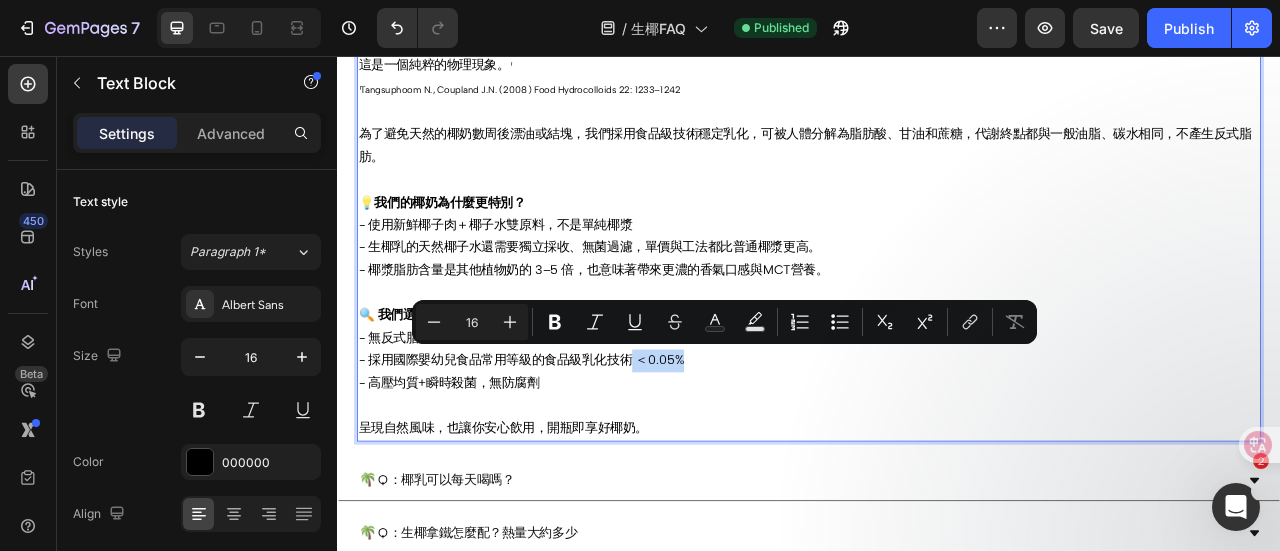 drag, startPoint x: 806, startPoint y: 434, endPoint x: 712, endPoint y: 440, distance: 94.19129 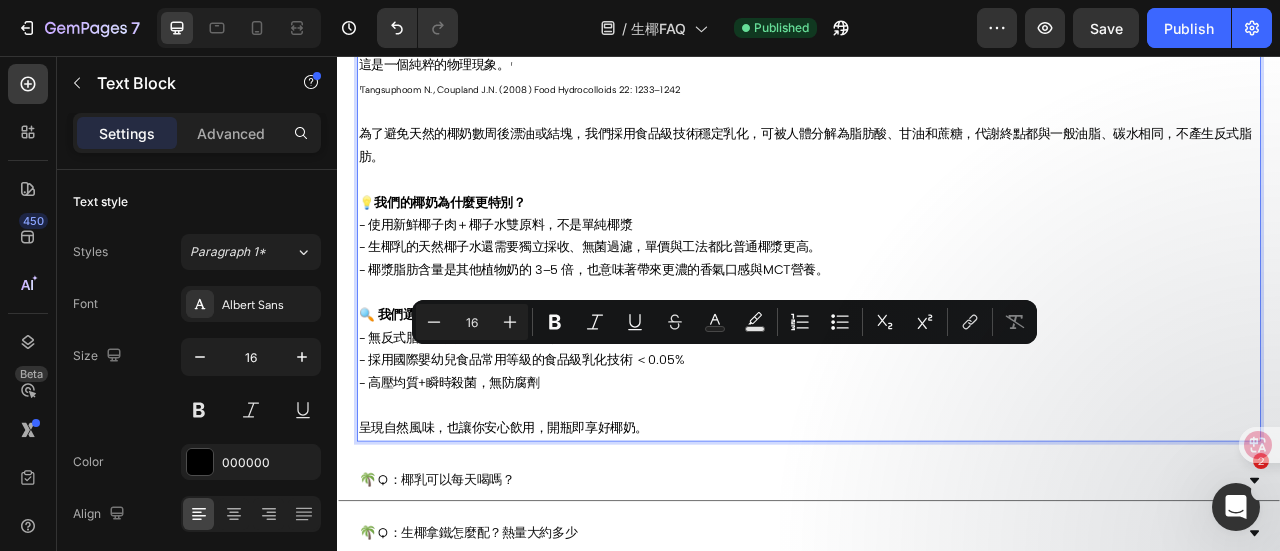 click on "- 高壓均質+瞬時殺菌，無防腐劑" at bounding box center [937, 487] 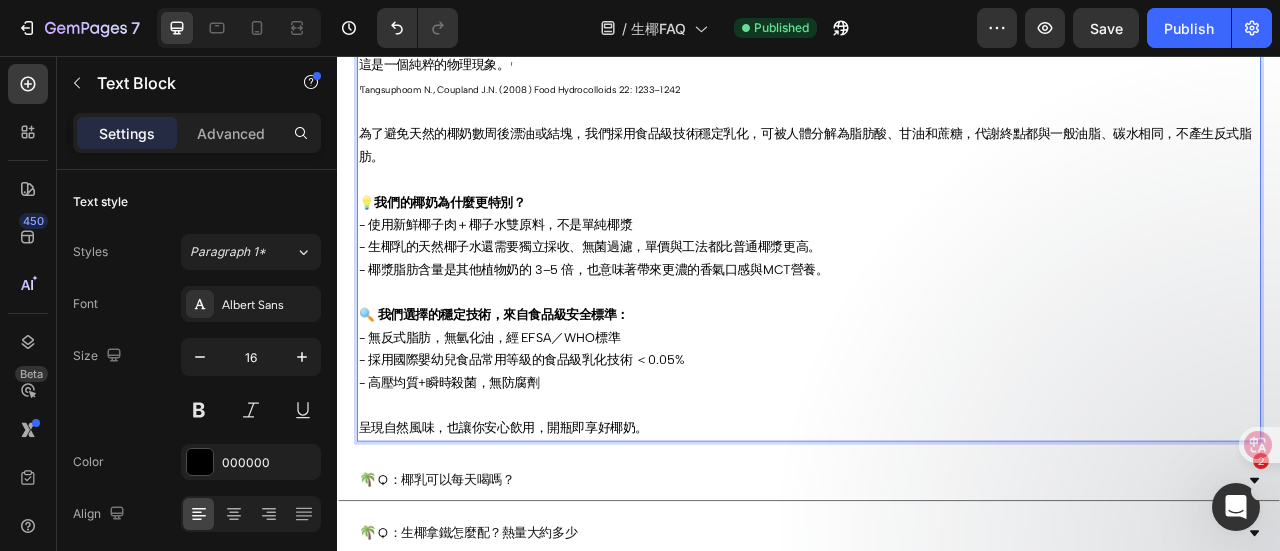 click on "- 採用國際嬰幼兒食品常用等級的食品級乳化技術 ＜0.05%" at bounding box center (937, 443) 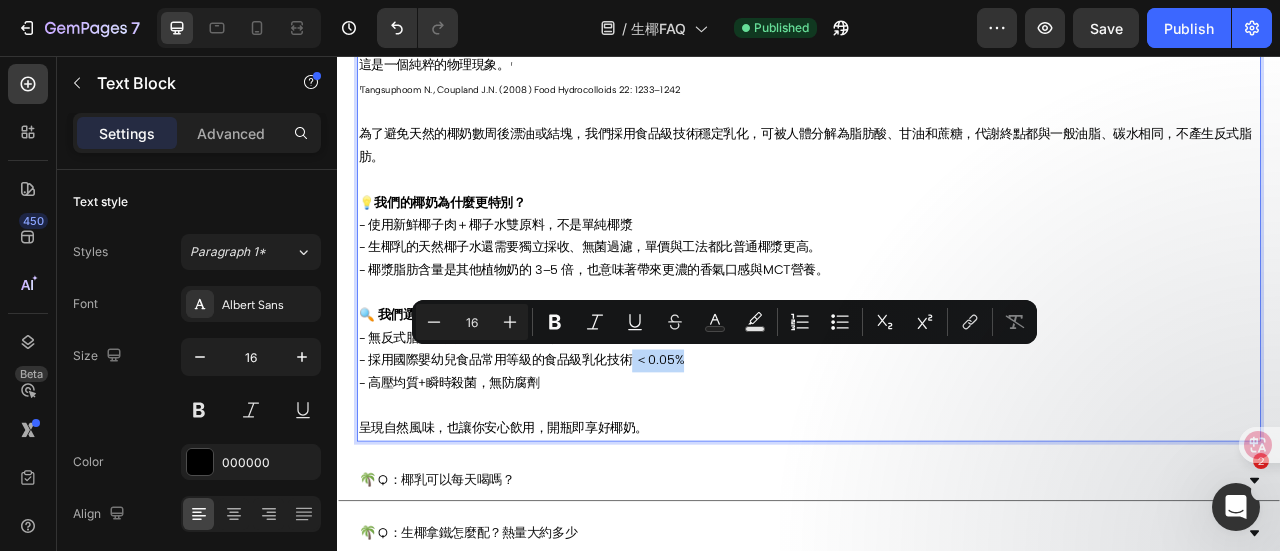 drag, startPoint x: 790, startPoint y: 429, endPoint x: 714, endPoint y: 429, distance: 76 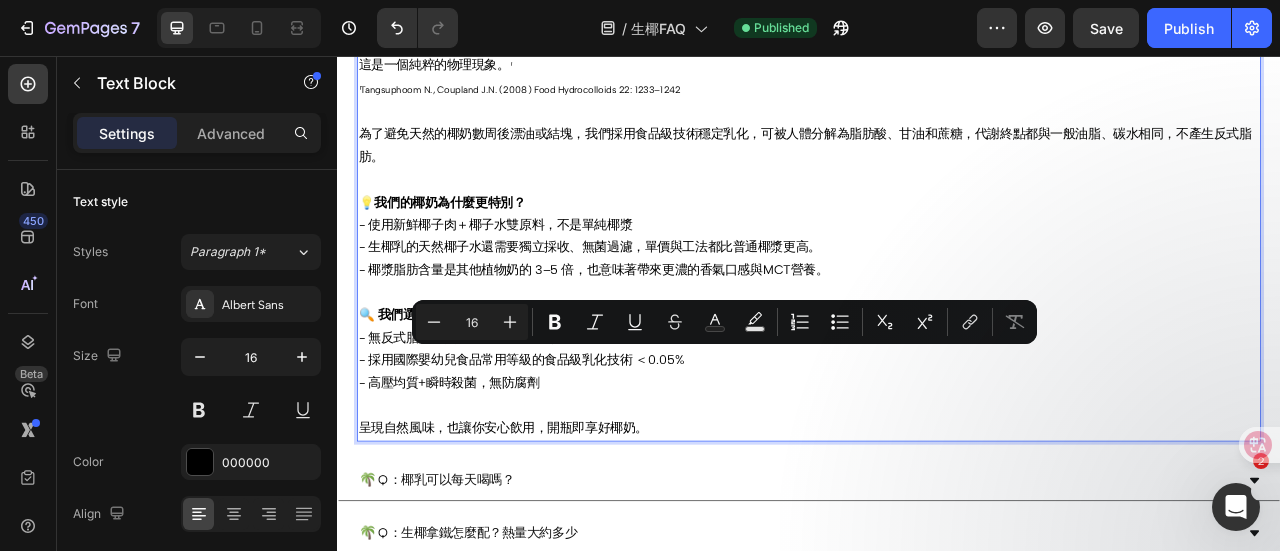 click on "- 高壓均質+瞬時殺菌，無防腐劑" at bounding box center (937, 487) 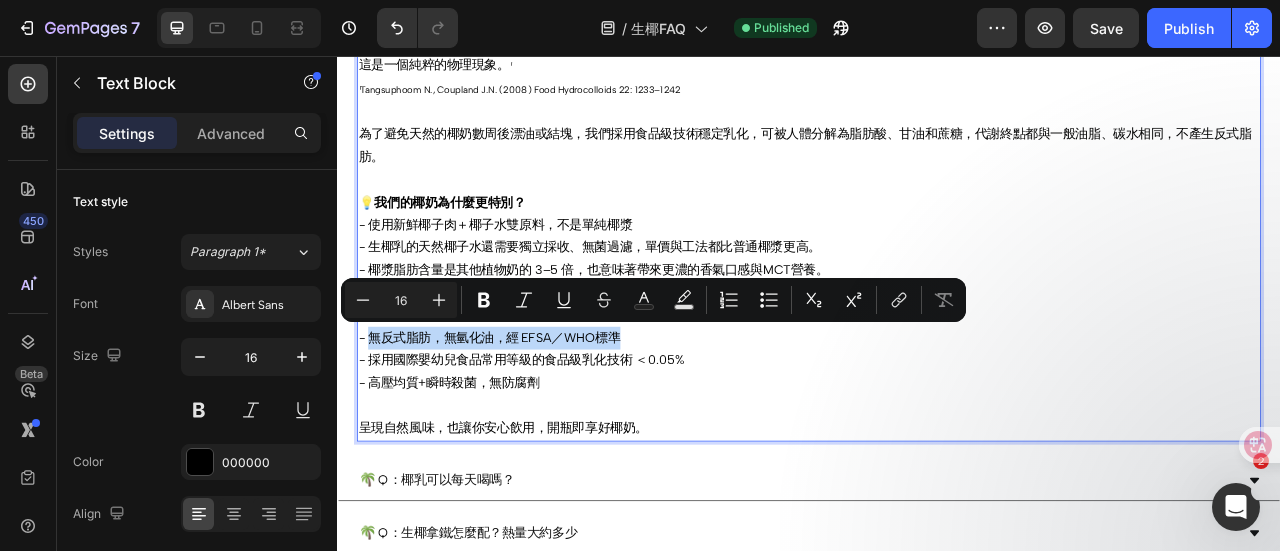 drag, startPoint x: 383, startPoint y: 405, endPoint x: 734, endPoint y: 404, distance: 351.00143 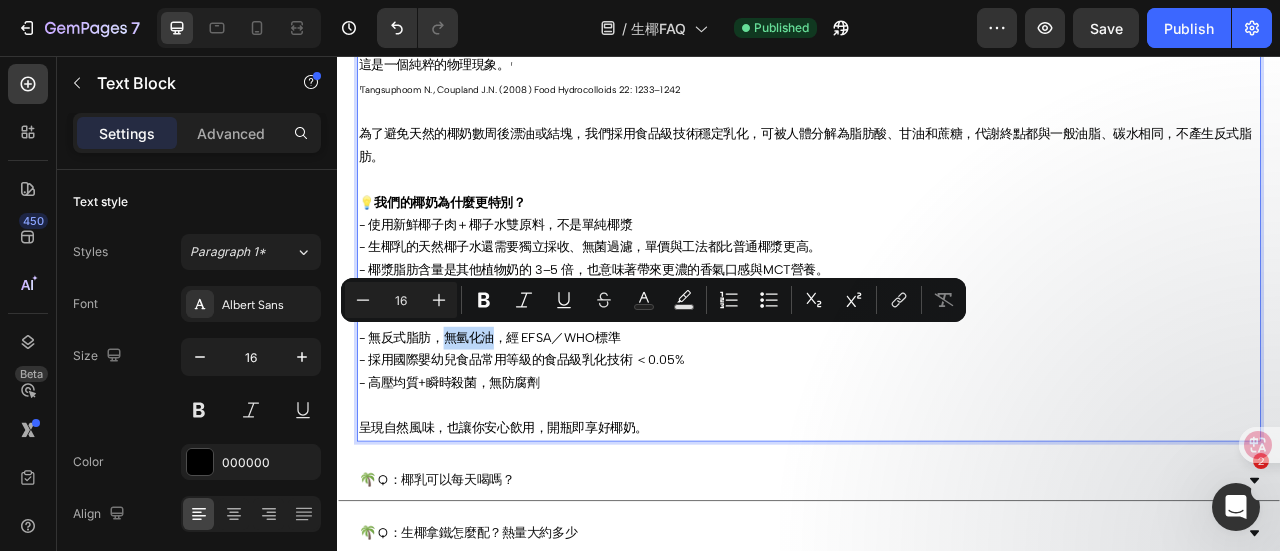 drag, startPoint x: 539, startPoint y: 405, endPoint x: 472, endPoint y: 405, distance: 67 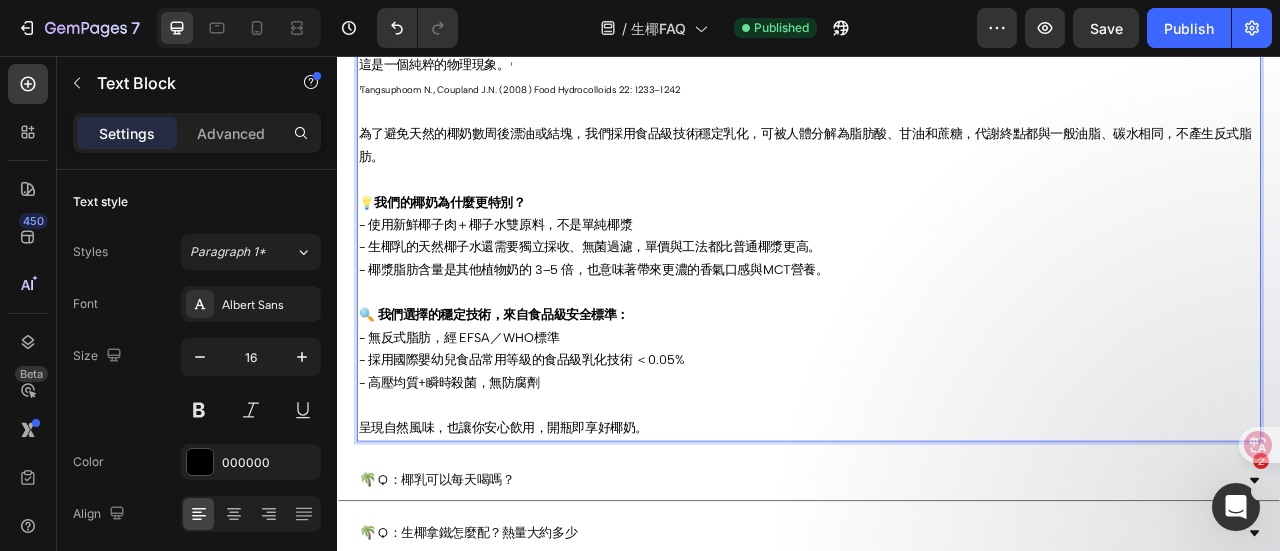 click on "🔍 Our chosen stabilization technology comes from food-grade safety standards: - No trans fat, according to EFSA/WHO standards" at bounding box center [937, 400] 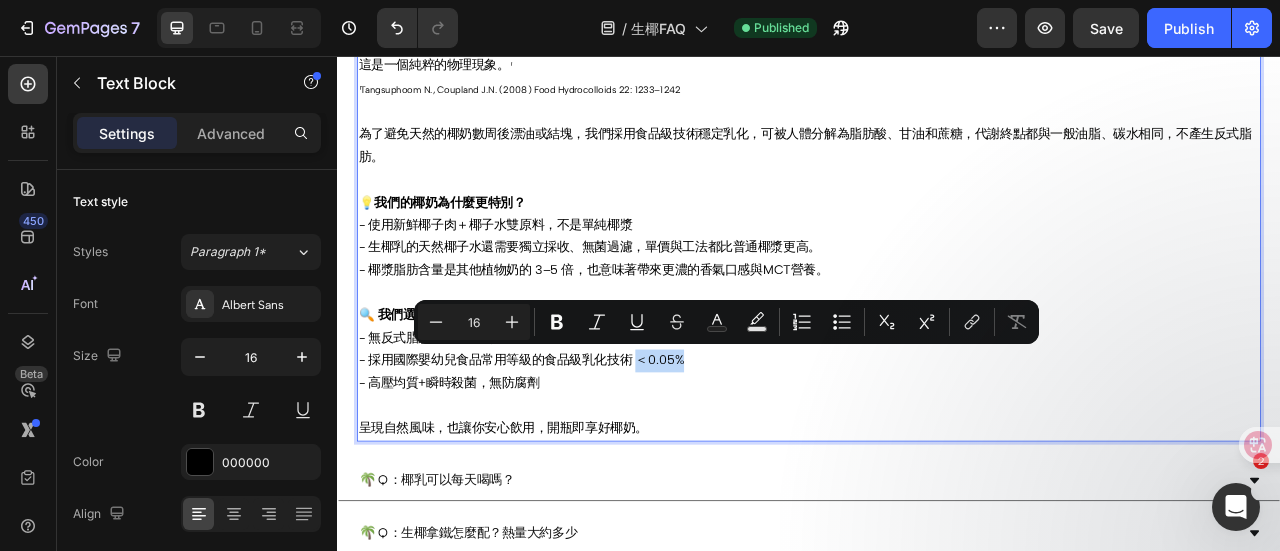 drag, startPoint x: 788, startPoint y: 444, endPoint x: 720, endPoint y: 435, distance: 68.593 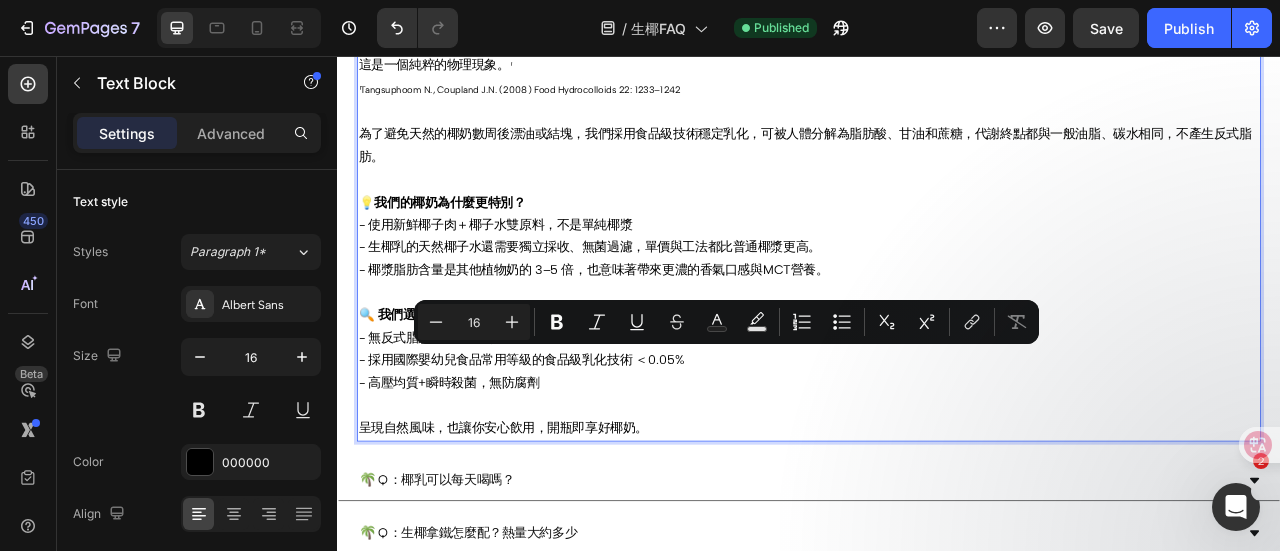 click on "- 高壓均質+瞬時殺菌，無防腐劑" at bounding box center (937, 487) 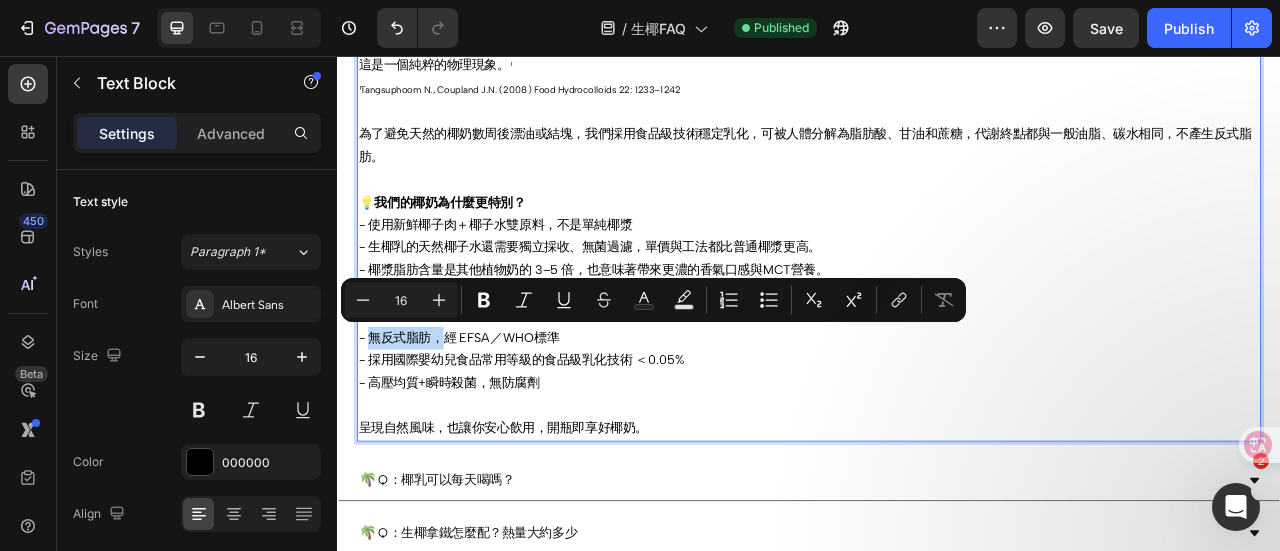 drag, startPoint x: 467, startPoint y: 414, endPoint x: 380, endPoint y: 413, distance: 87.005745 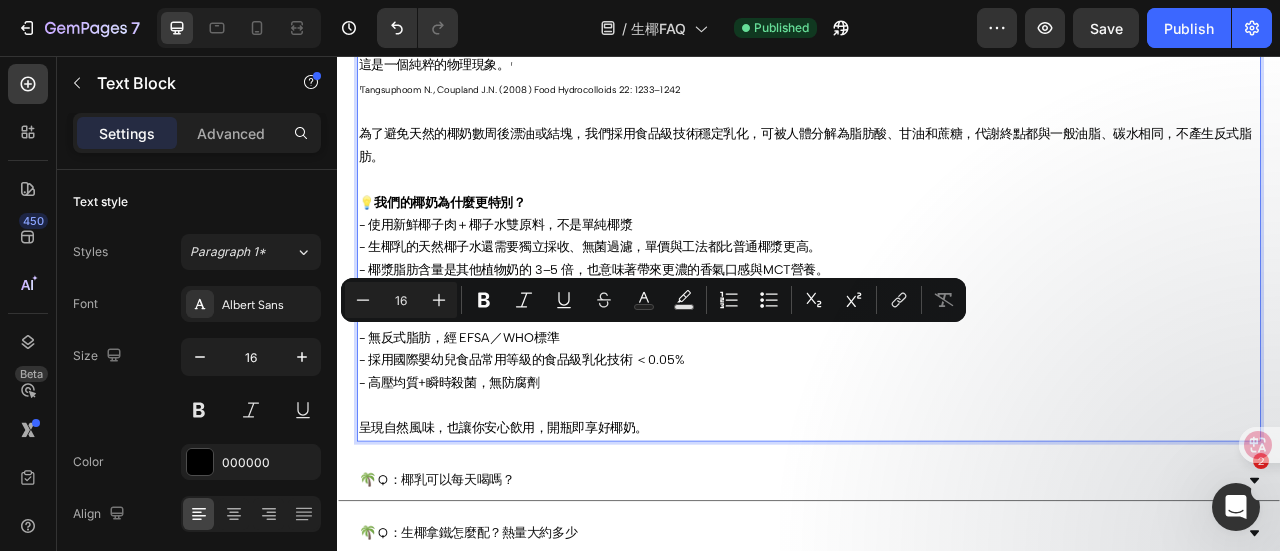 click on "- 採用國際嬰幼兒食品常用等級的食品級乳化技術 ＜0.05%" at bounding box center (937, 443) 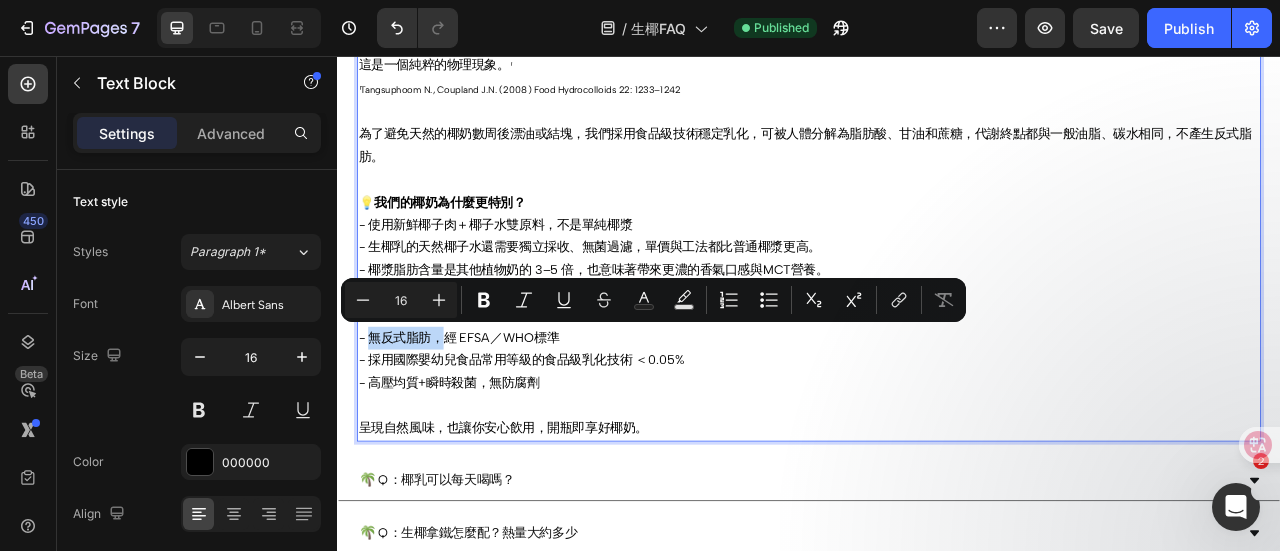 drag, startPoint x: 469, startPoint y: 399, endPoint x: 381, endPoint y: 409, distance: 88.56636 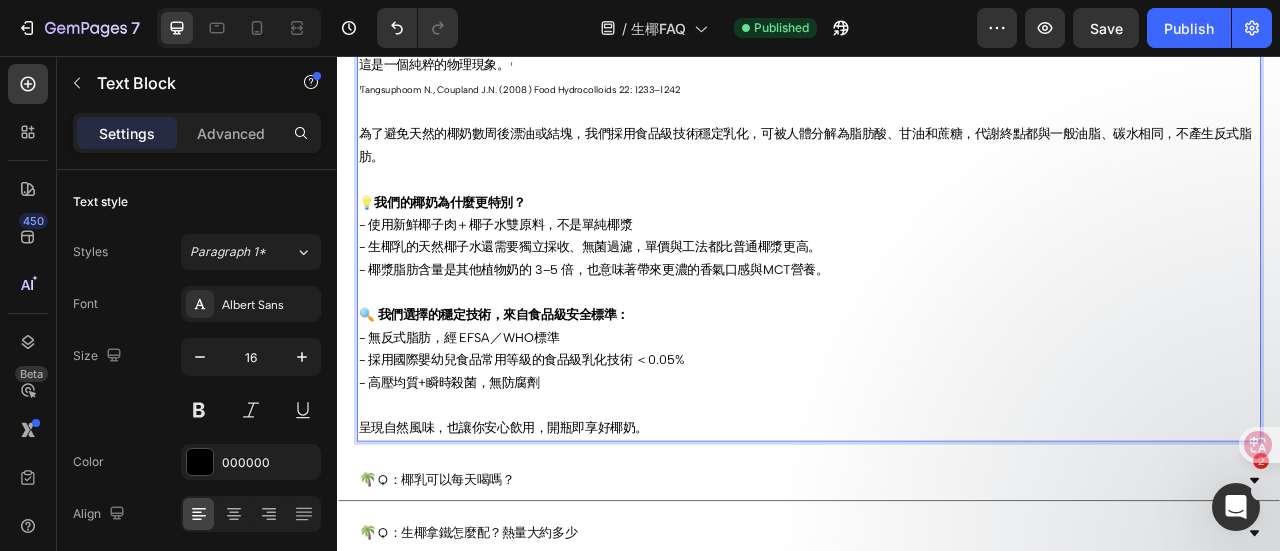click on "- 採用國際嬰幼兒食品常用等級的食品級乳化技術 ＜0.05%" at bounding box center (937, 443) 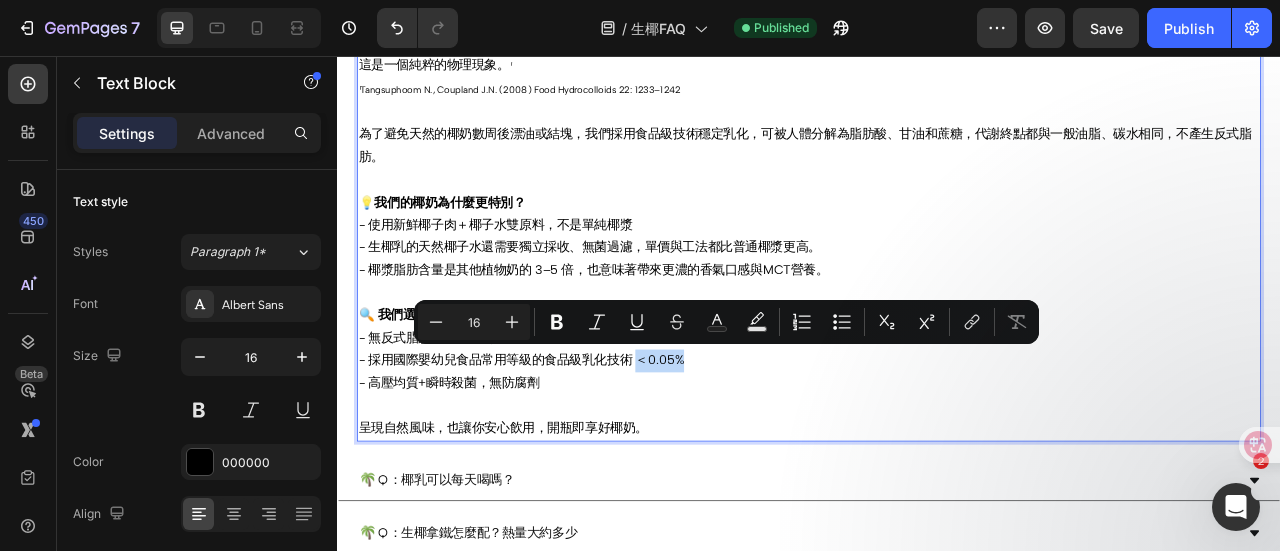 drag, startPoint x: 801, startPoint y: 433, endPoint x: 720, endPoint y: 429, distance: 81.09871 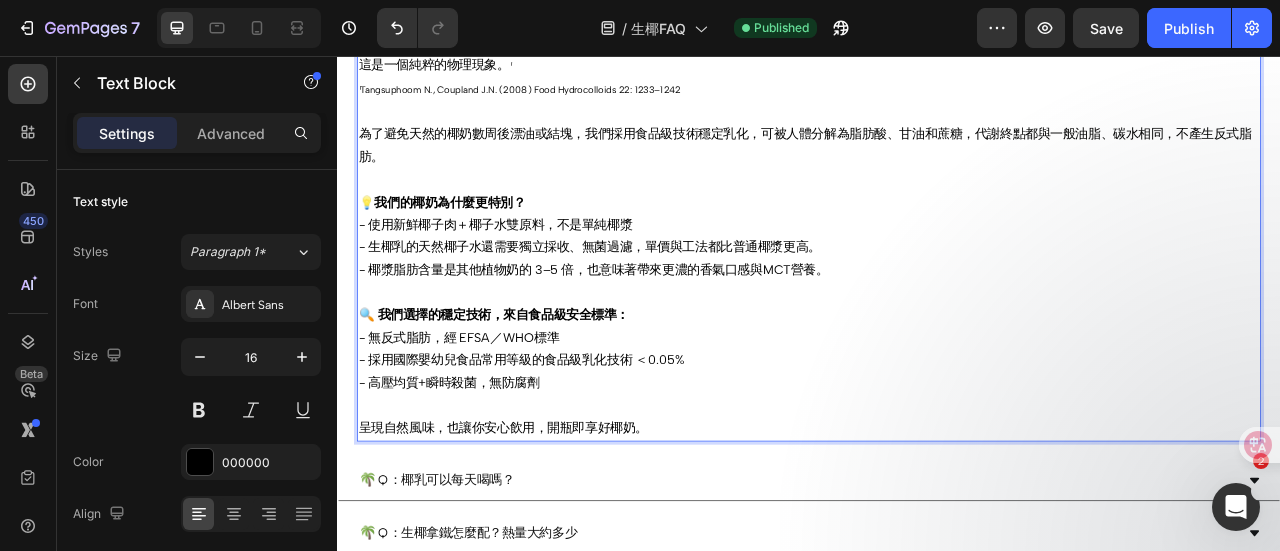 click on "- 高壓均質+瞬時殺菌，無防腐劑" at bounding box center (937, 487) 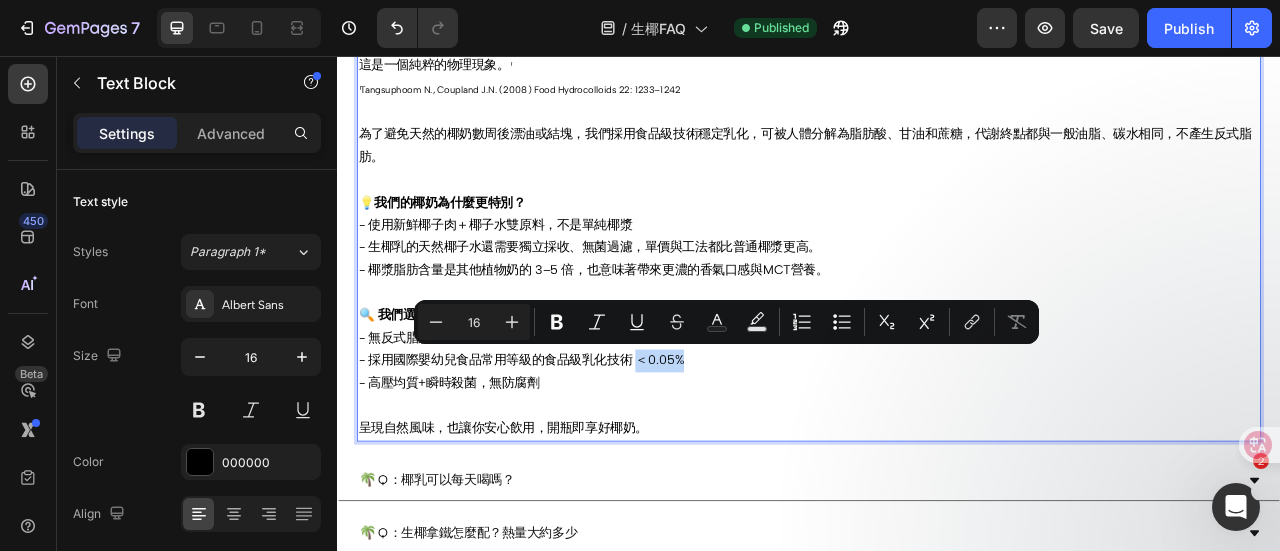 drag, startPoint x: 785, startPoint y: 438, endPoint x: 720, endPoint y: 433, distance: 65.192024 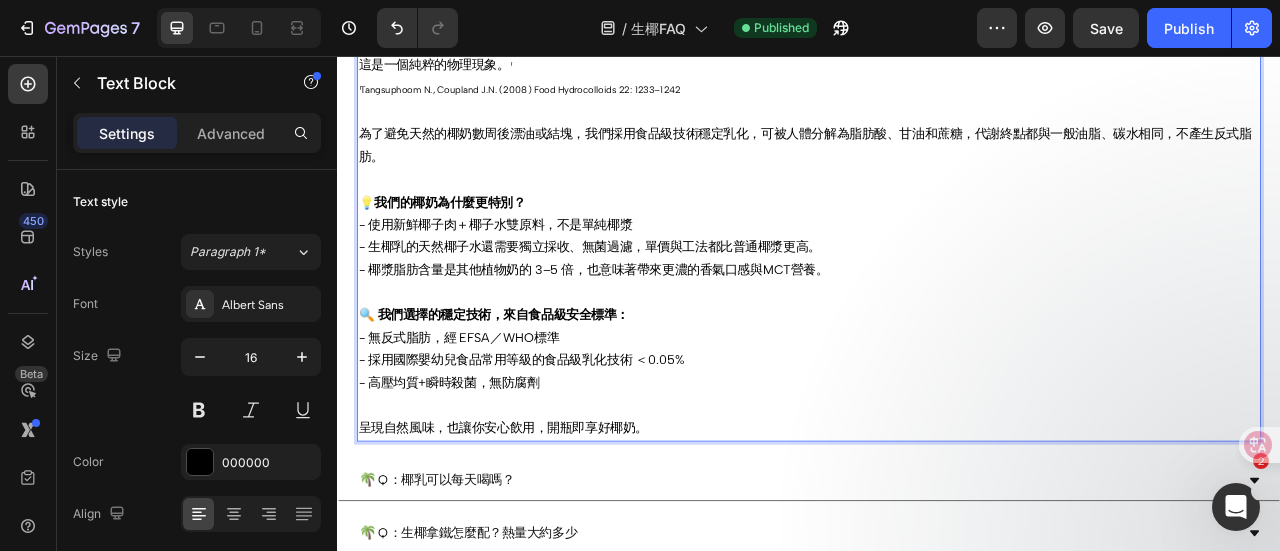 click on "🔍 Our chosen stabilization technology comes from food-grade safety standards: - No trans fat, according to EFSA/WHO standards" at bounding box center [937, 400] 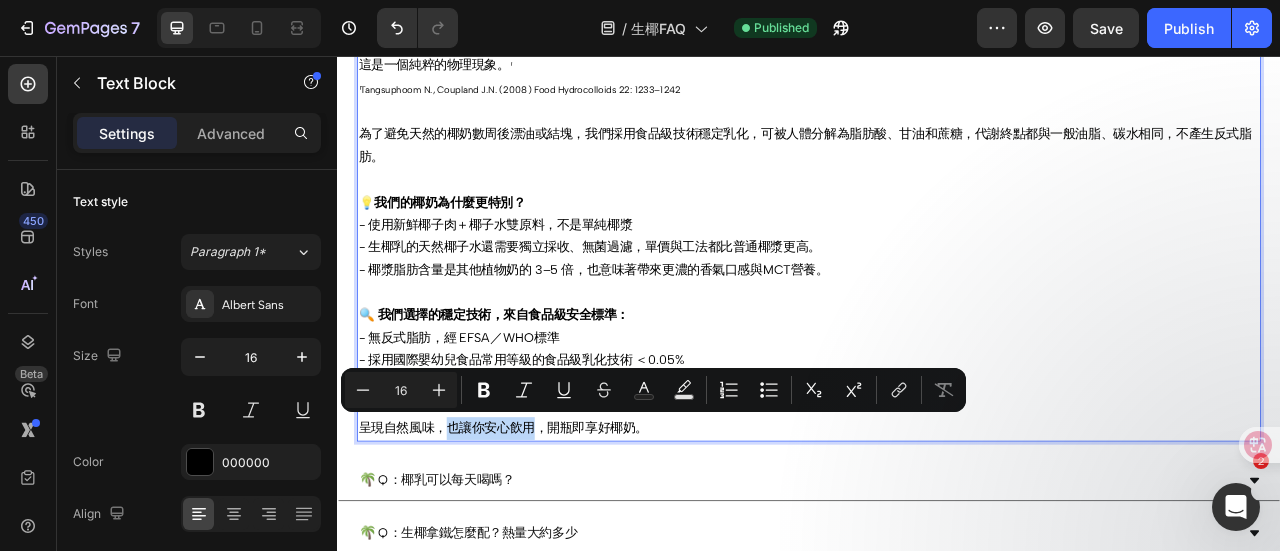 drag, startPoint x: 589, startPoint y: 518, endPoint x: 477, endPoint y: 517, distance: 112.00446 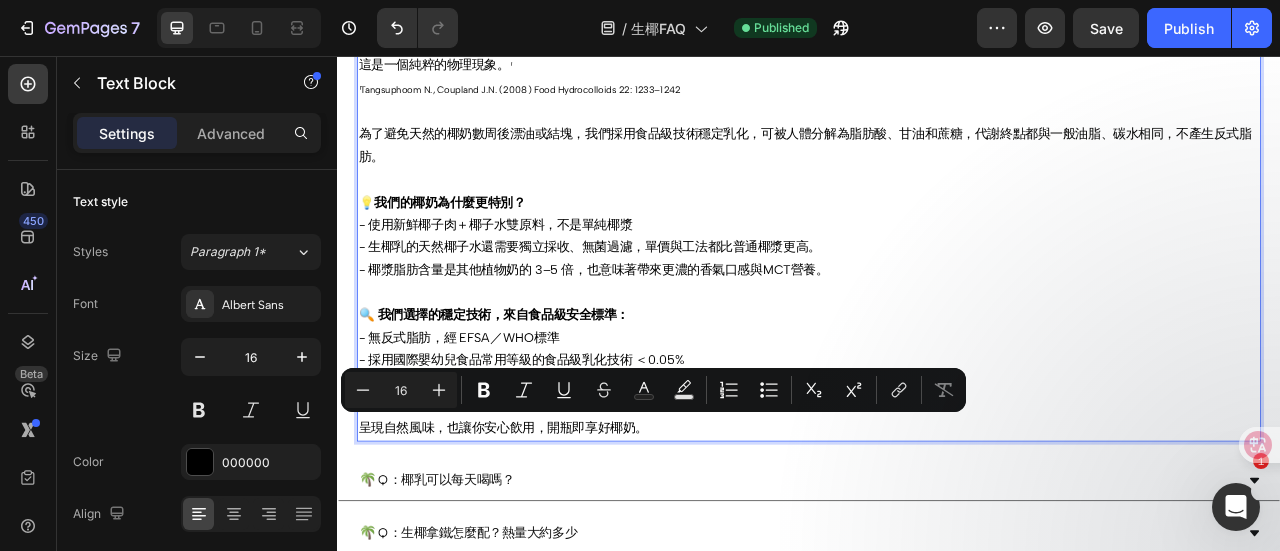 click on "🔍 Our chosen stabilization technology comes from food-grade safety standards: - No trans fat, according to EFSA/WHO standards" at bounding box center (937, 400) 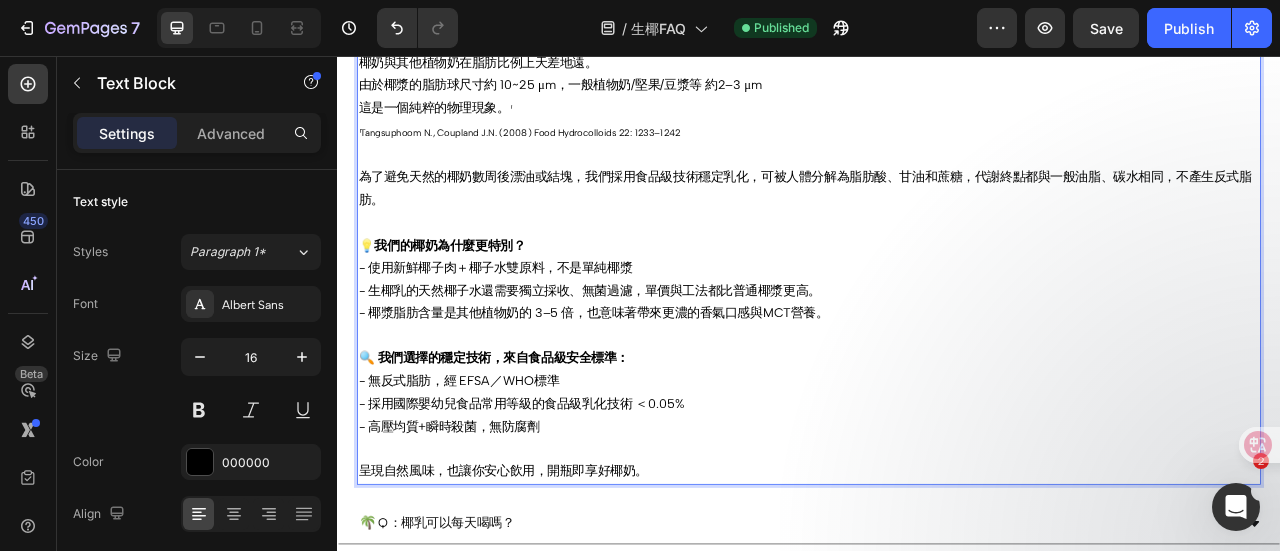 scroll, scrollTop: 1419, scrollLeft: 0, axis: vertical 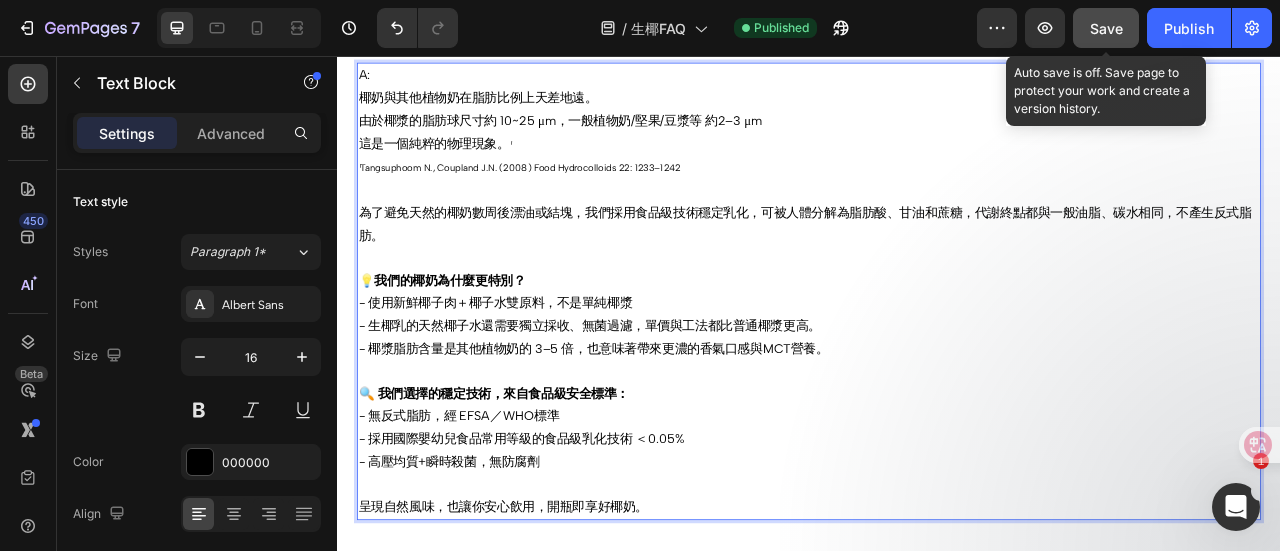 click on "Save" 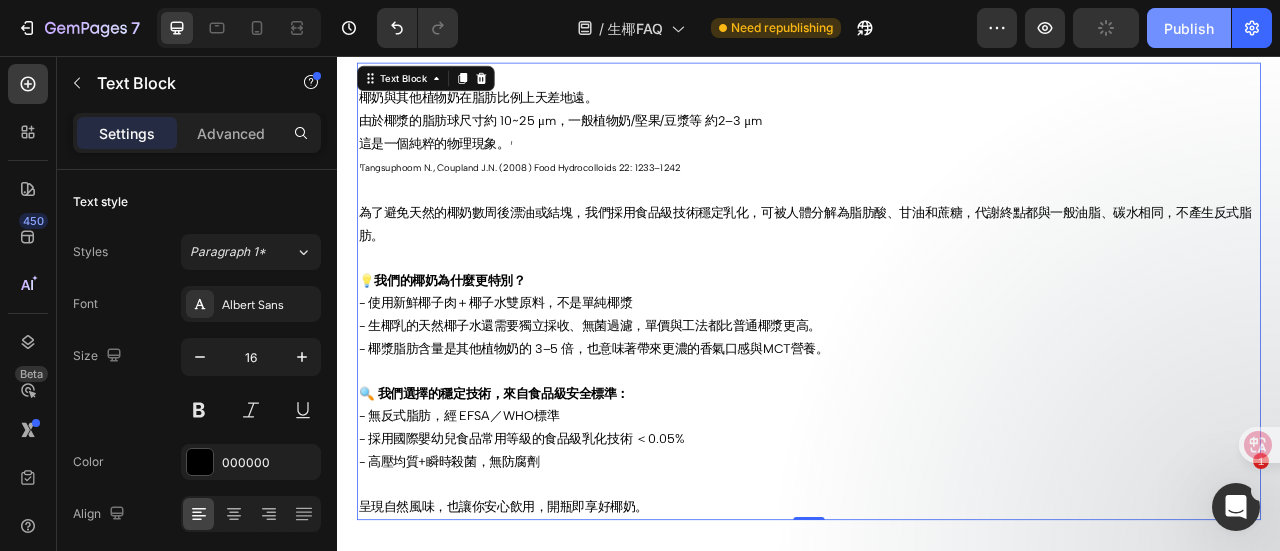 click on "Publish" 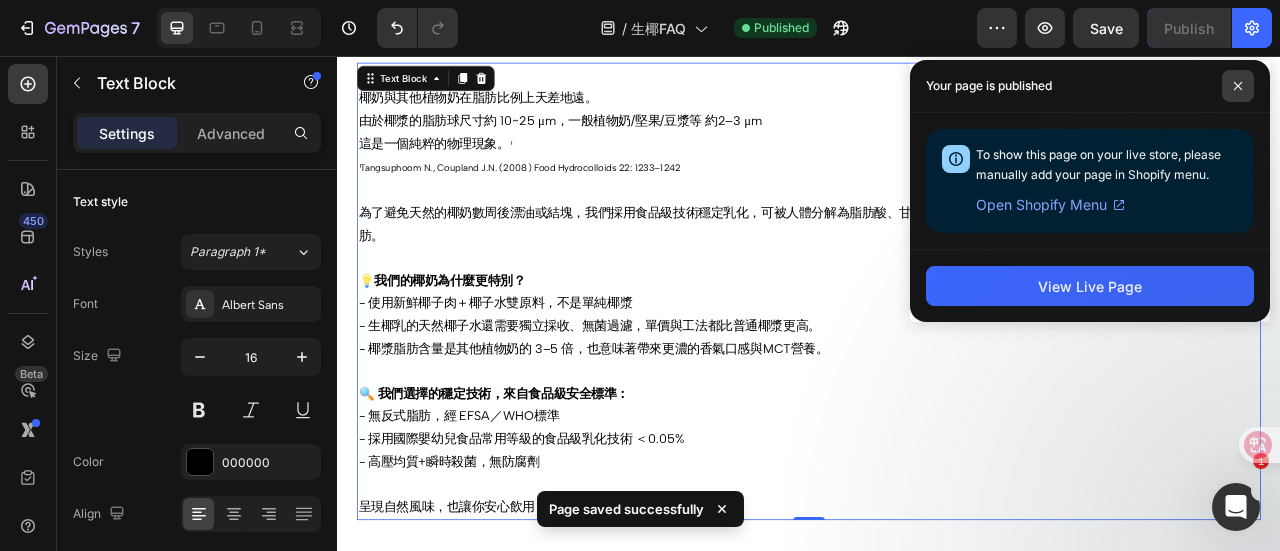 click 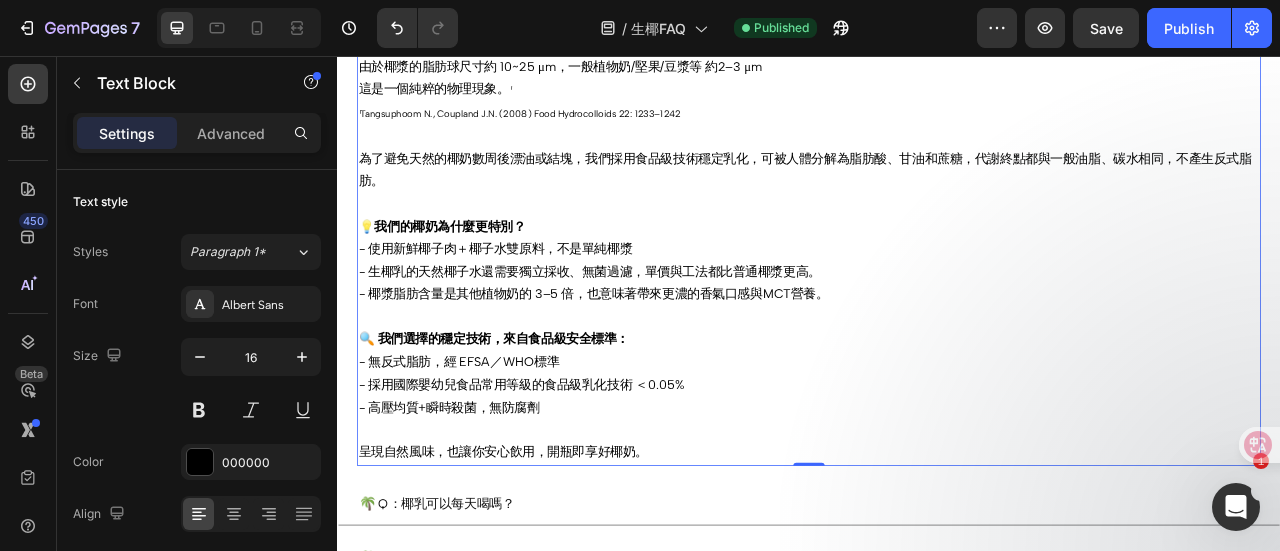 scroll, scrollTop: 1519, scrollLeft: 0, axis: vertical 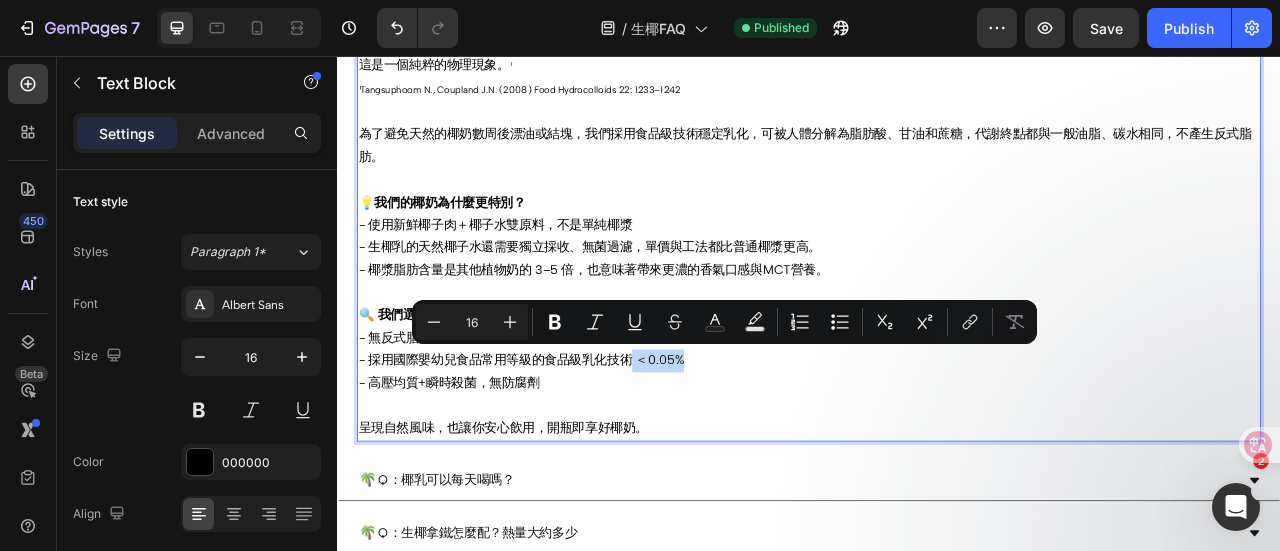 drag, startPoint x: 790, startPoint y: 437, endPoint x: 713, endPoint y: 430, distance: 77.31753 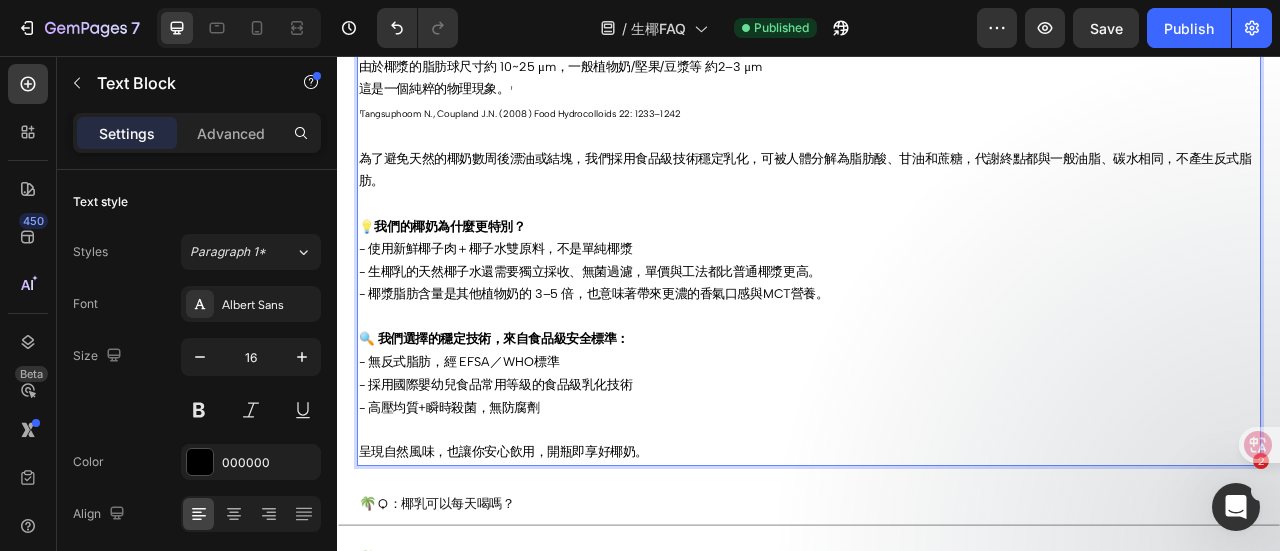 scroll, scrollTop: 1519, scrollLeft: 0, axis: vertical 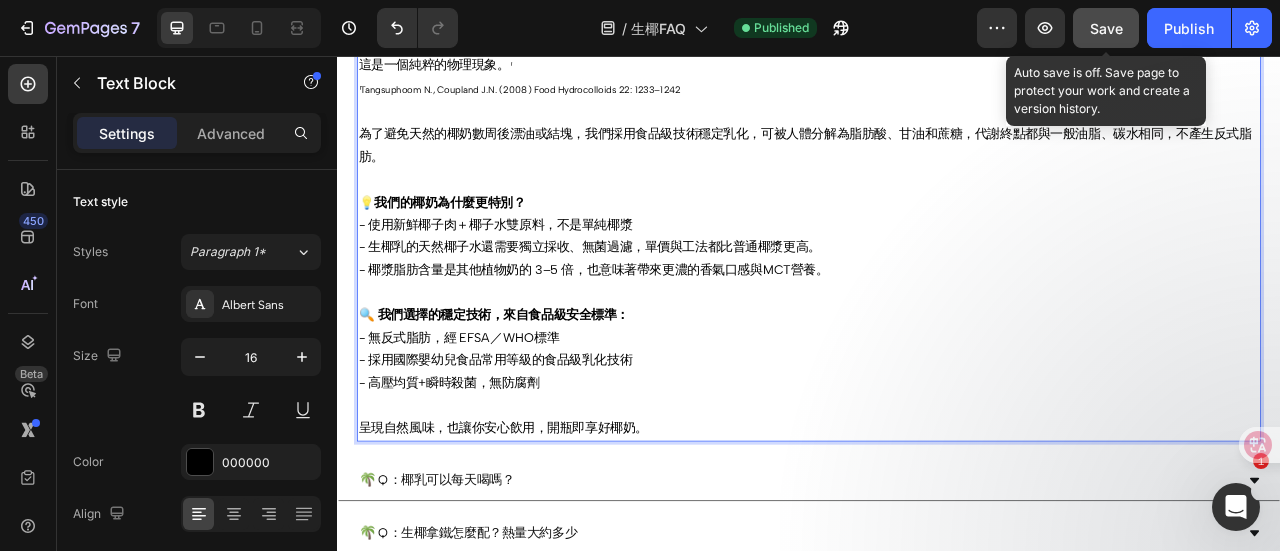 click on "Save" 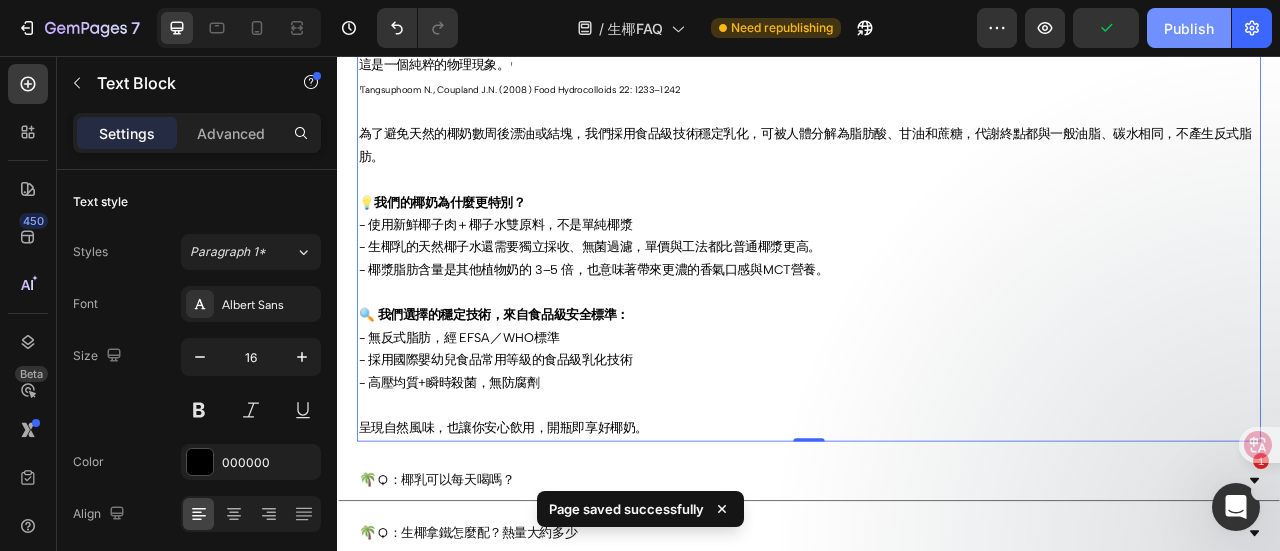 click on "Publish" at bounding box center [1189, 28] 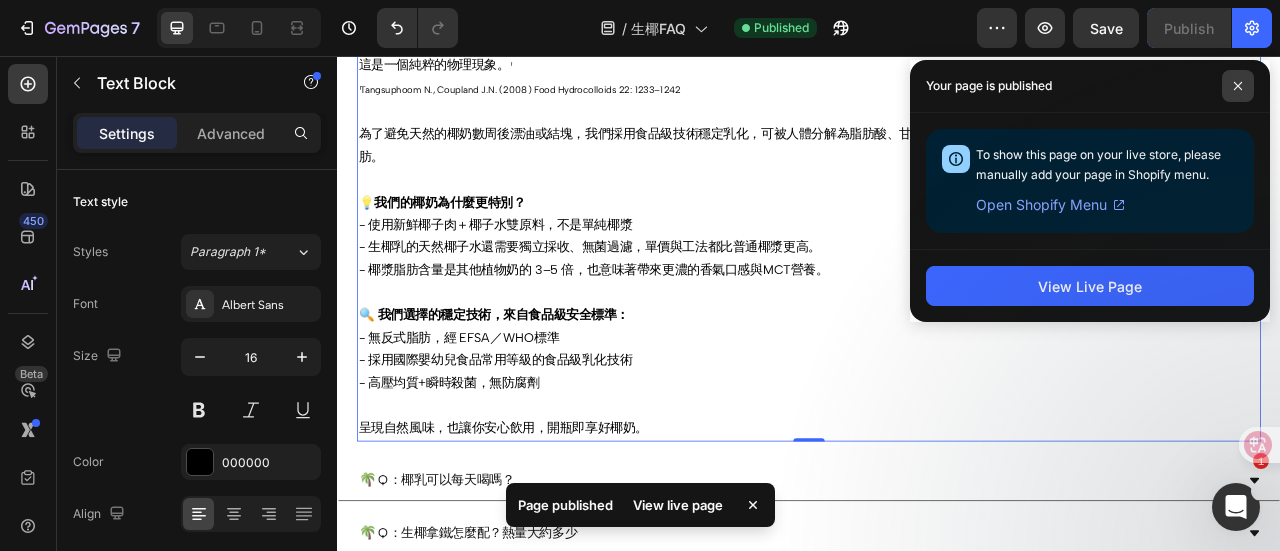 click at bounding box center (1238, 86) 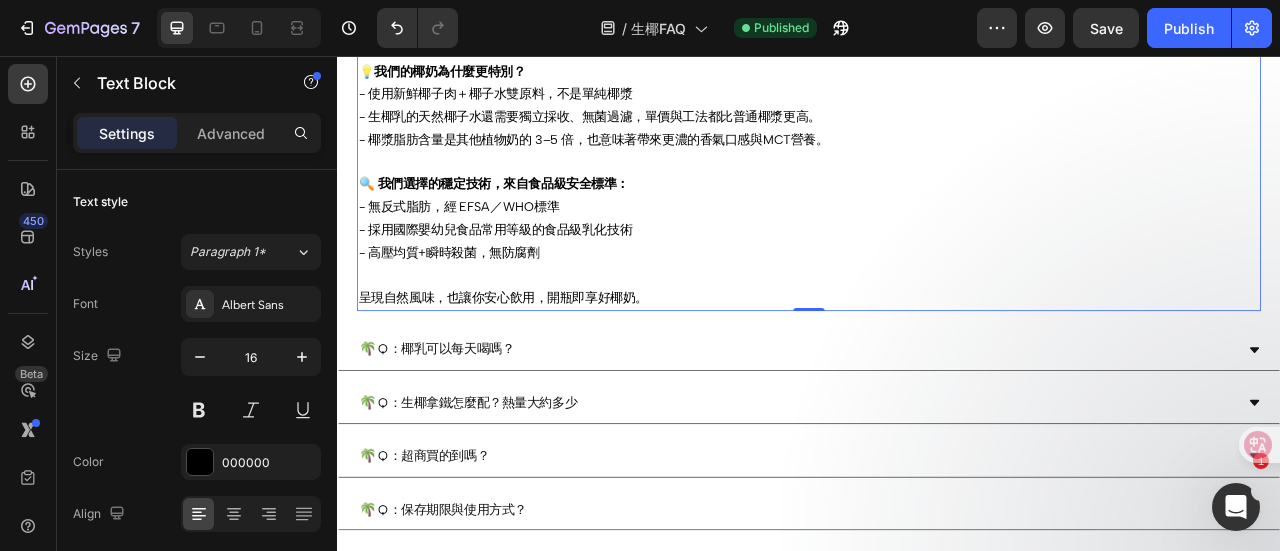 scroll, scrollTop: 1719, scrollLeft: 0, axis: vertical 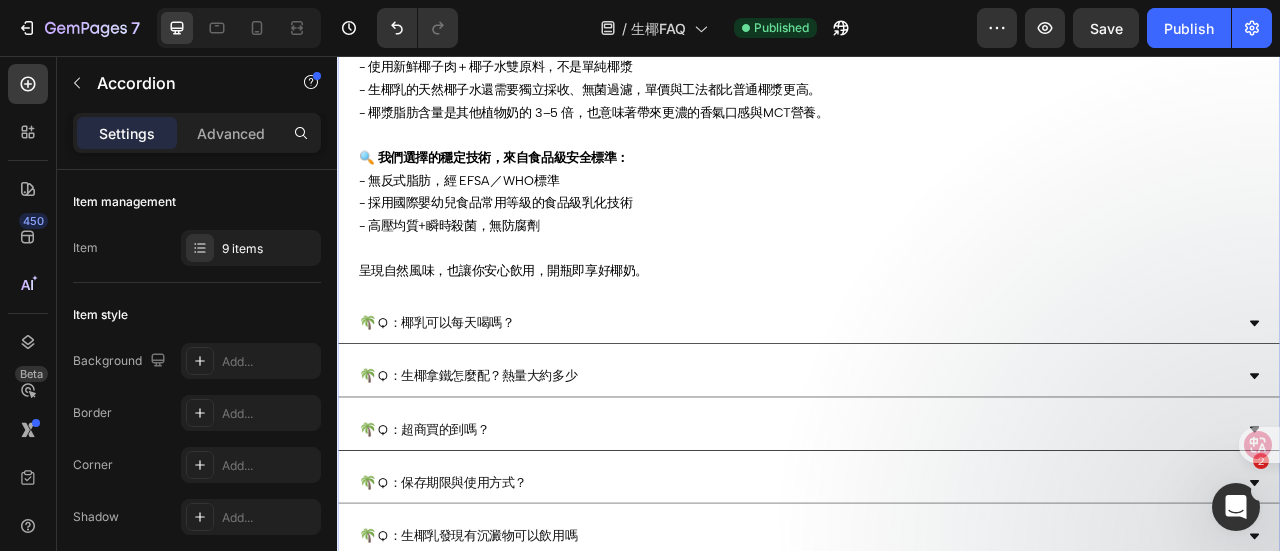 click on "🌴 Q：椰乳可以每天喝嗎？" at bounding box center [921, 395] 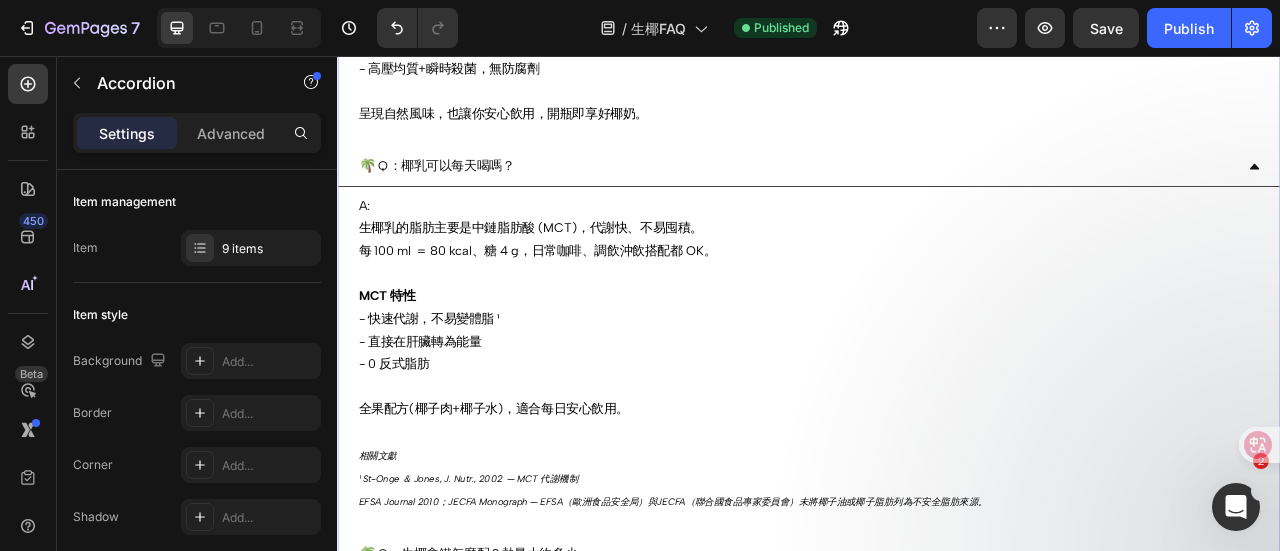 scroll, scrollTop: 2019, scrollLeft: 0, axis: vertical 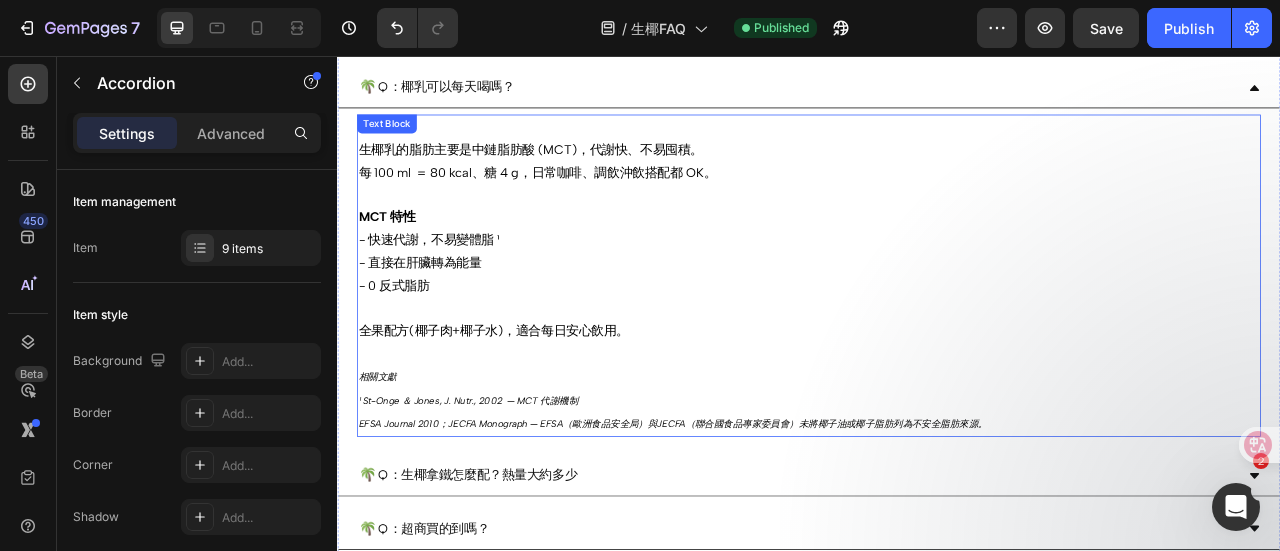 click on "Whole fruit formula (coconut meat + coconut water), suitable for daily safe consumption. Related literature ¹ St-Onge & Jones, J.Nutr., 2002 — MCT metabolic mechanism EFSA Journal 2010; JECFA Monograph — EFSA (European Food Safety Authority) and JECFA (Joint FAO/WHO Expert Committee on Food Additives) have not listed coconut oil or coconut fat as unsafe fat sources." at bounding box center (937, 464) 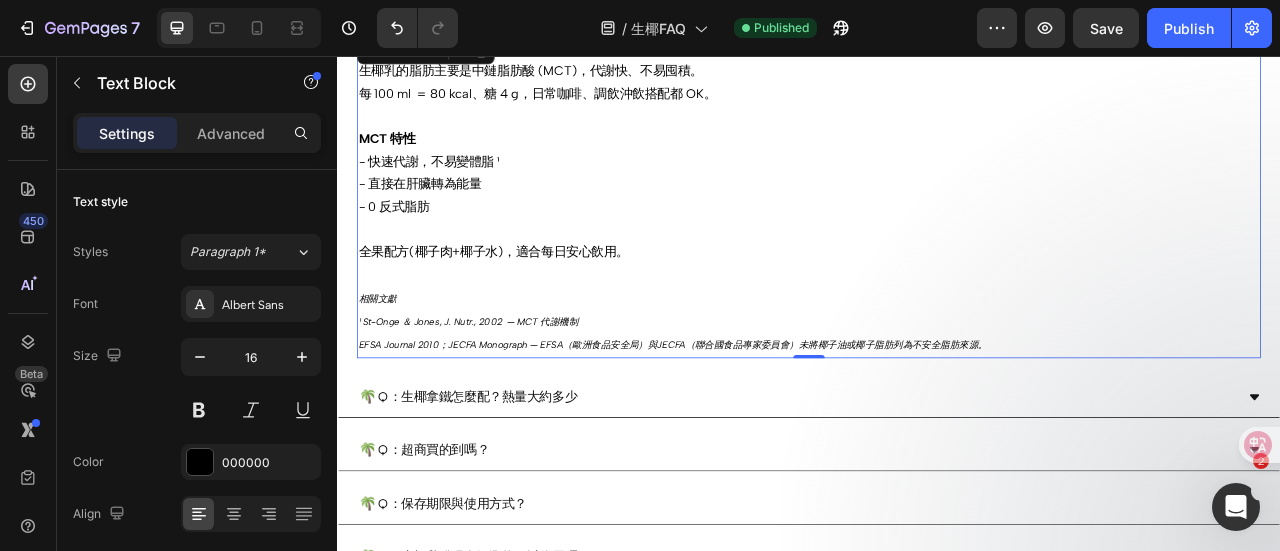 scroll, scrollTop: 2019, scrollLeft: 0, axis: vertical 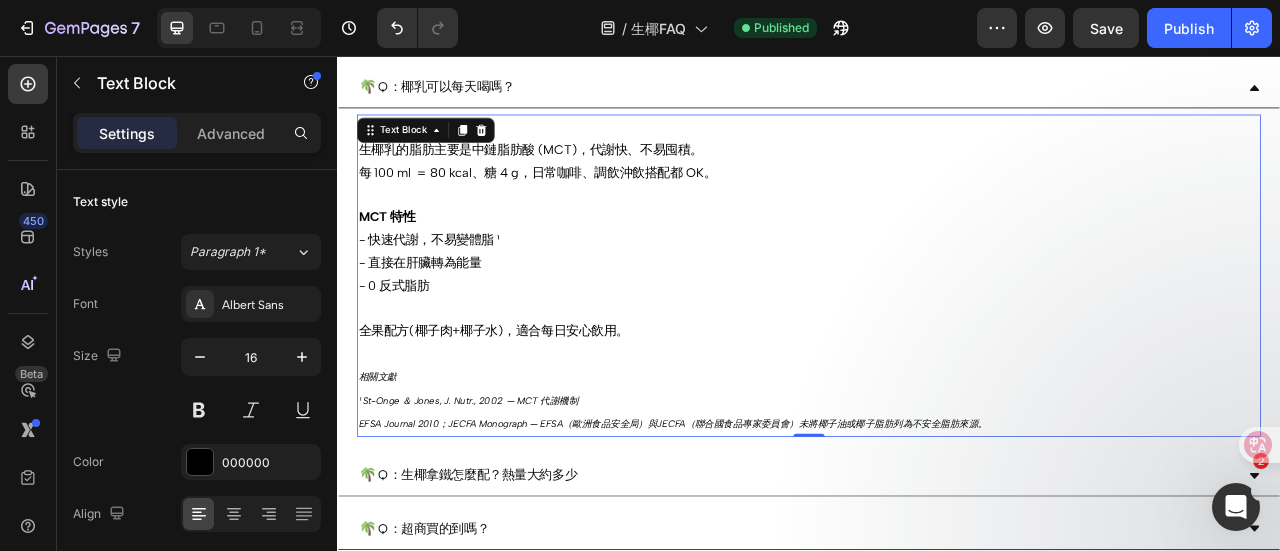 click on "EFSA Journal 2010；JECFA Monograph — EFSA（歐洲食品安全局）與JECFA（聯合國食品專家委員會）未將椰子油或椰子脂肪列為不安全脂肪來源。" at bounding box center [764, 523] 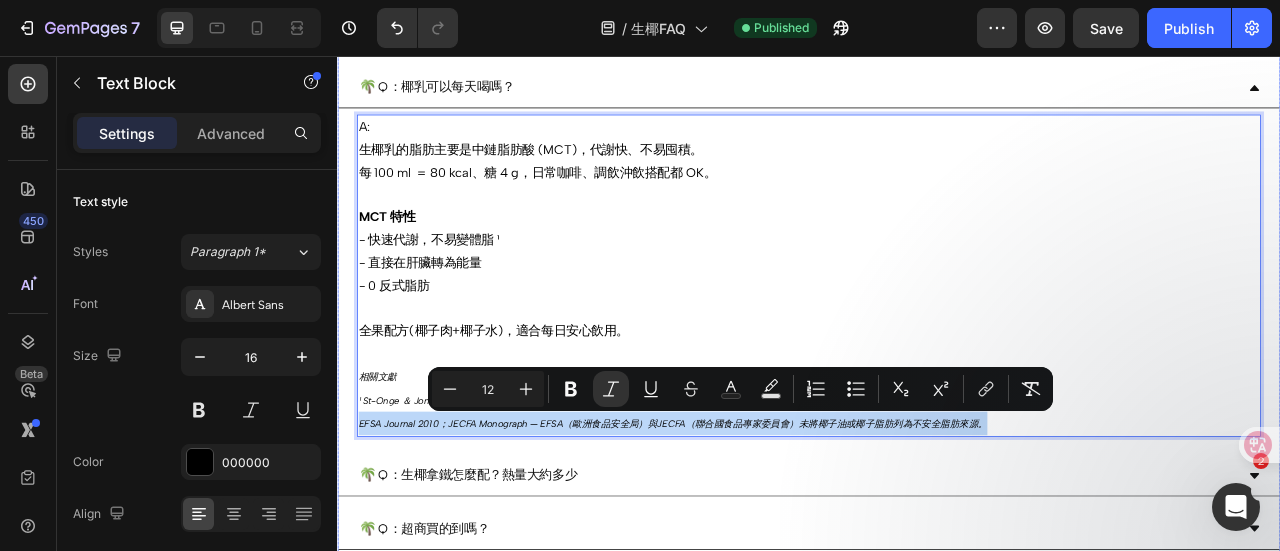 drag, startPoint x: 1190, startPoint y: 512, endPoint x: 361, endPoint y: 518, distance: 829.0217 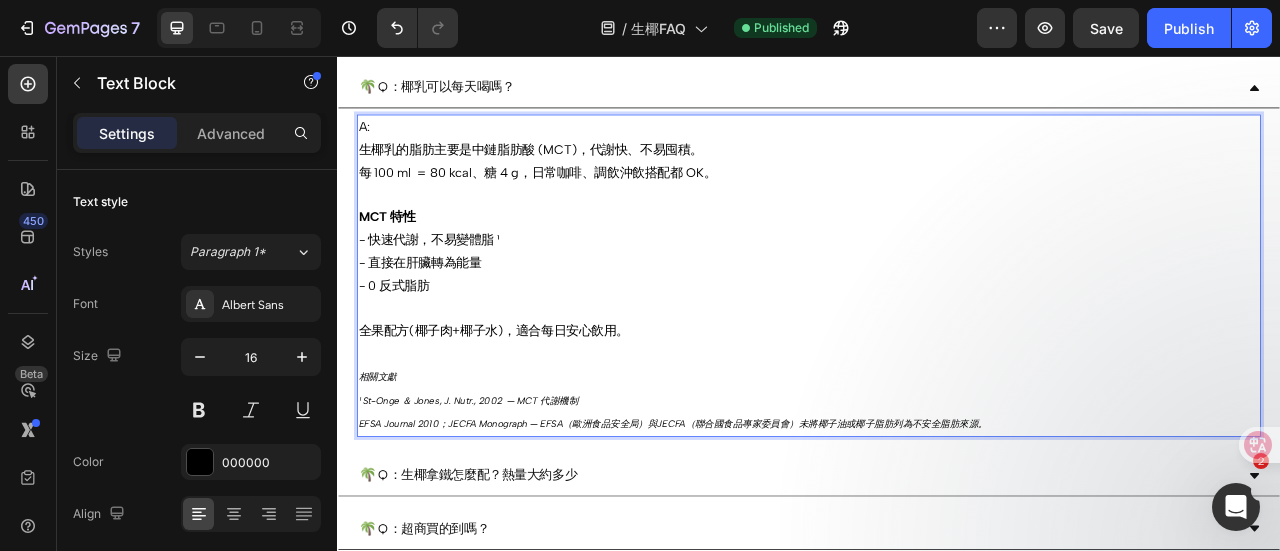 click at bounding box center [937, 376] 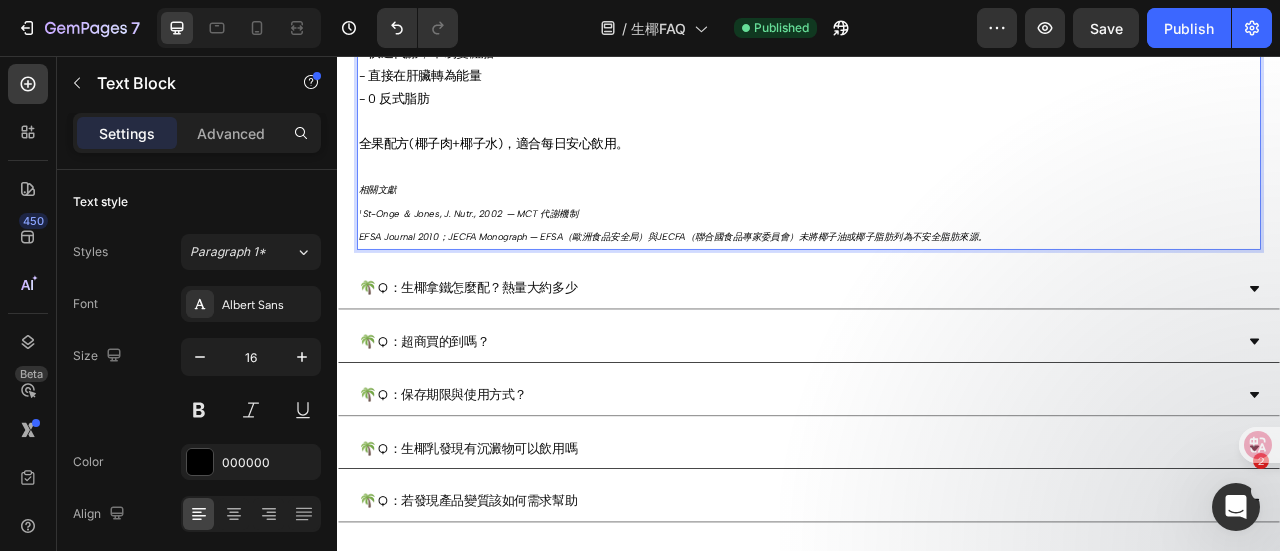 scroll, scrollTop: 2319, scrollLeft: 0, axis: vertical 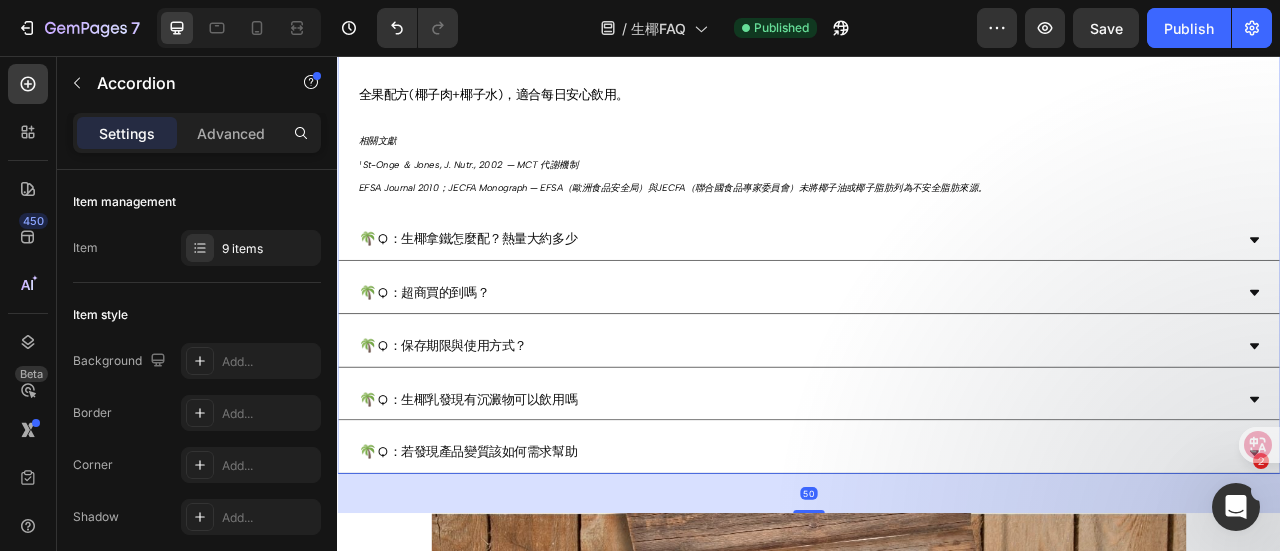 click on "🌴 Q：生椰拿鐵怎麼配？熱量大約多少" at bounding box center [921, 289] 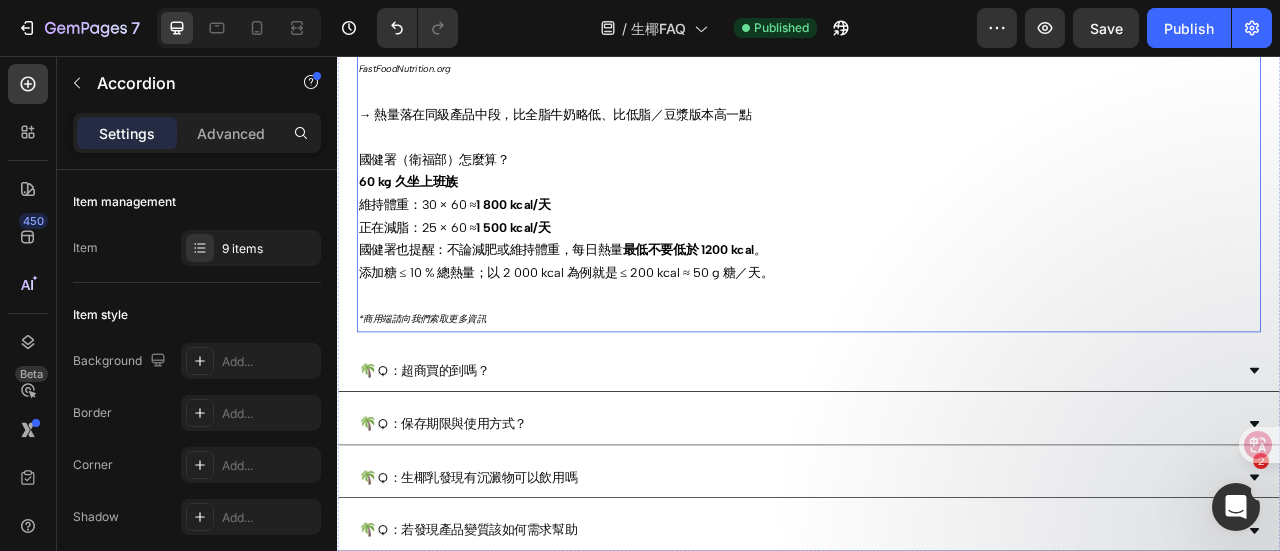 scroll, scrollTop: 2919, scrollLeft: 0, axis: vertical 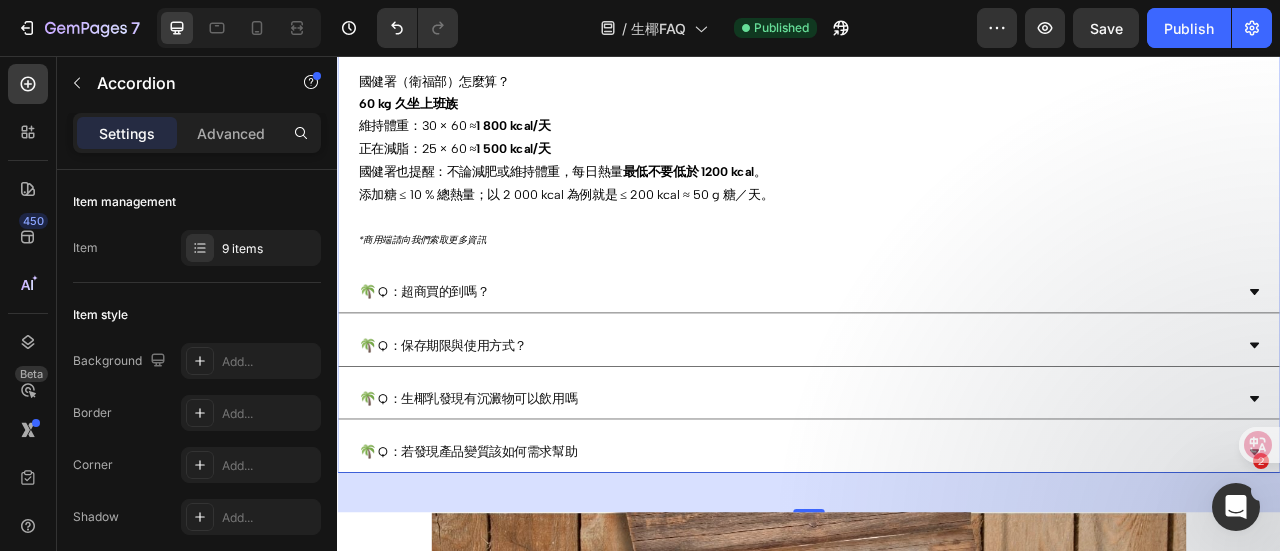 click on "🌴 Q：超商買的到嗎？" at bounding box center [921, 356] 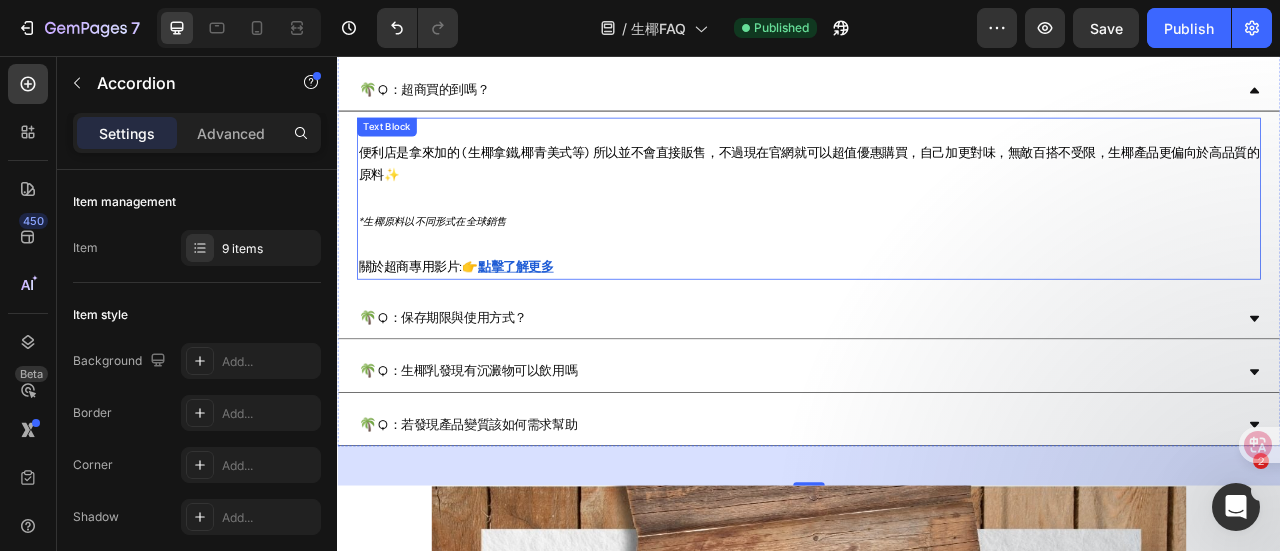 scroll, scrollTop: 3219, scrollLeft: 0, axis: vertical 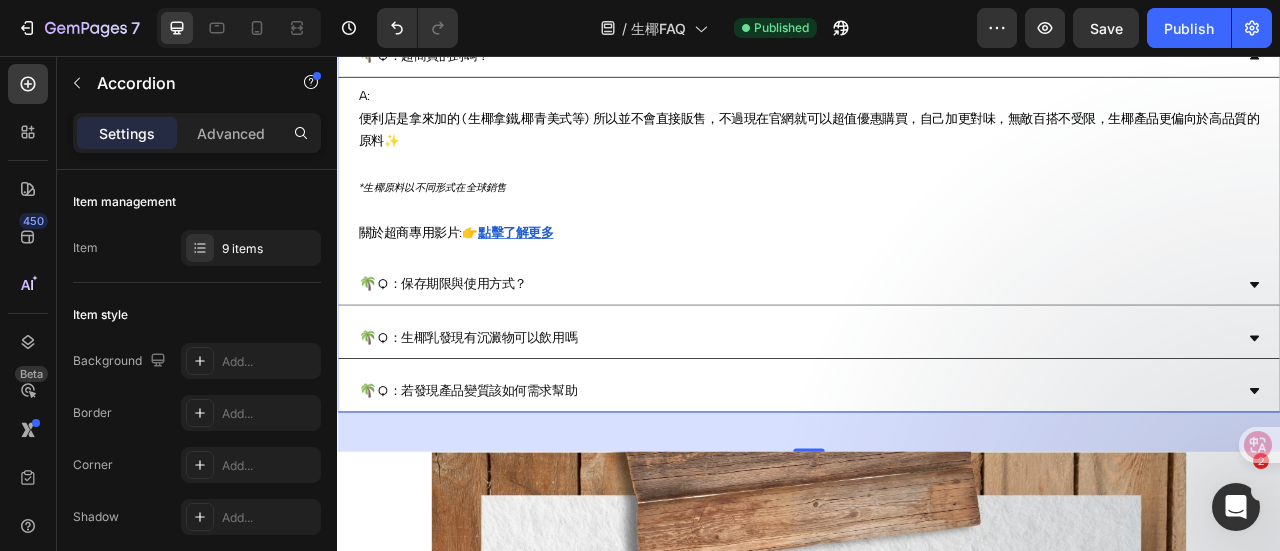 click on "🌴 Q：保存期限與使用方式？" at bounding box center [921, 346] 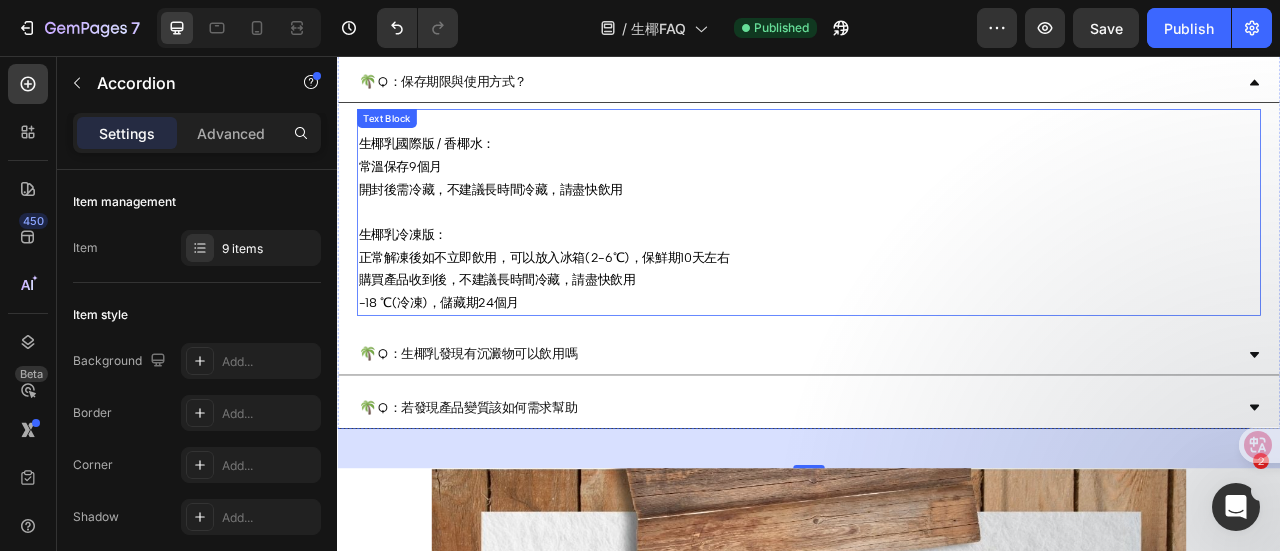 scroll, scrollTop: 3519, scrollLeft: 0, axis: vertical 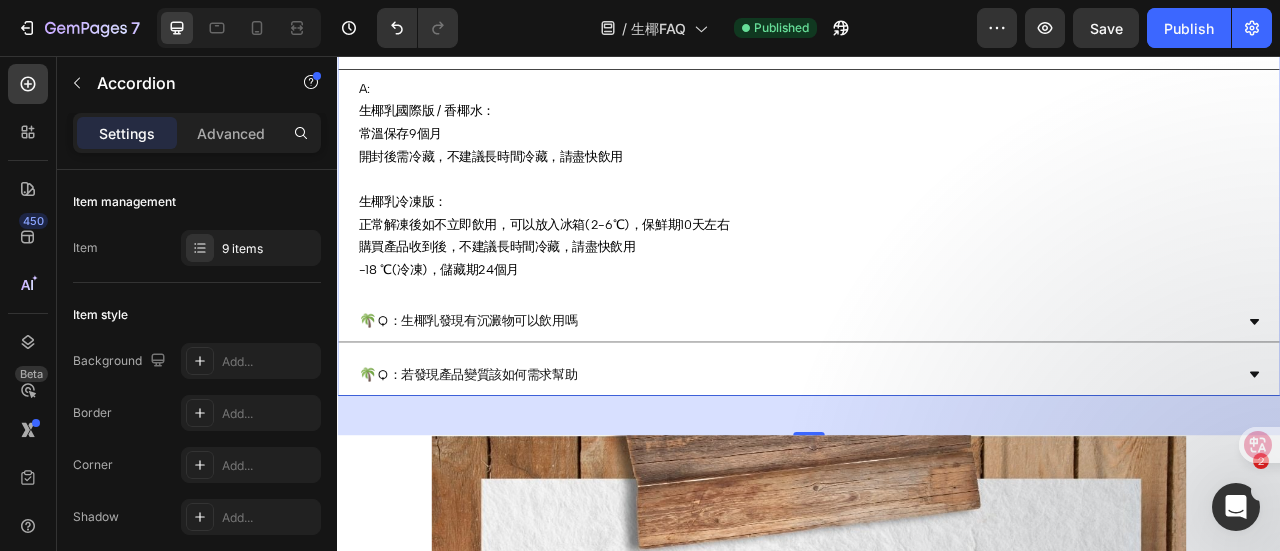 click on "🌴 Q：生椰乳發現有沉澱物可以飲用嗎" at bounding box center (921, 393) 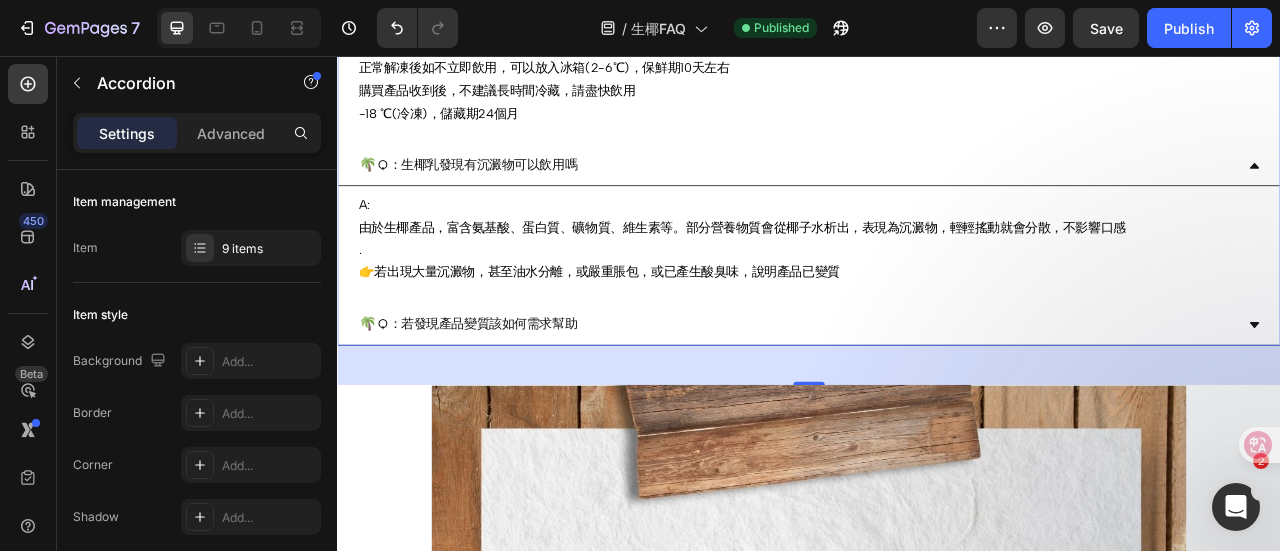 scroll, scrollTop: 3719, scrollLeft: 0, axis: vertical 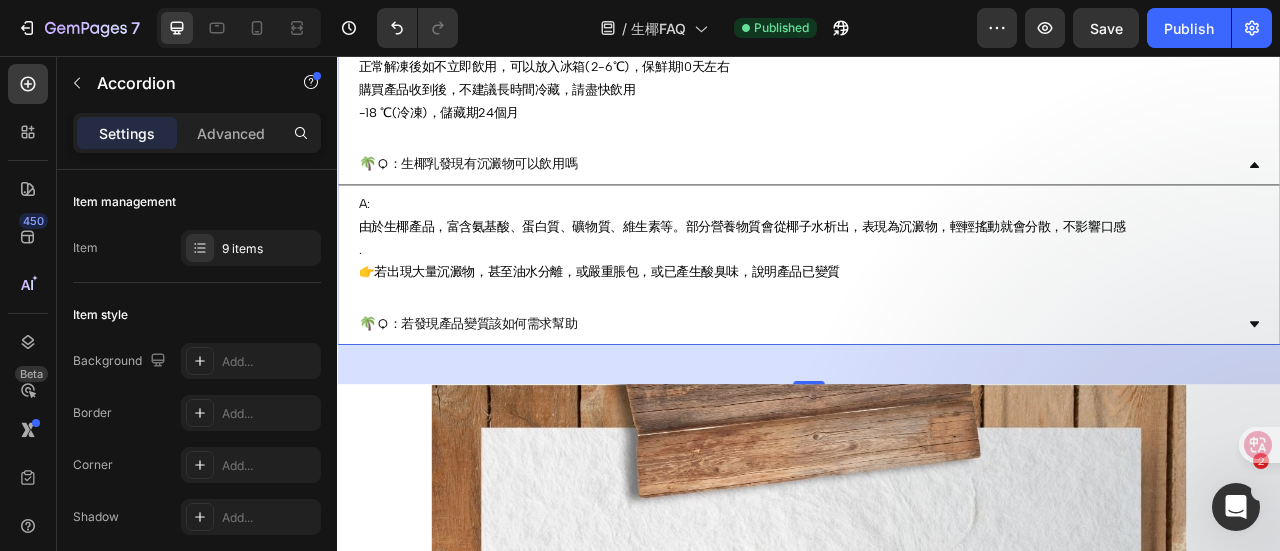 click on "🌴 Q：若發現產品變質該如何需求幫助" at bounding box center [921, 396] 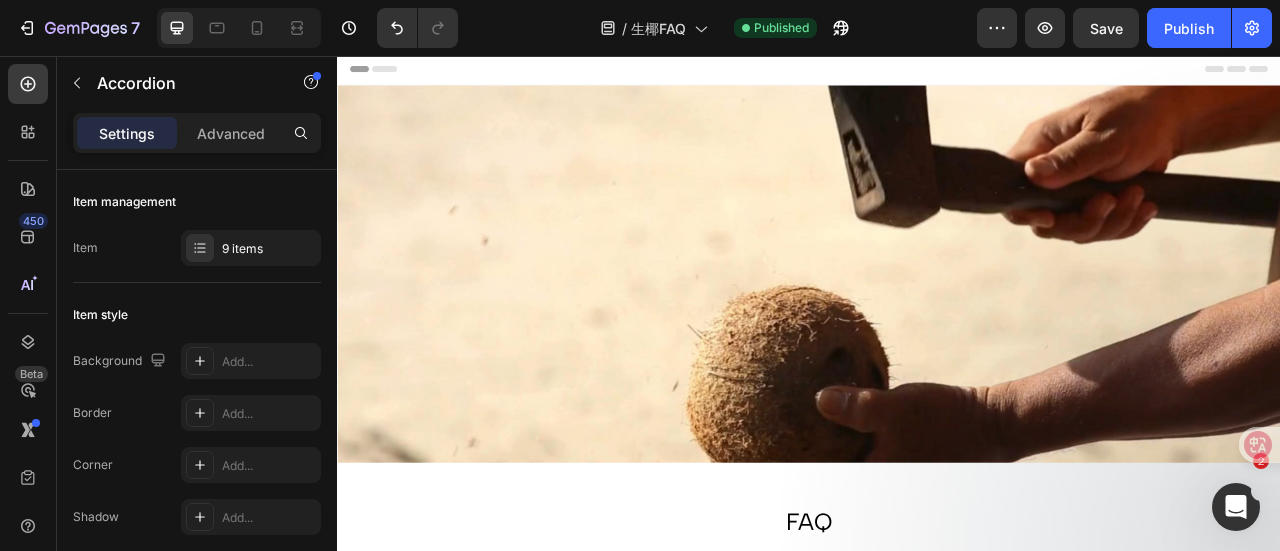scroll, scrollTop: 0, scrollLeft: 0, axis: both 